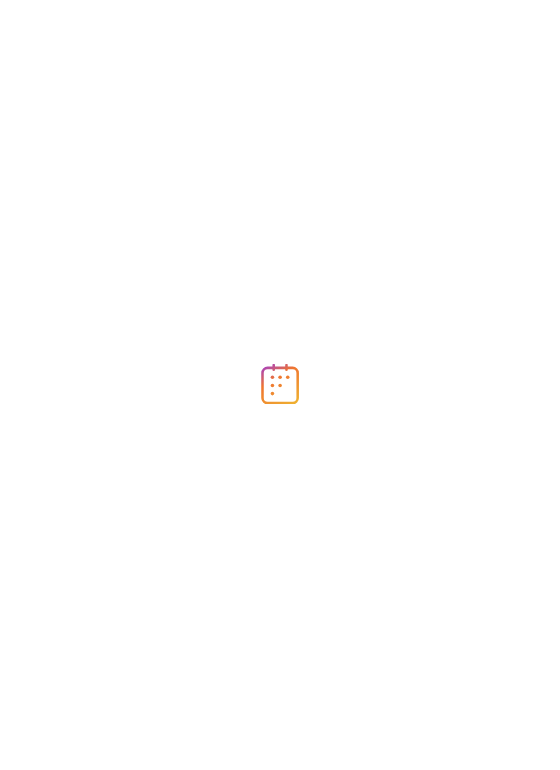 scroll, scrollTop: 0, scrollLeft: 0, axis: both 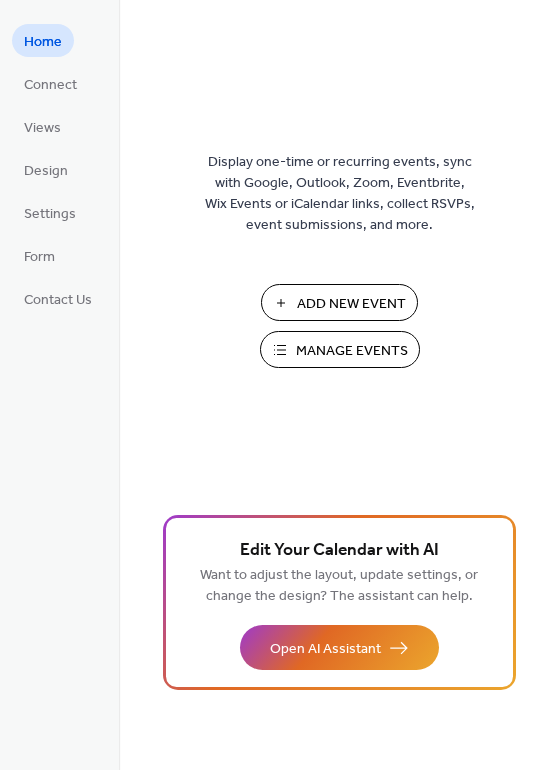 click on "Manage Events" at bounding box center (352, 351) 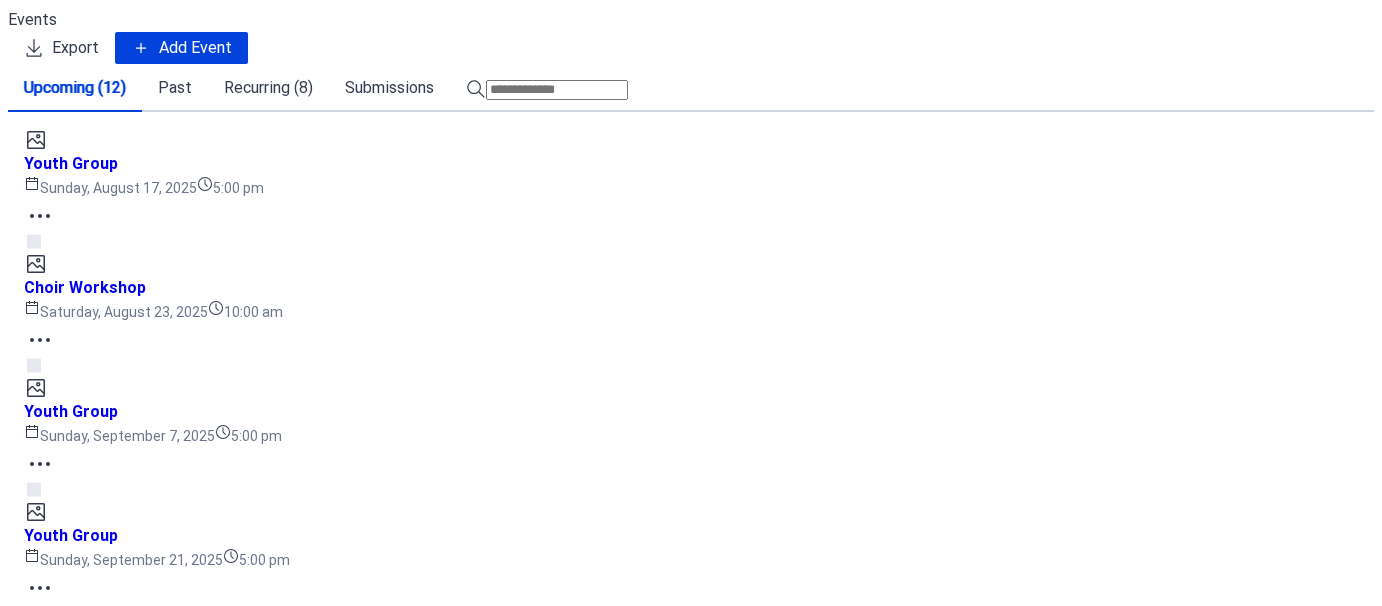 scroll, scrollTop: 0, scrollLeft: 0, axis: both 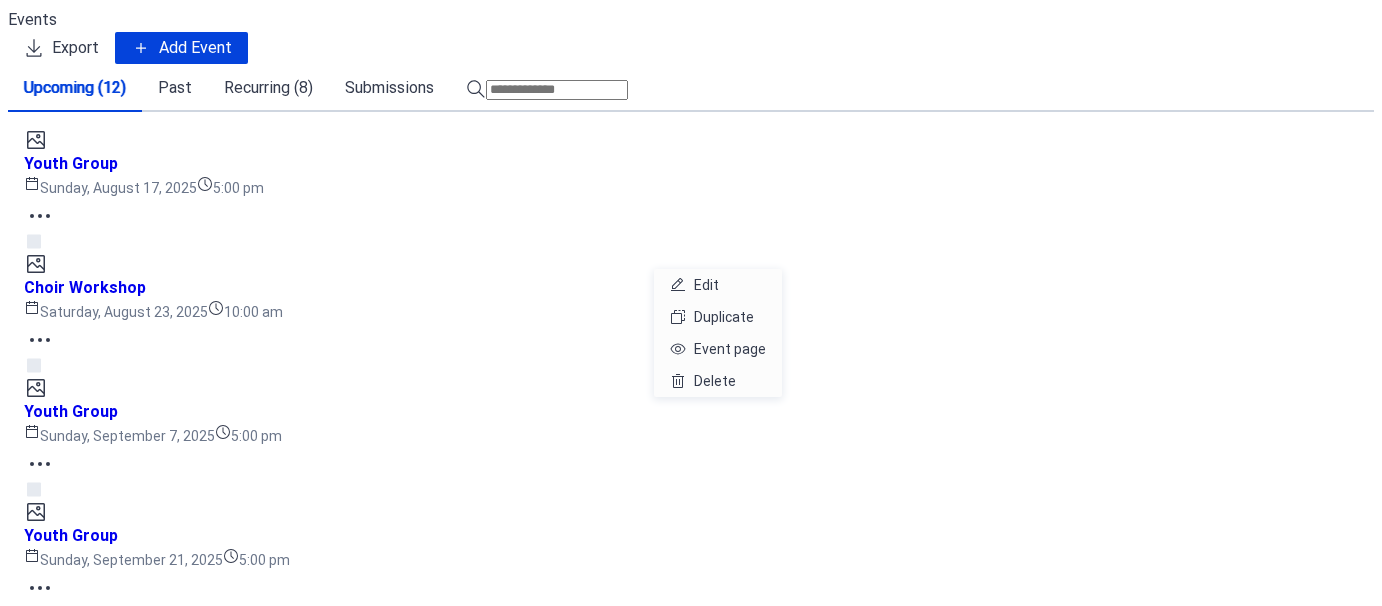 click 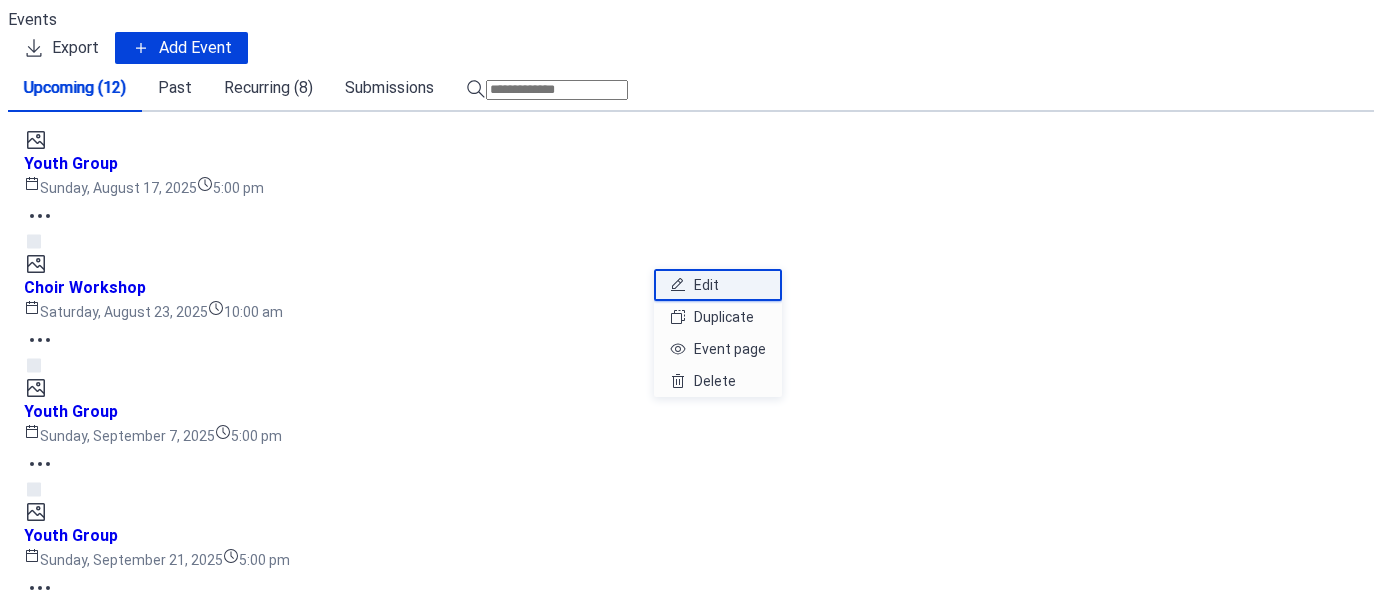 click on "Edit" at bounding box center (706, 285) 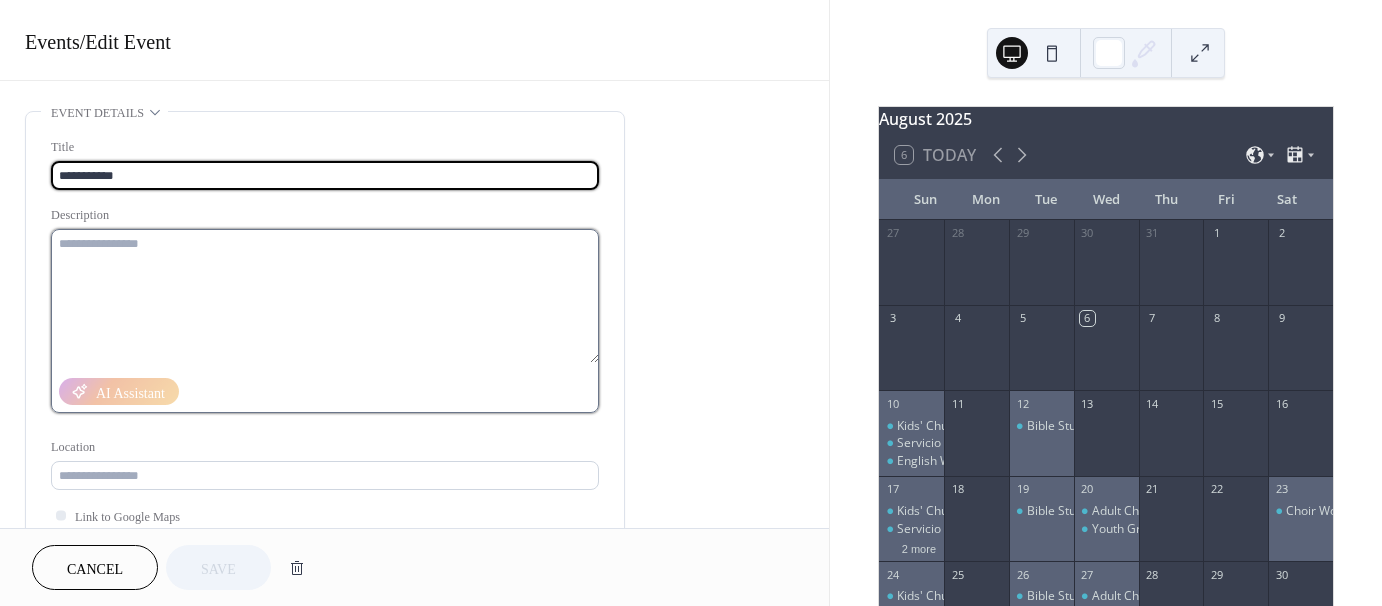 click at bounding box center (325, 296) 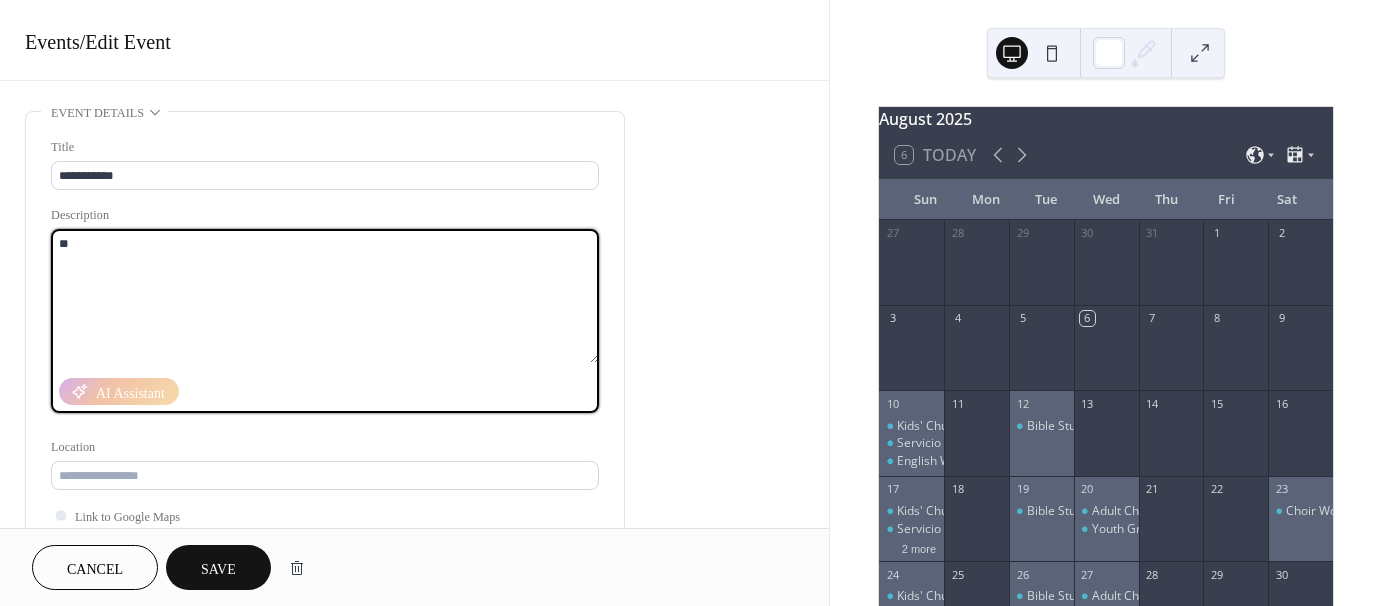type on "*" 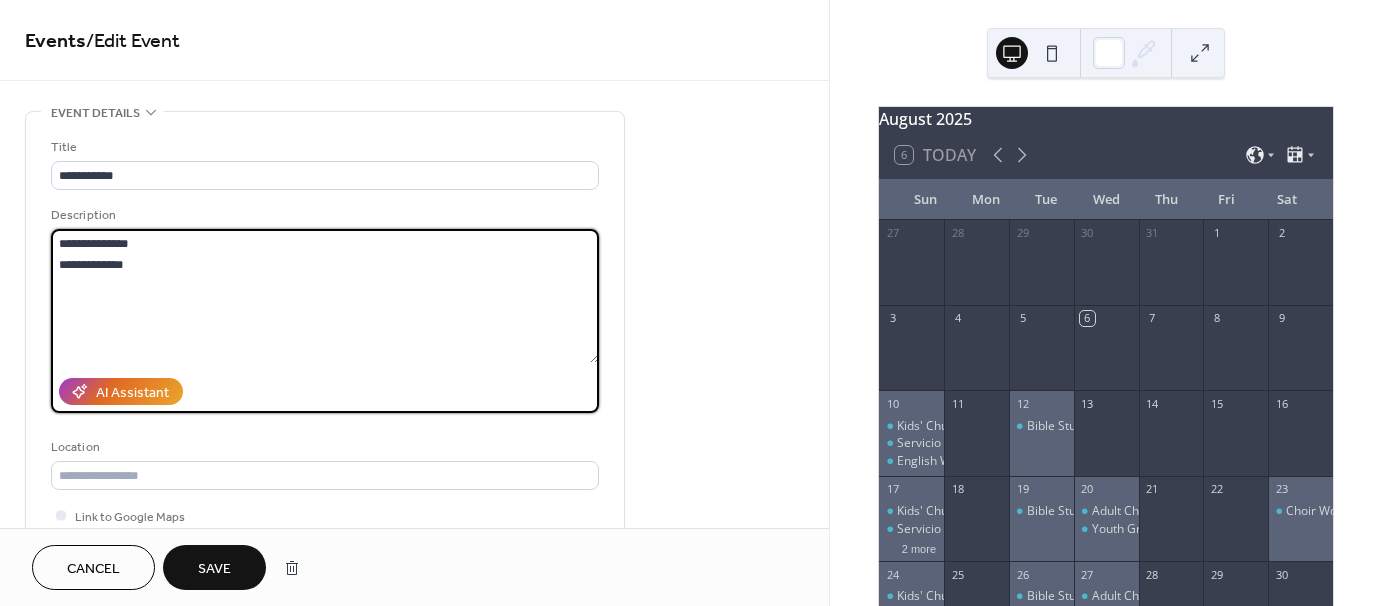 type on "**********" 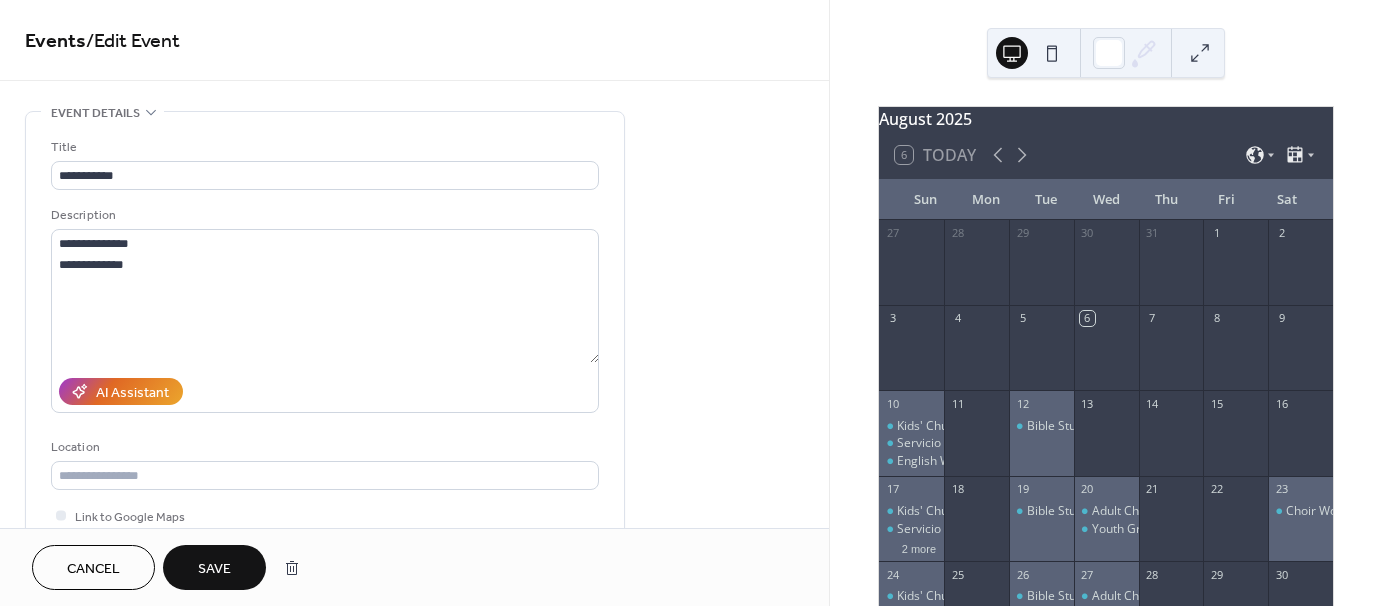 click on "Save" at bounding box center (214, 567) 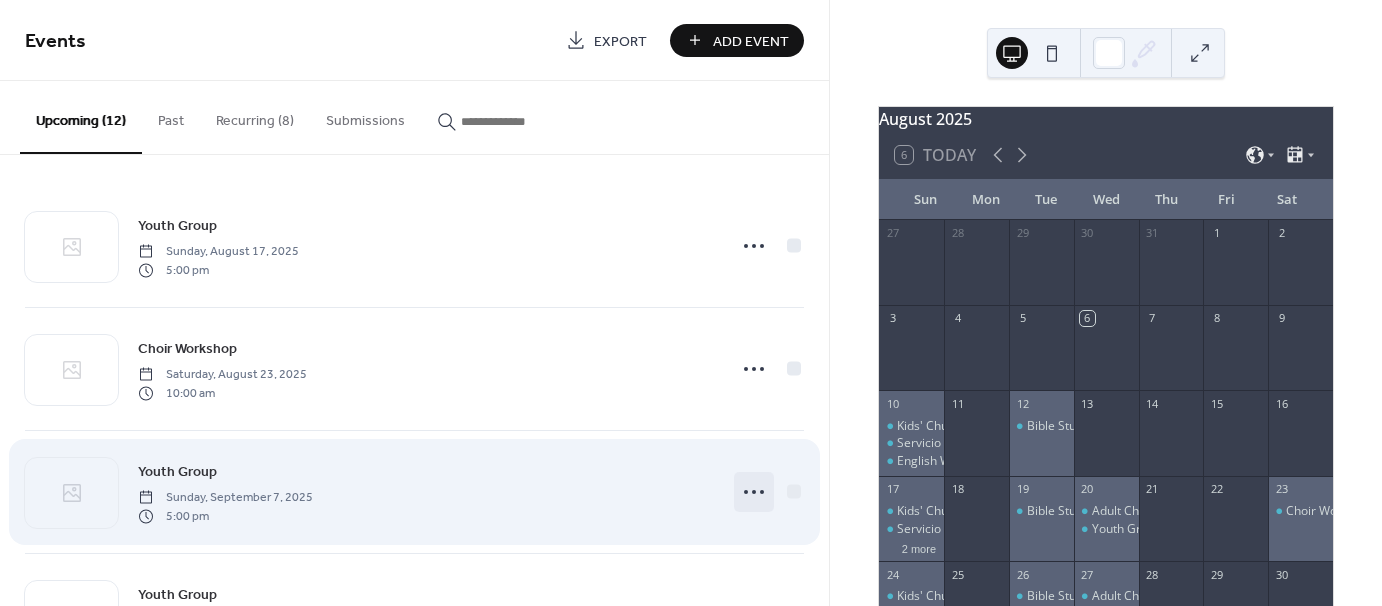 click 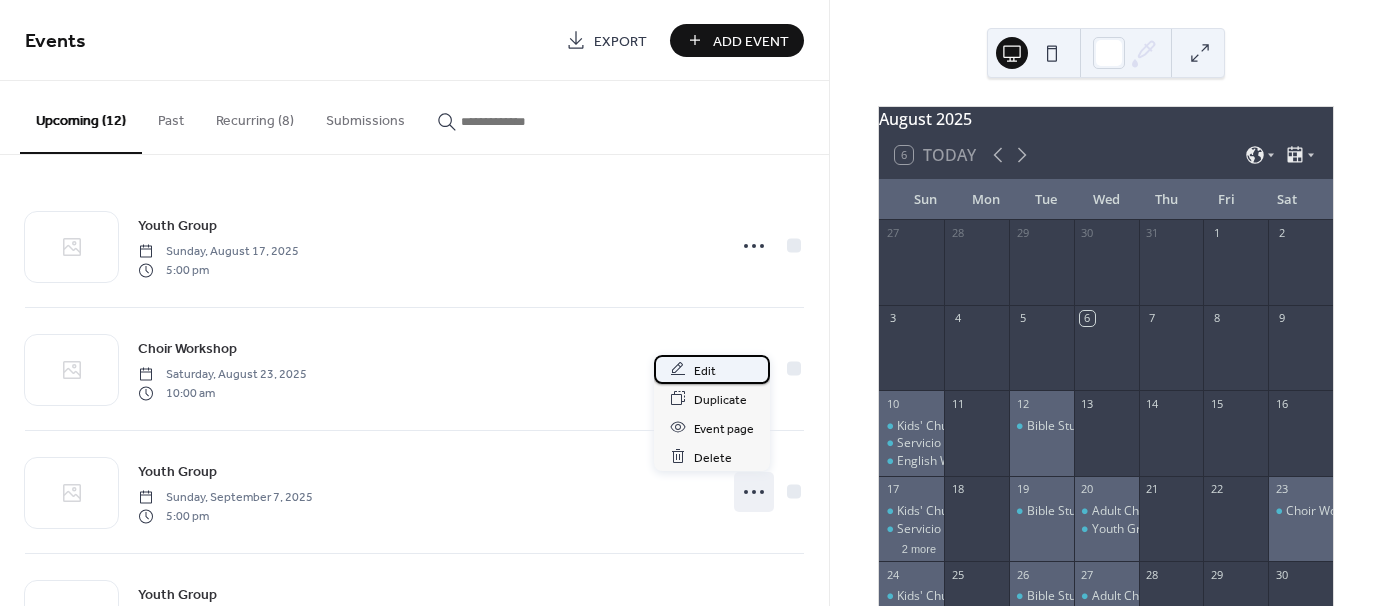 click on "Edit" at bounding box center (705, 370) 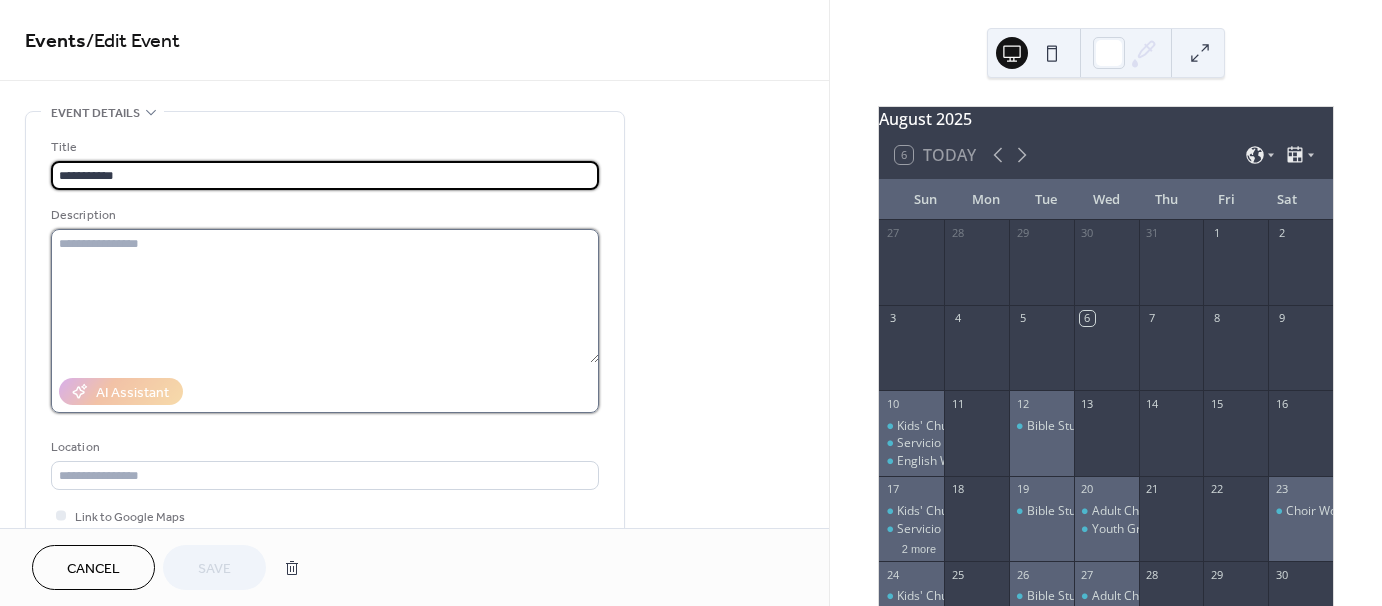 click at bounding box center (325, 296) 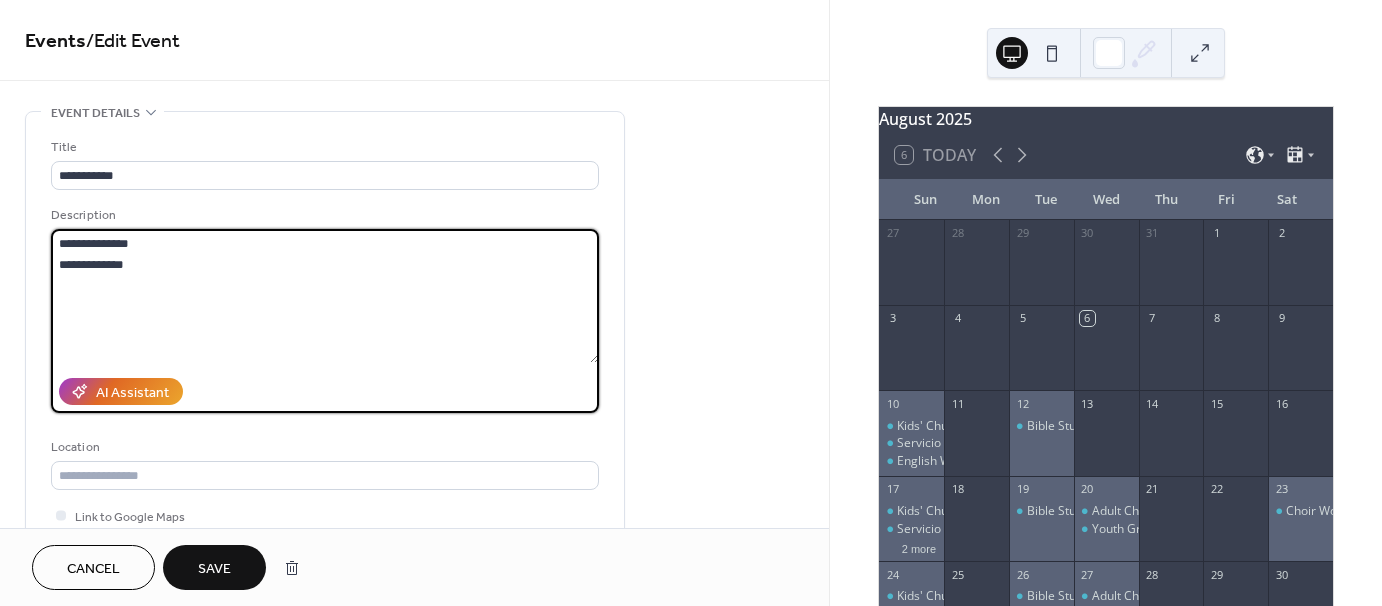 drag, startPoint x: 143, startPoint y: 267, endPoint x: 25, endPoint y: 237, distance: 121.75385 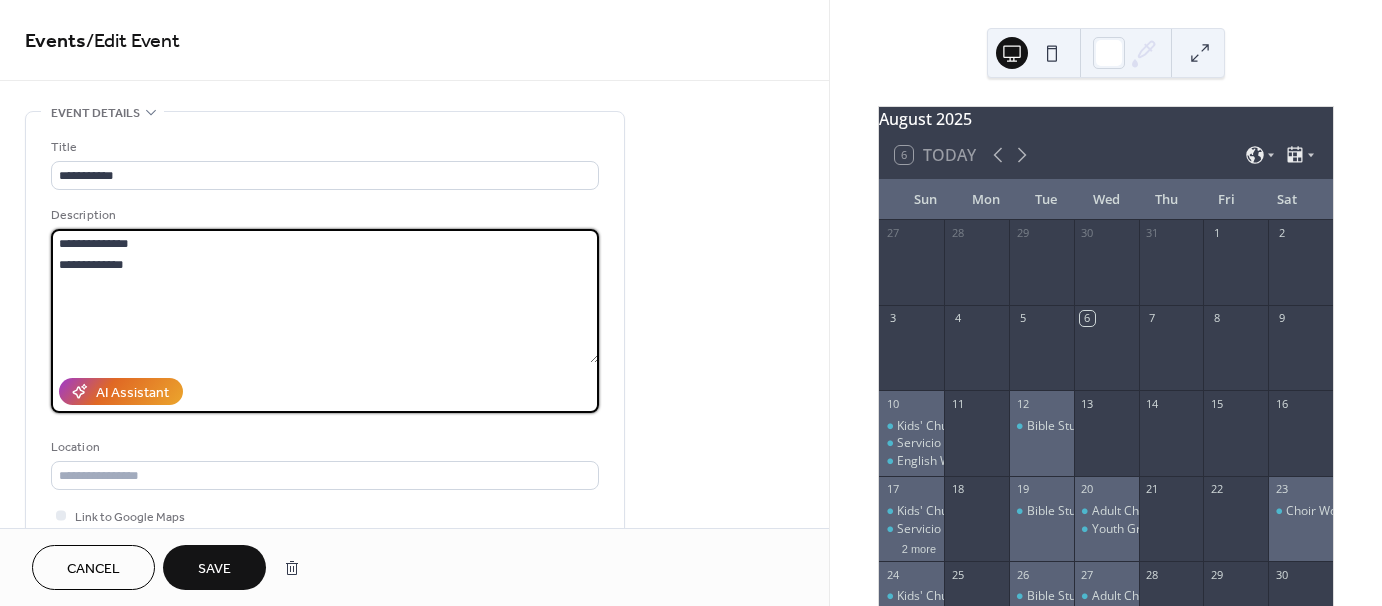click on "**********" at bounding box center (325, 365) 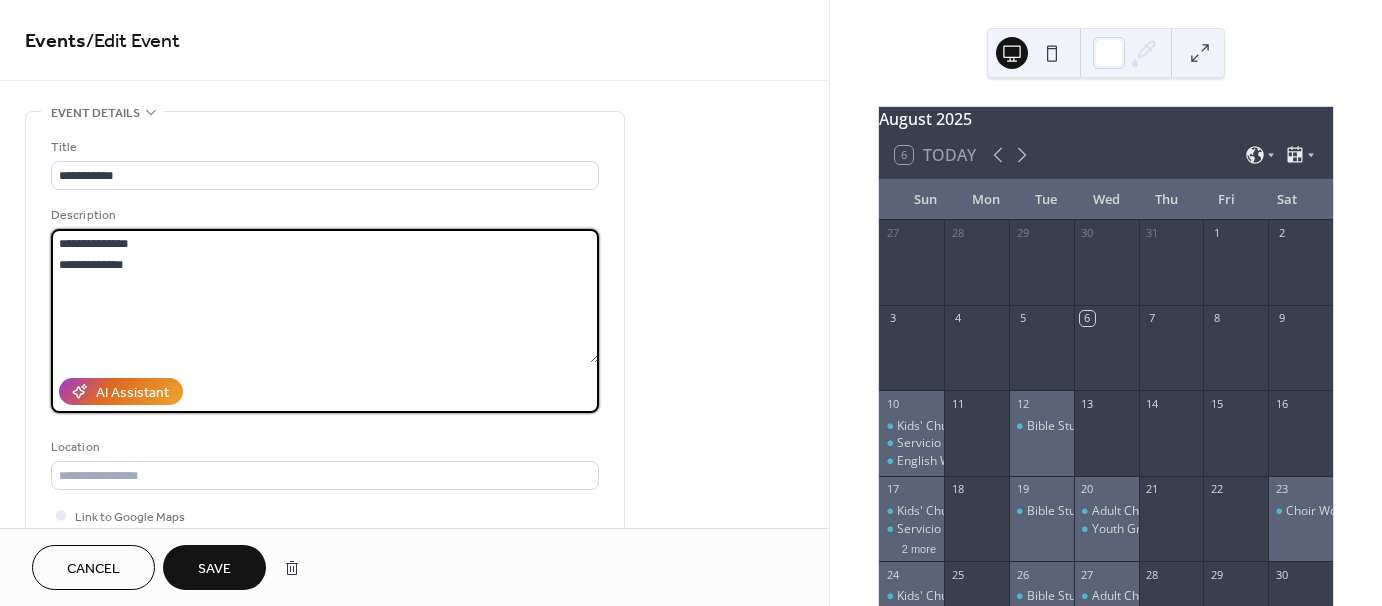 paste 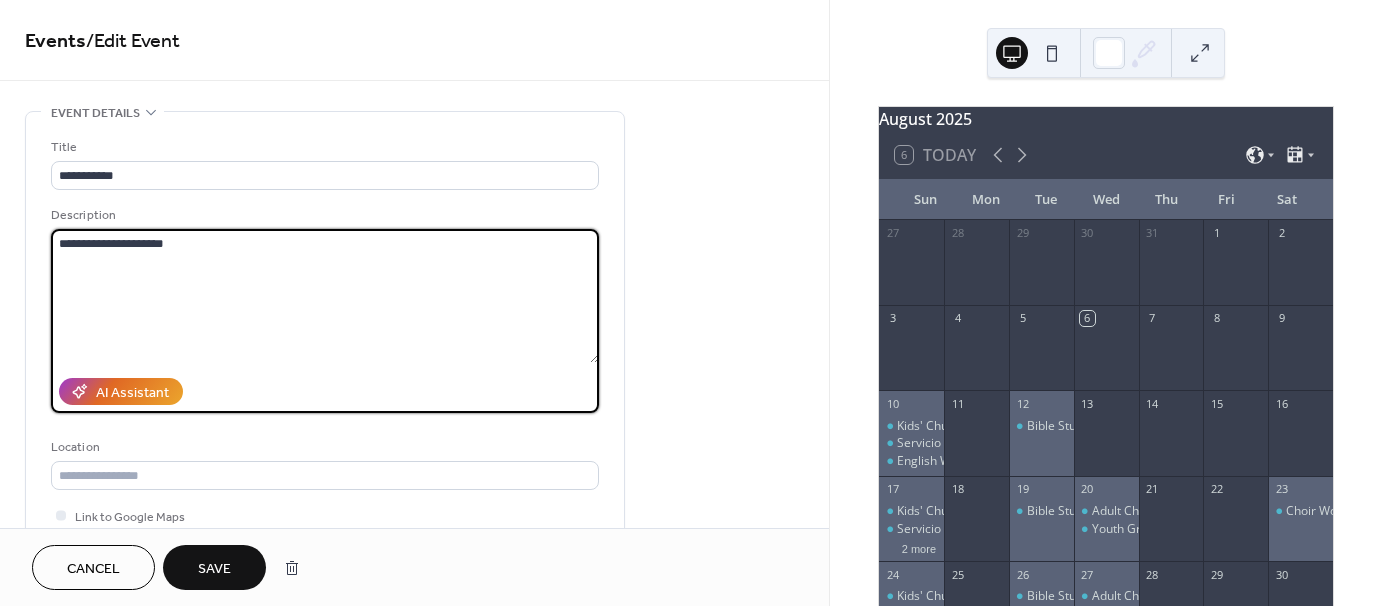 type on "**********" 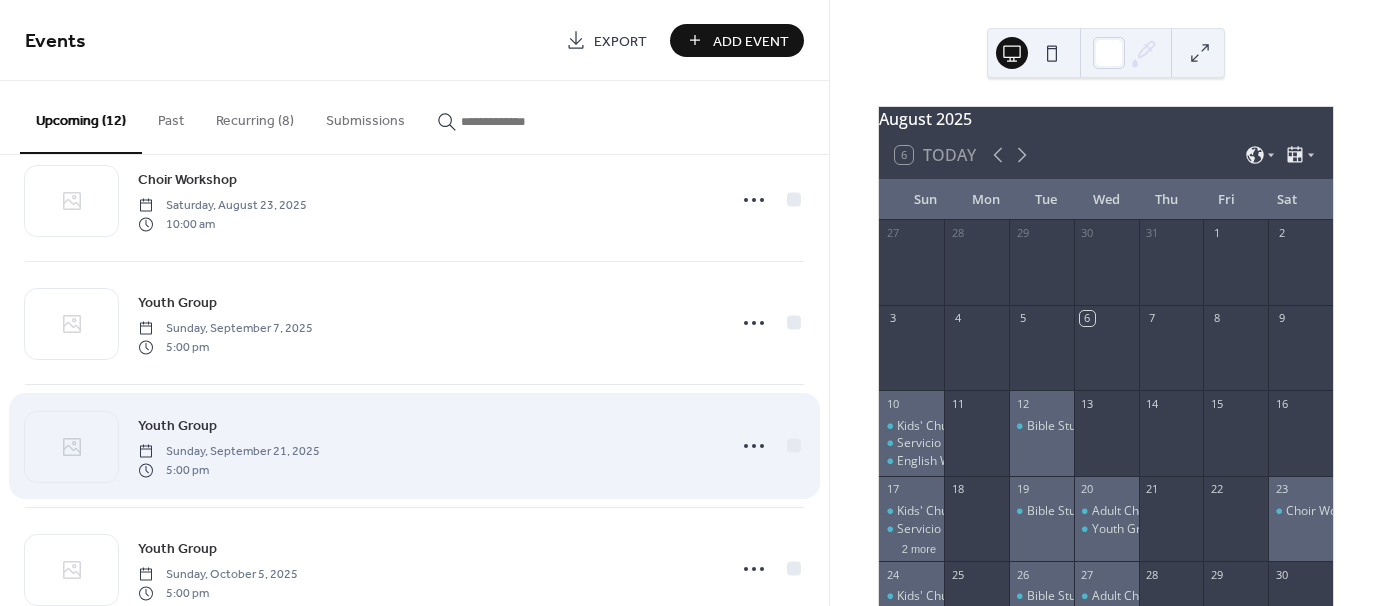 scroll, scrollTop: 200, scrollLeft: 0, axis: vertical 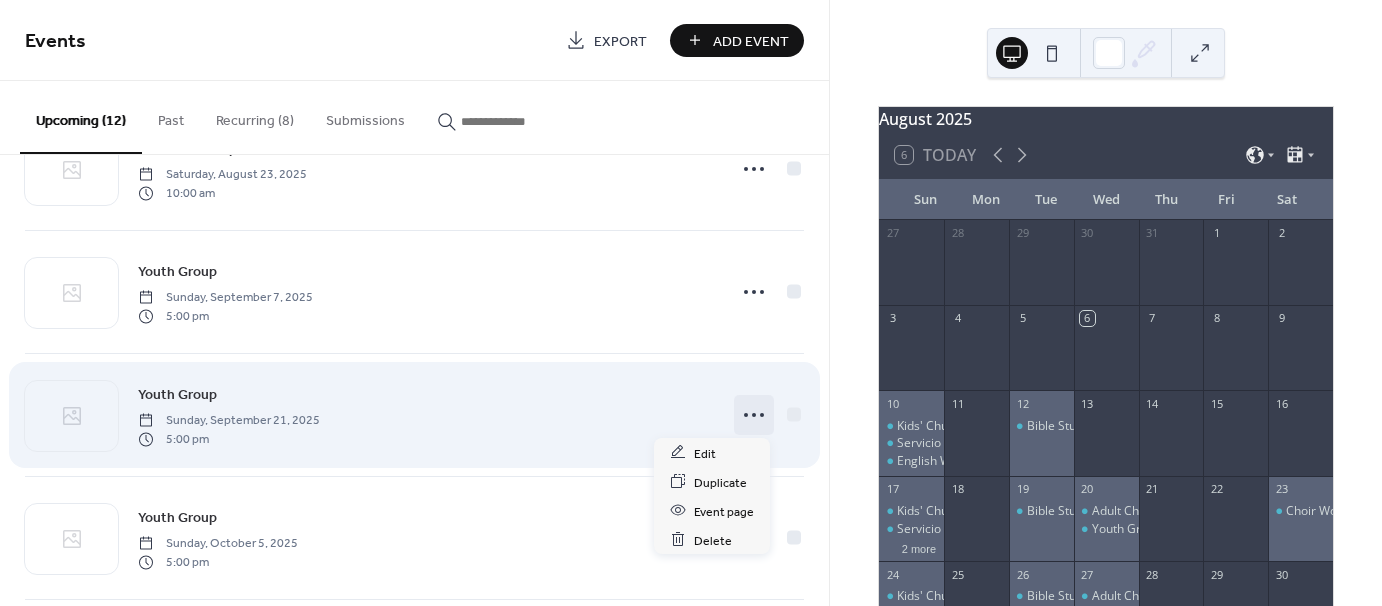 click 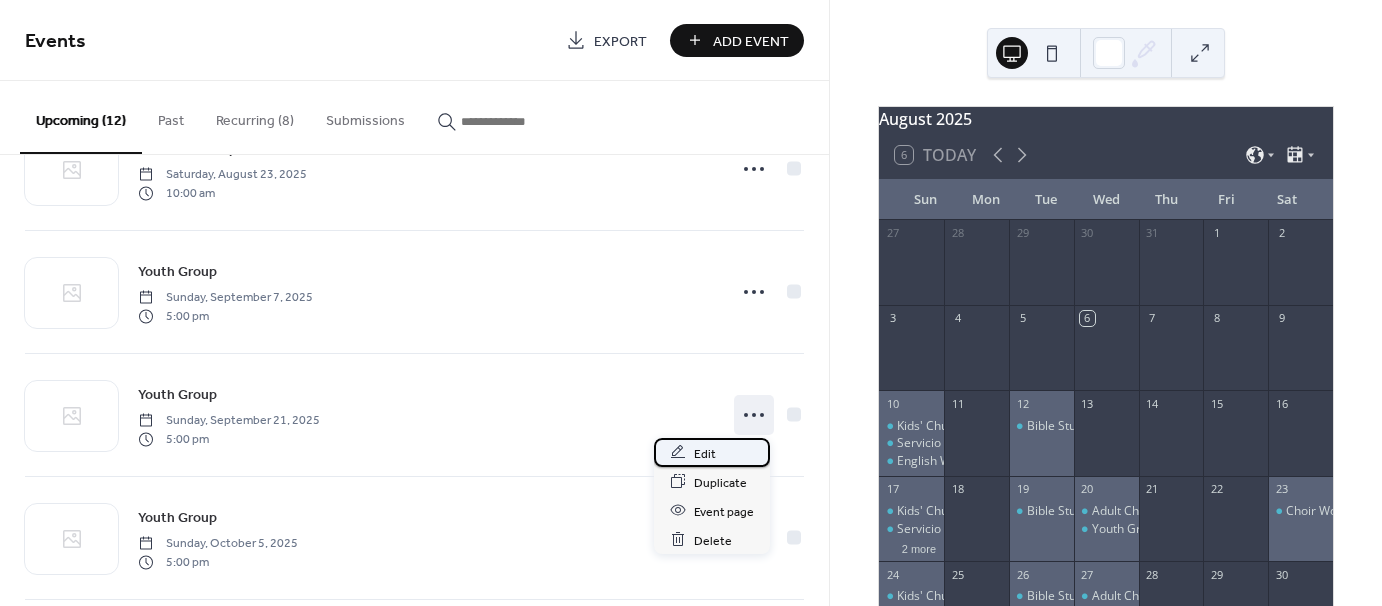 click on "Edit" at bounding box center (705, 453) 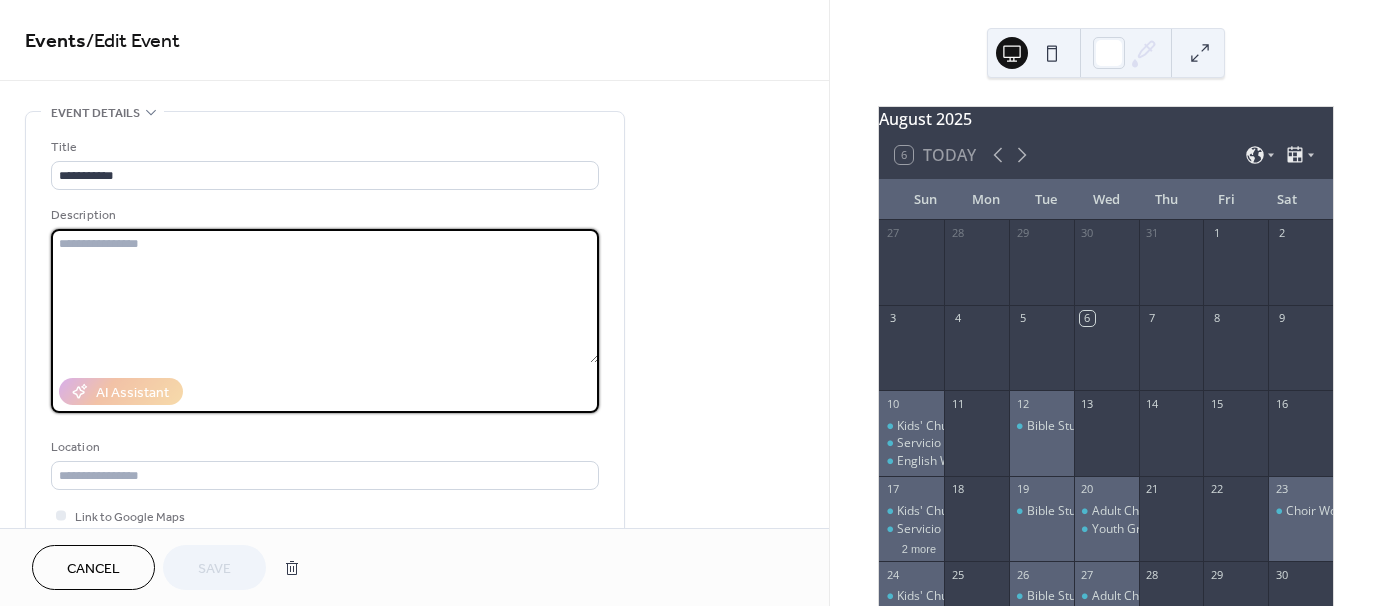 click at bounding box center (325, 296) 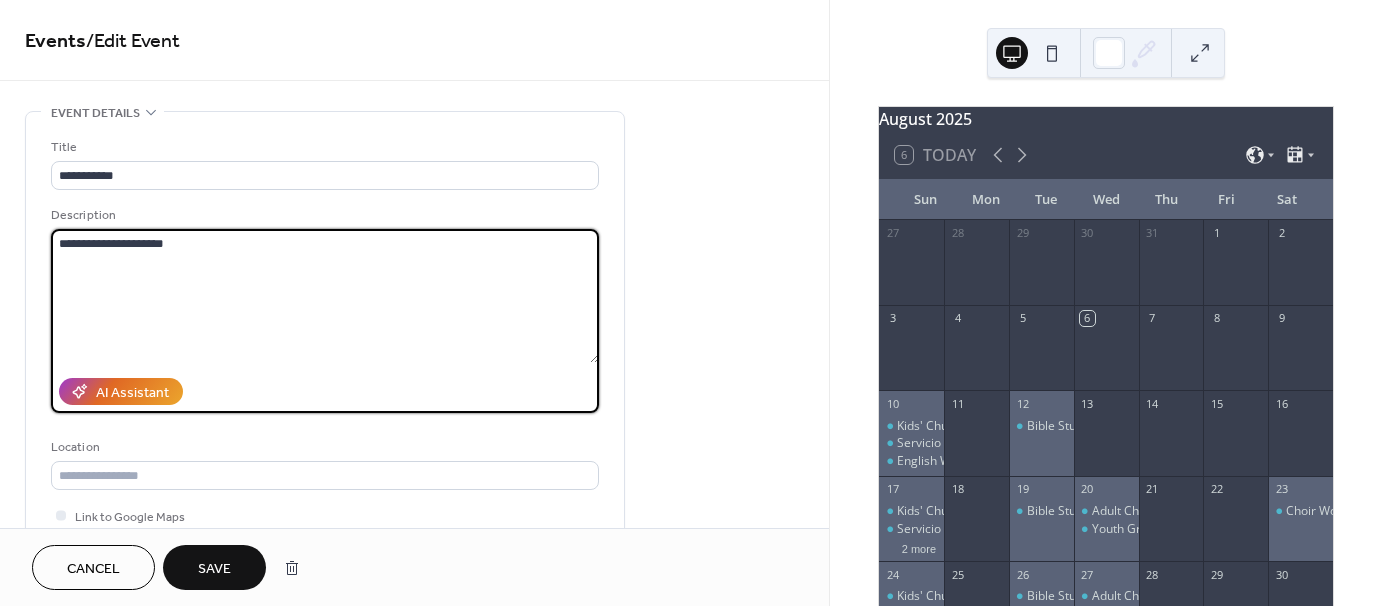 drag, startPoint x: 208, startPoint y: 237, endPoint x: 15, endPoint y: 244, distance: 193.1269 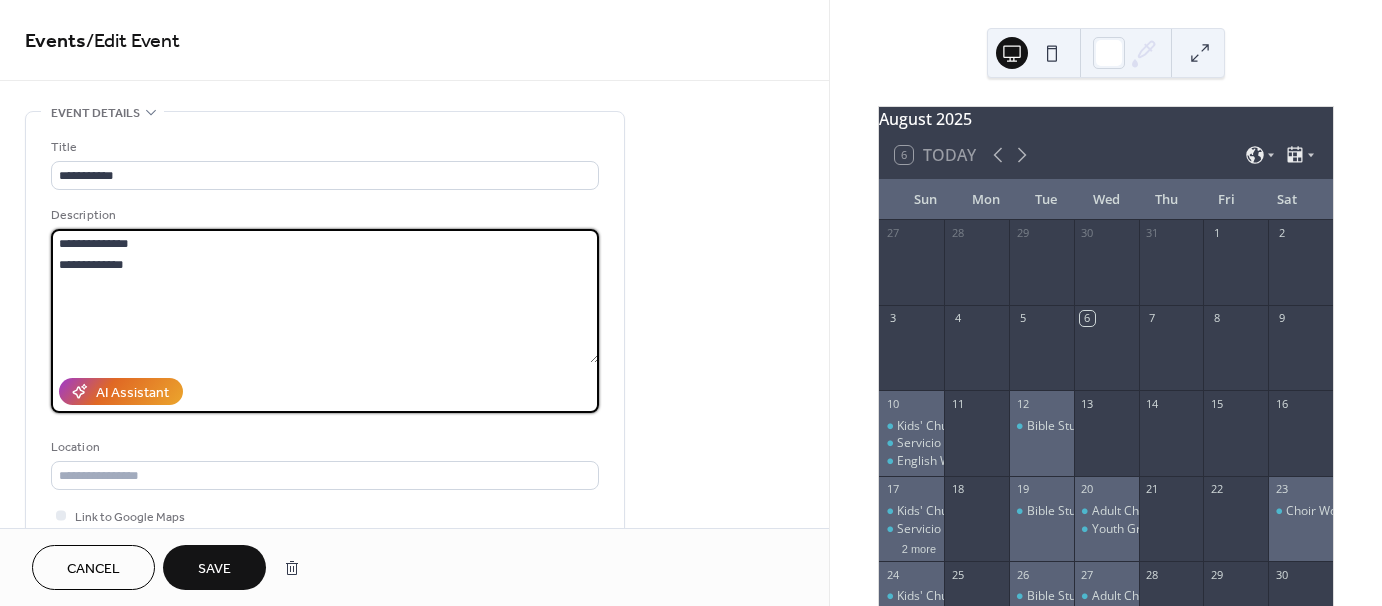 type on "**********" 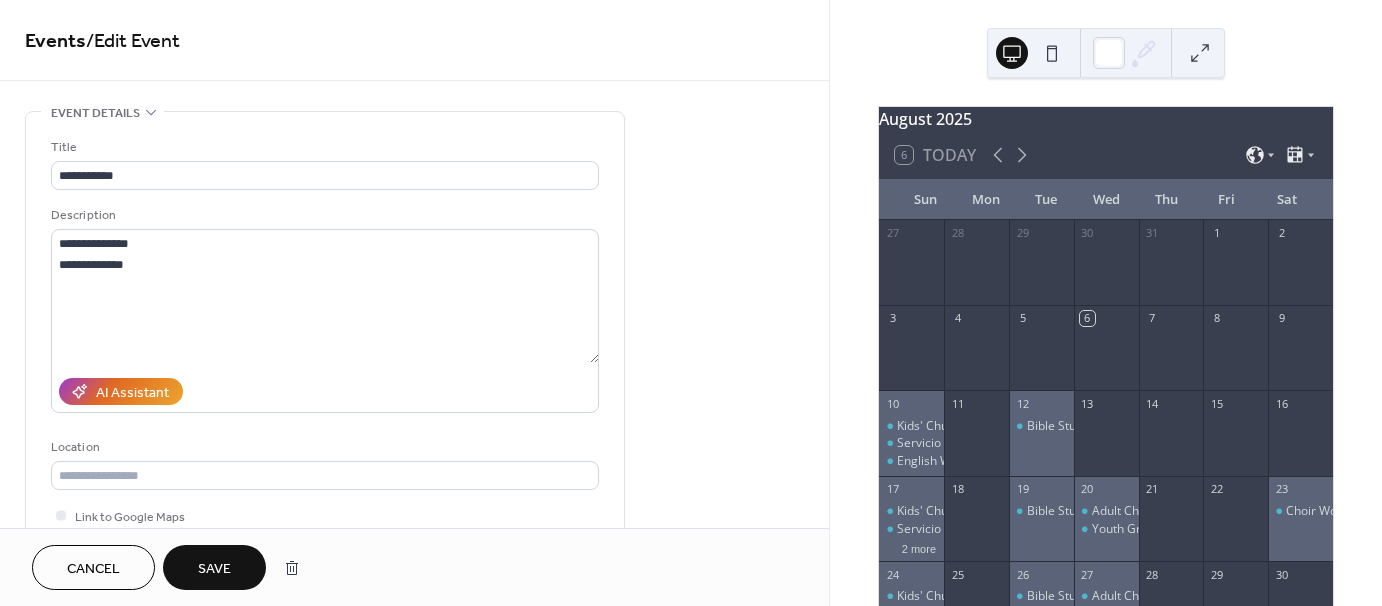 click on "Save" at bounding box center [214, 569] 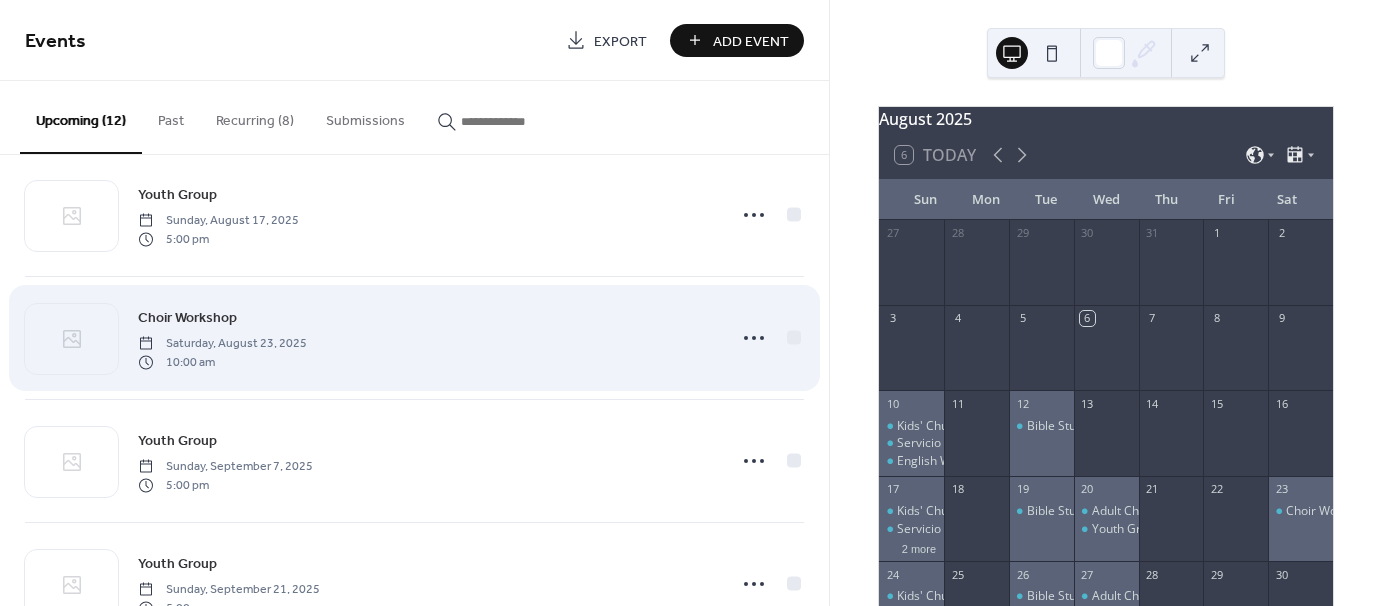 scroll, scrollTop: 0, scrollLeft: 0, axis: both 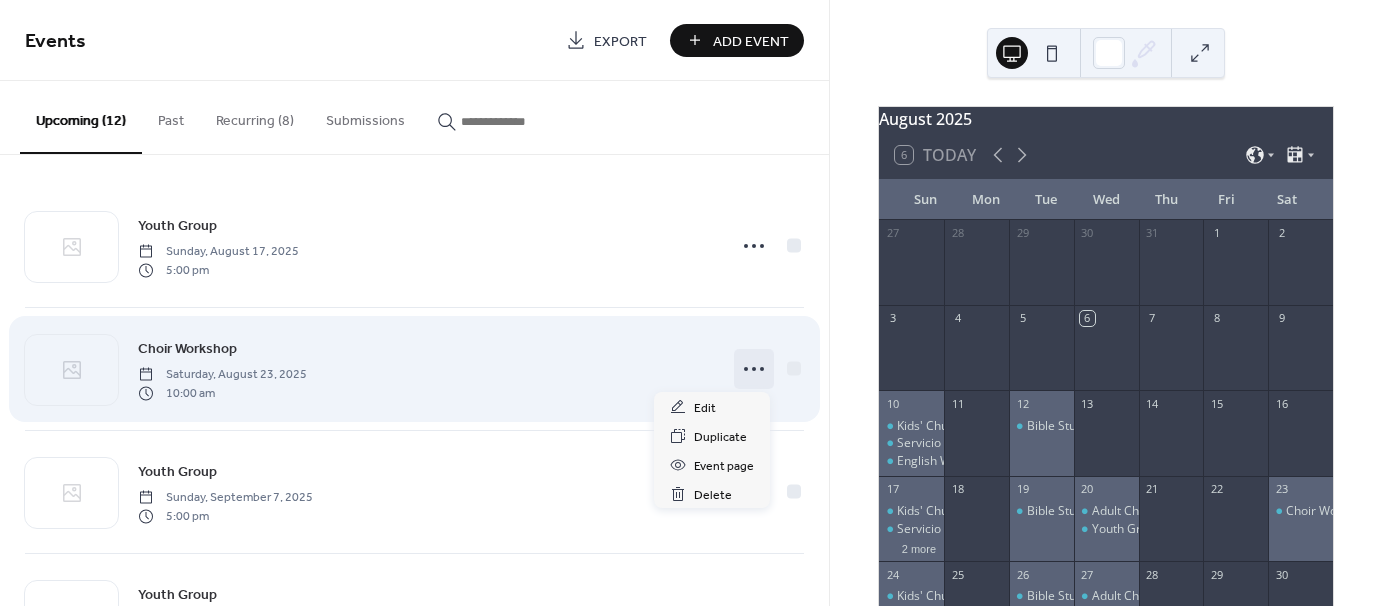 click 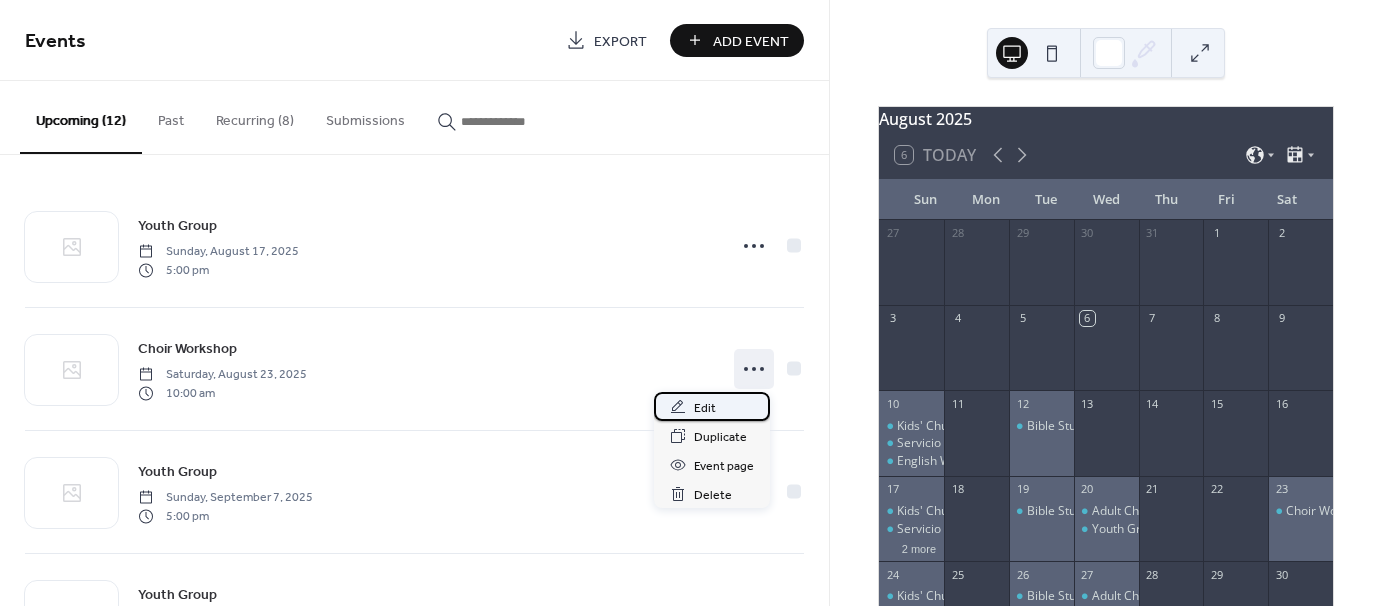 click on "Edit" at bounding box center [705, 408] 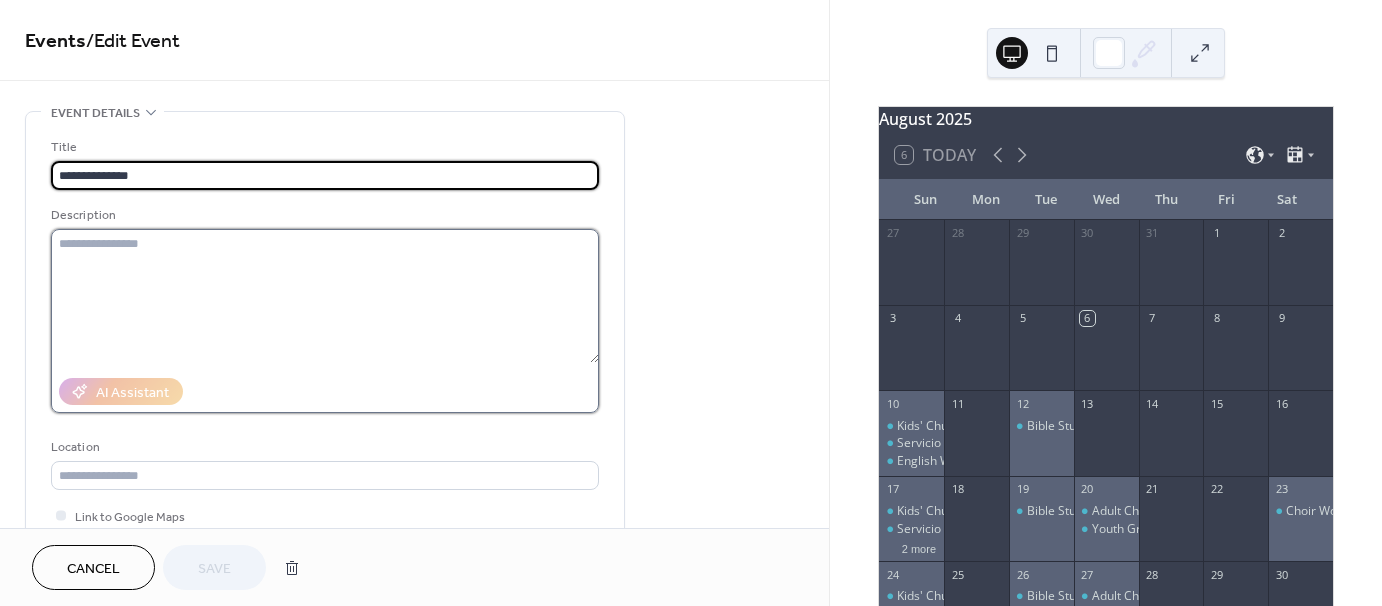 click at bounding box center [325, 296] 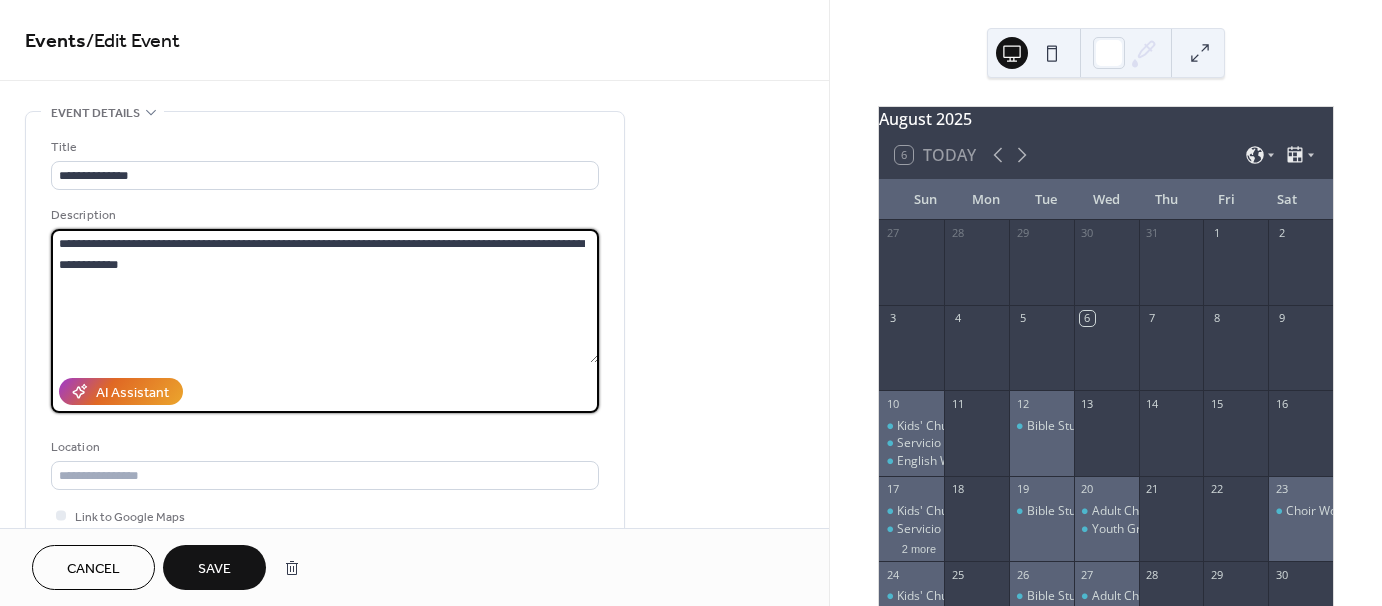 drag, startPoint x: 228, startPoint y: 268, endPoint x: 50, endPoint y: 240, distance: 180.1888 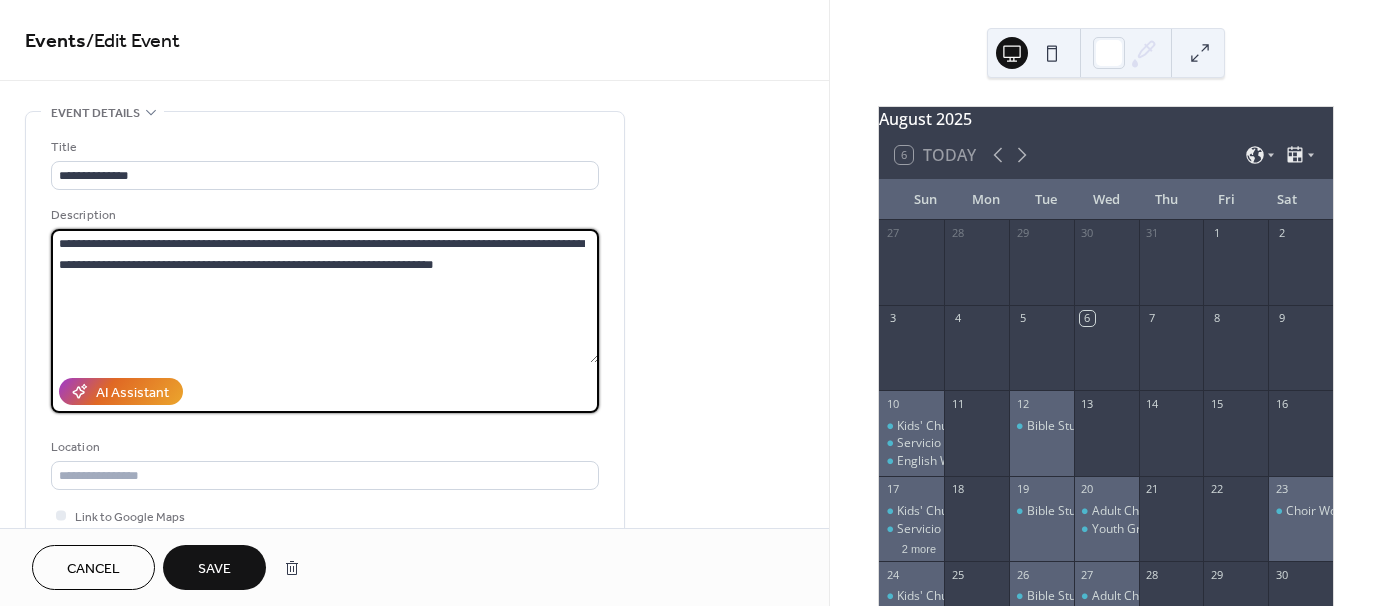 type on "**********" 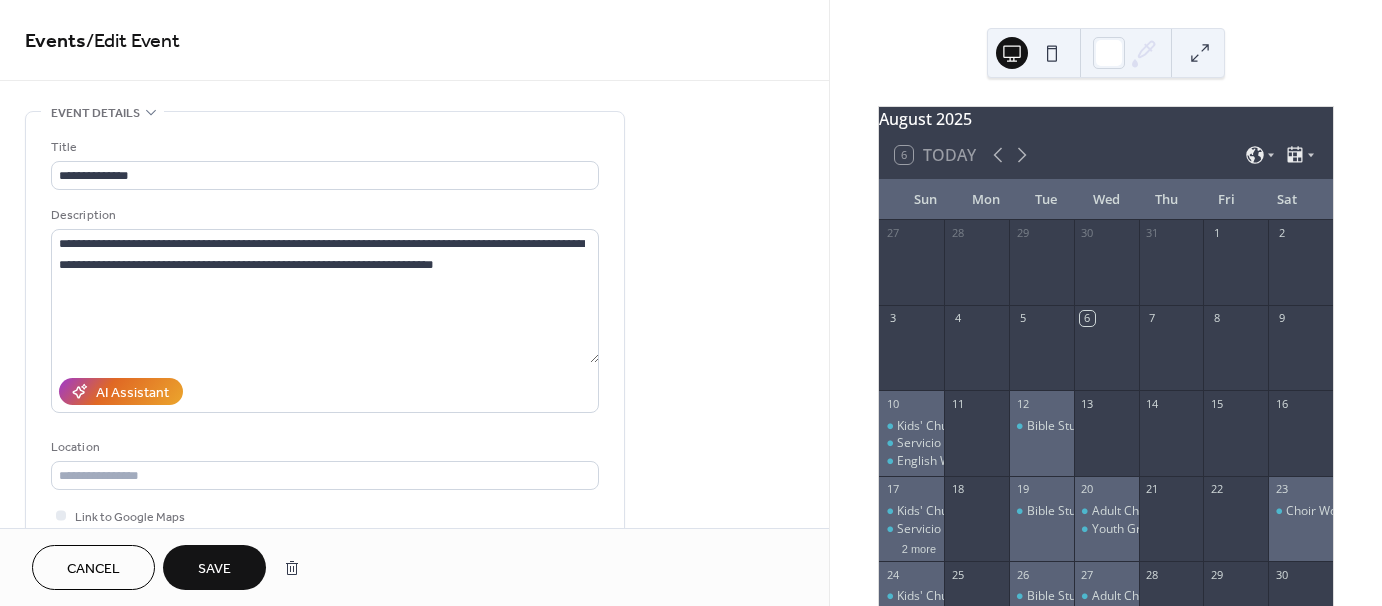 click on "Save" at bounding box center [214, 567] 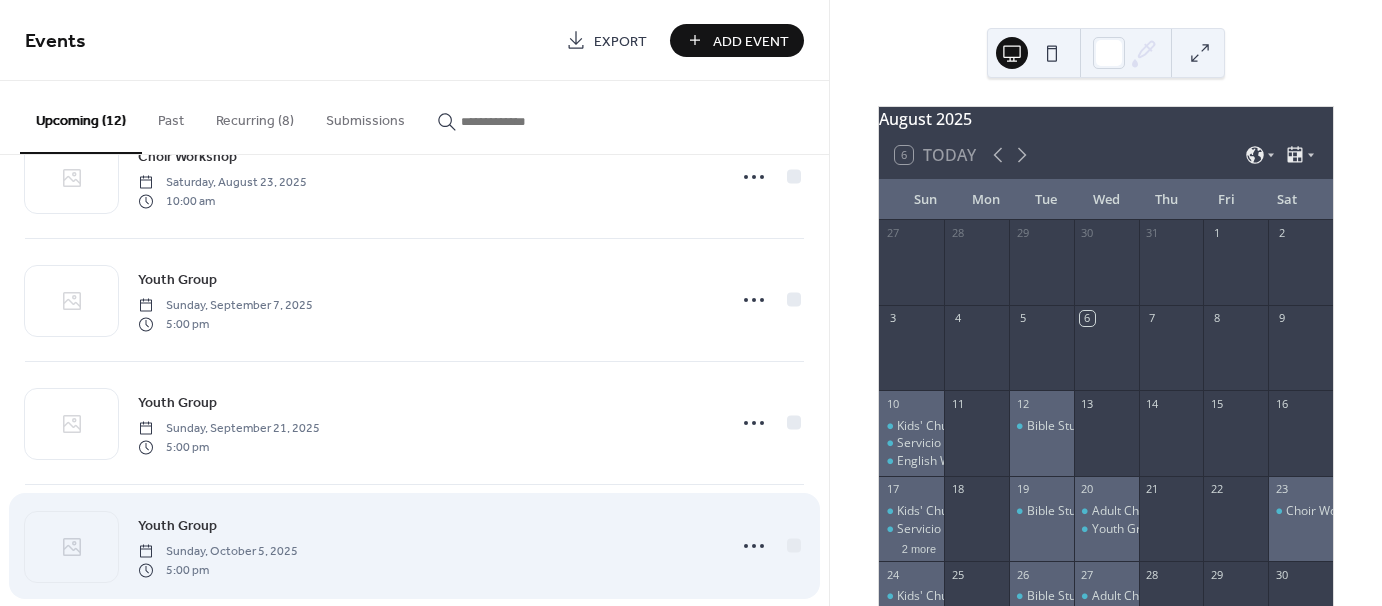 scroll, scrollTop: 200, scrollLeft: 0, axis: vertical 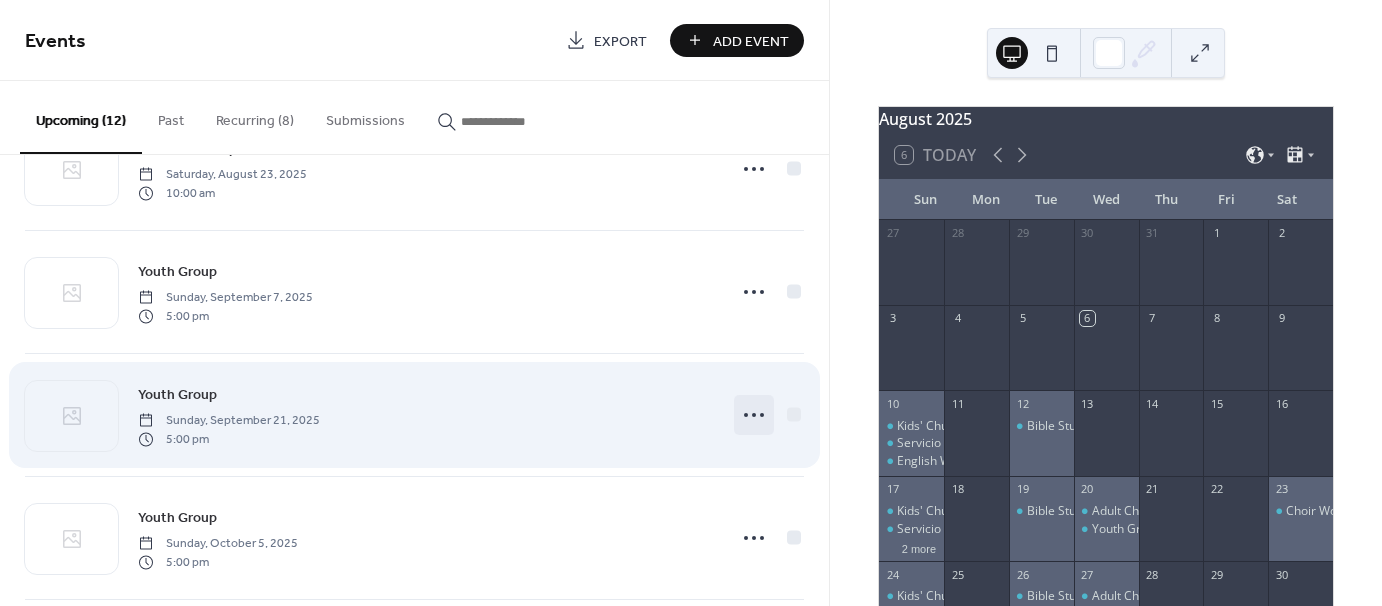 click 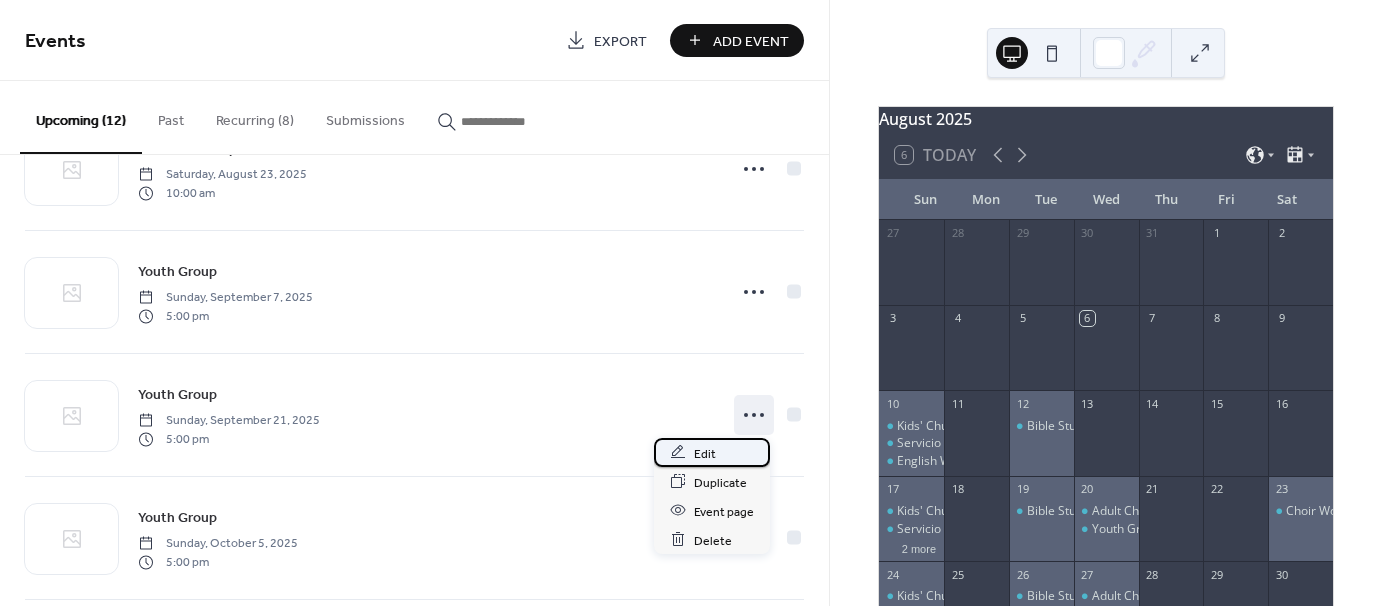 click on "Edit" at bounding box center (705, 453) 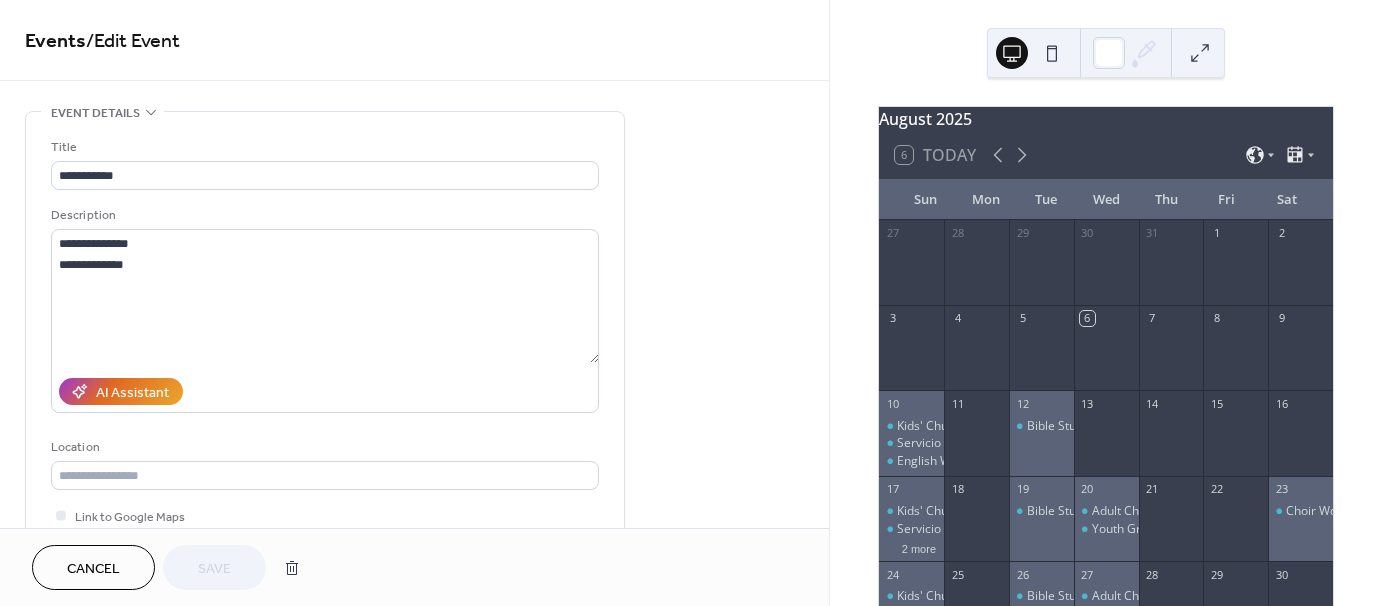 click on "Cancel" at bounding box center (93, 569) 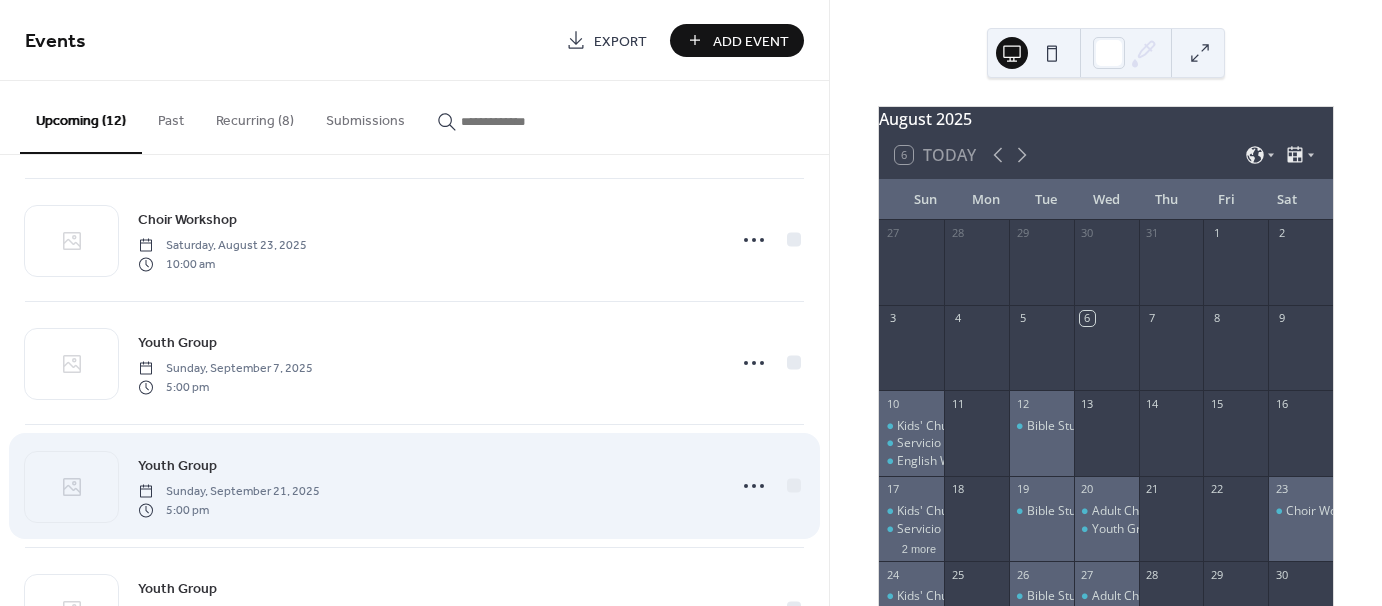 scroll, scrollTop: 200, scrollLeft: 0, axis: vertical 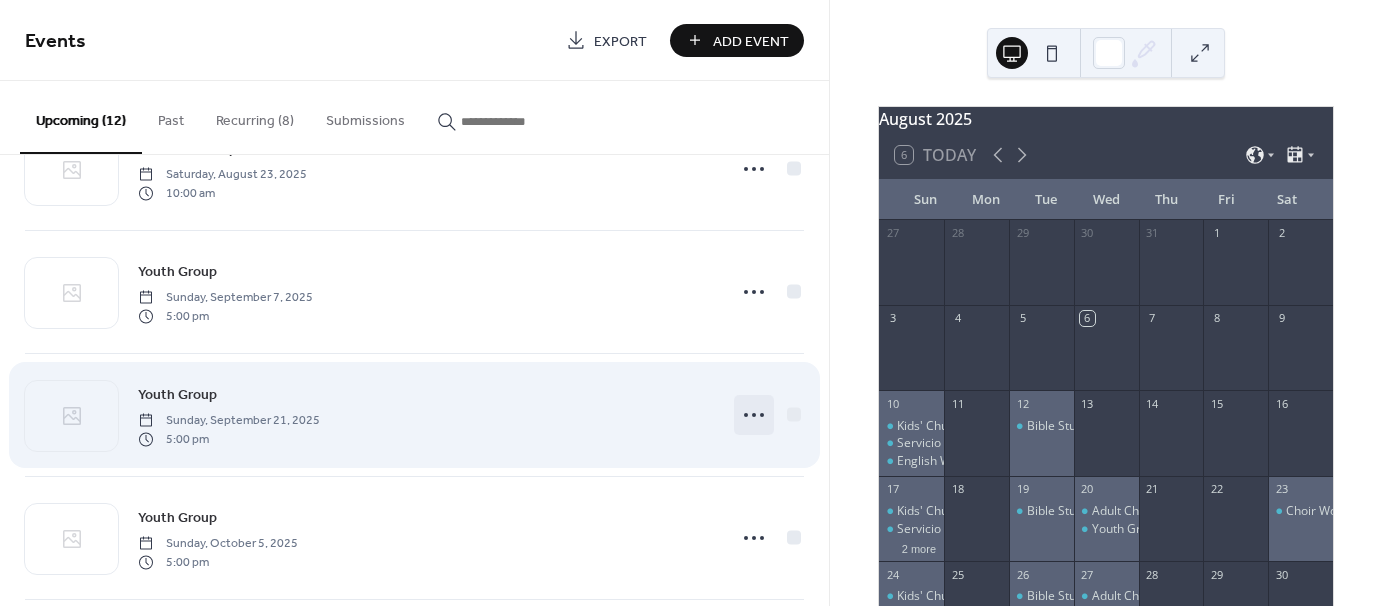 click 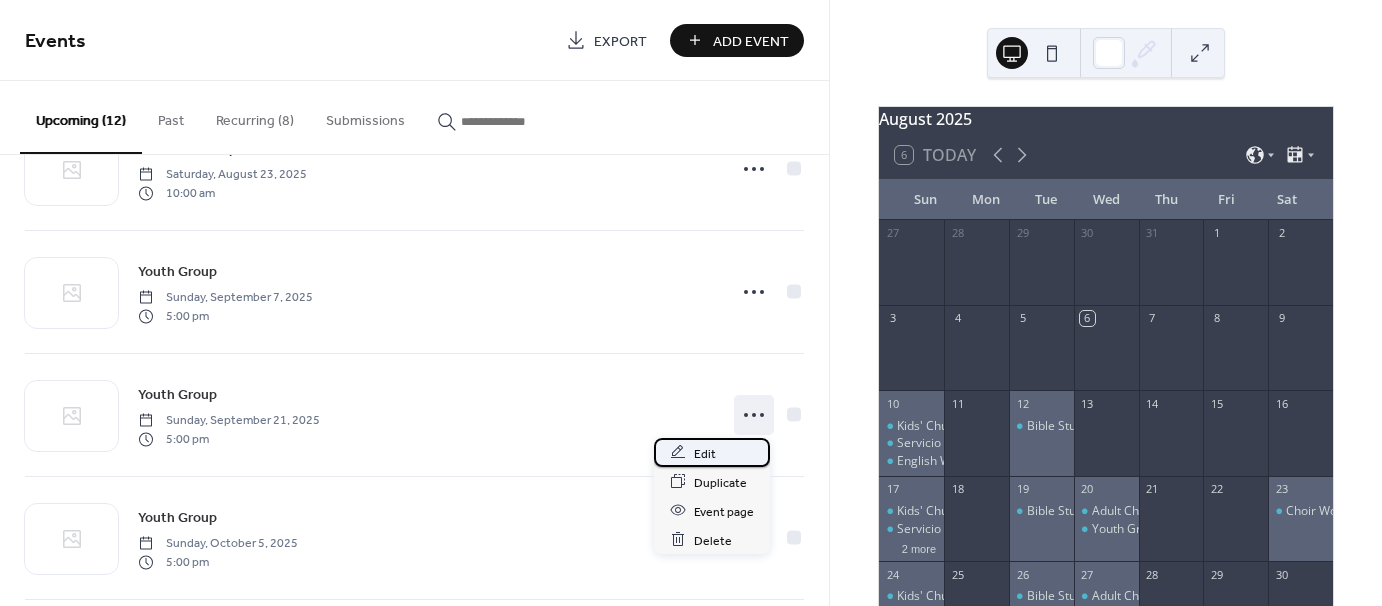 click on "Edit" at bounding box center (705, 453) 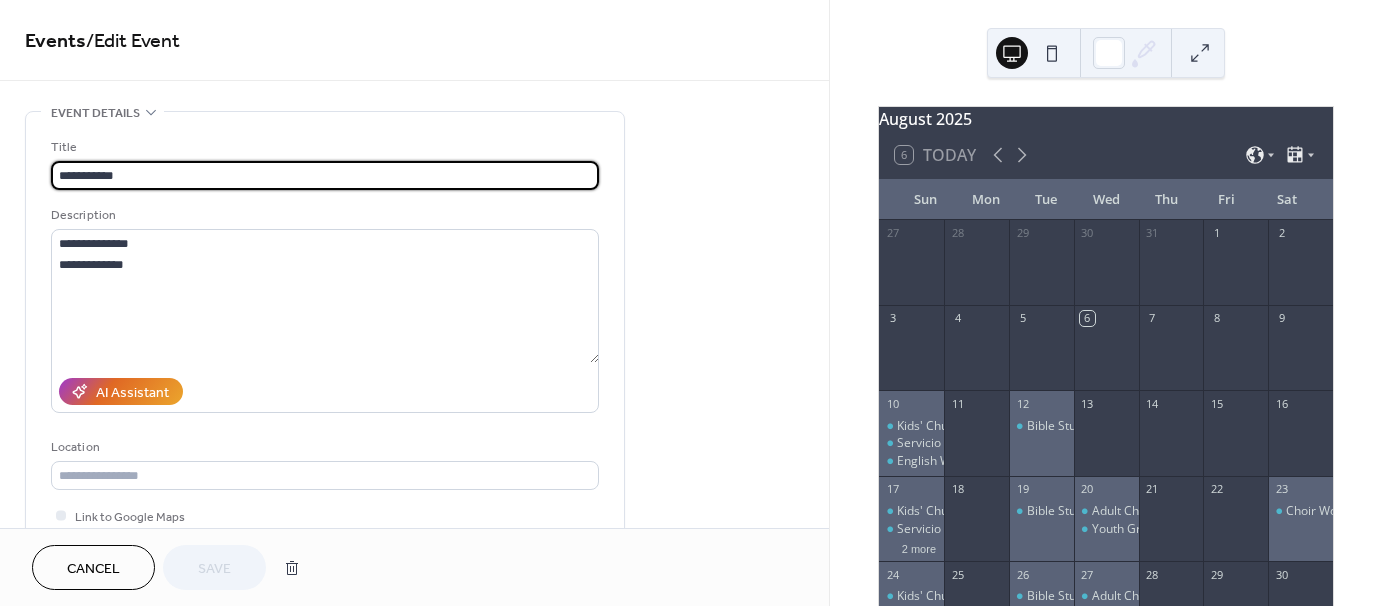 click on "Cancel" at bounding box center (93, 567) 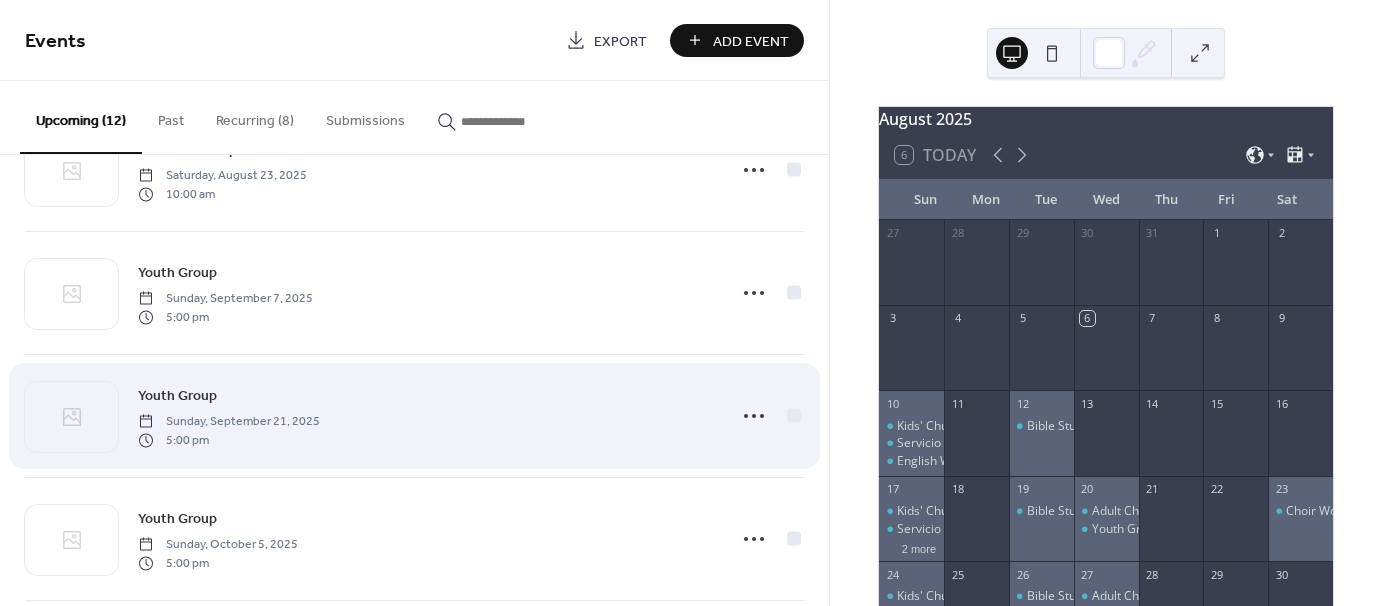 scroll, scrollTop: 200, scrollLeft: 0, axis: vertical 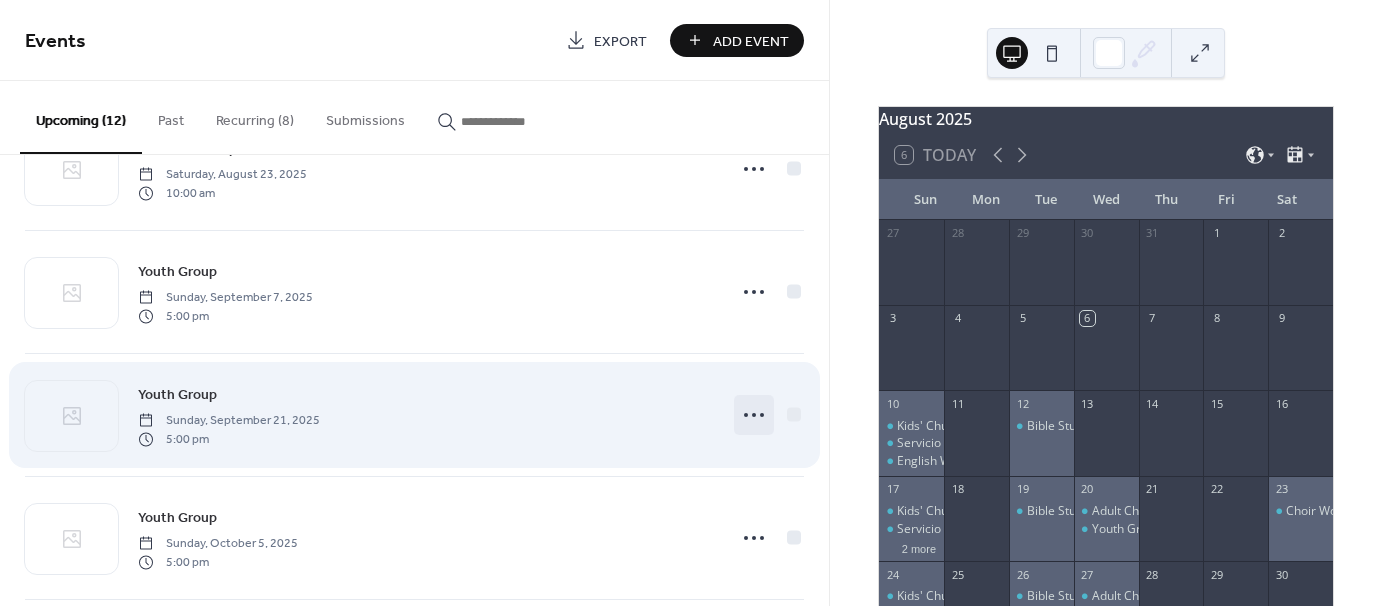 click 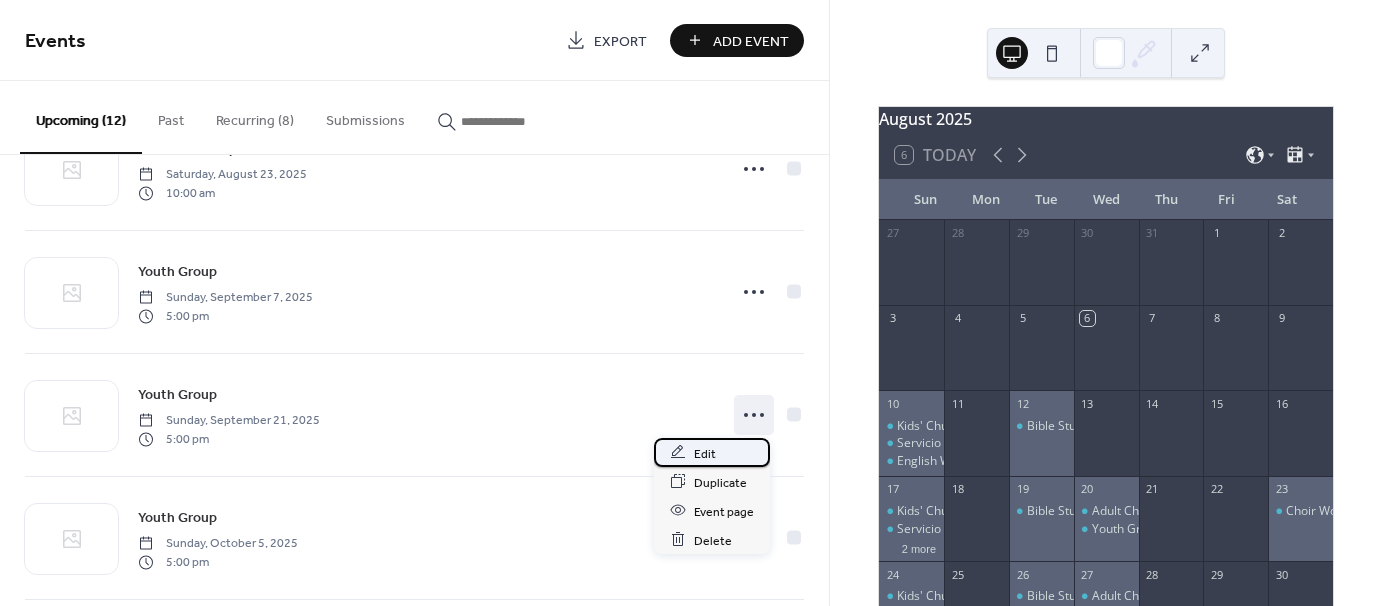 click on "Edit" at bounding box center (705, 453) 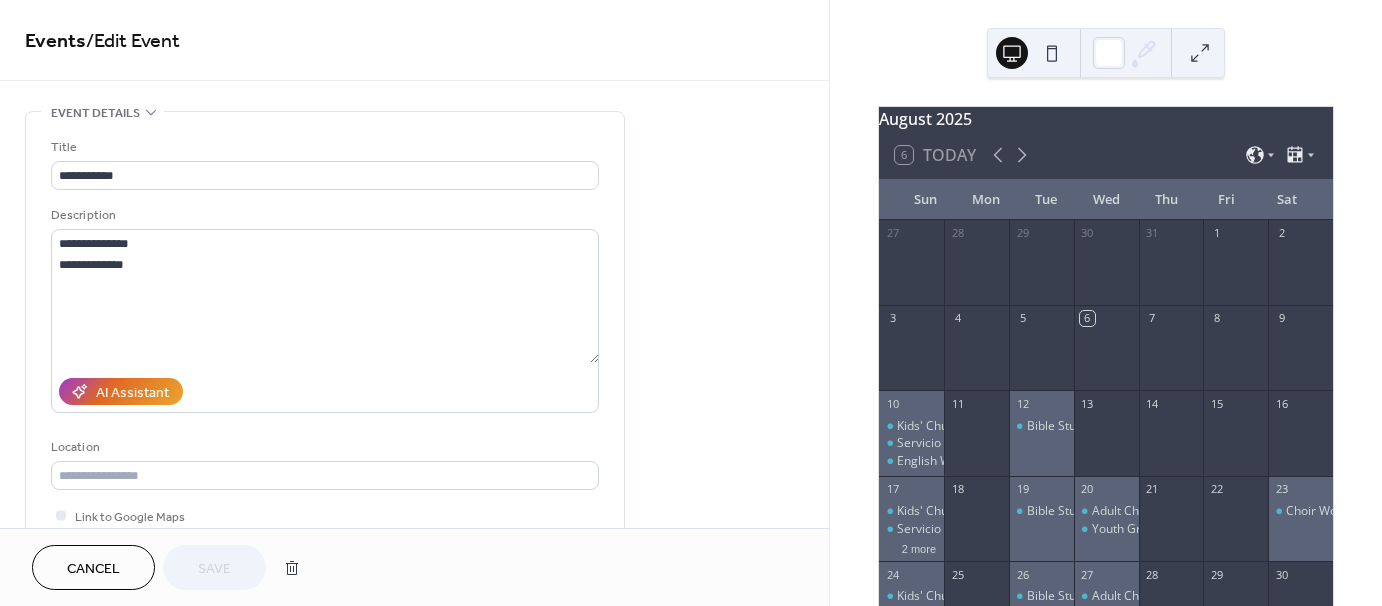 click on "Cancel" at bounding box center (93, 569) 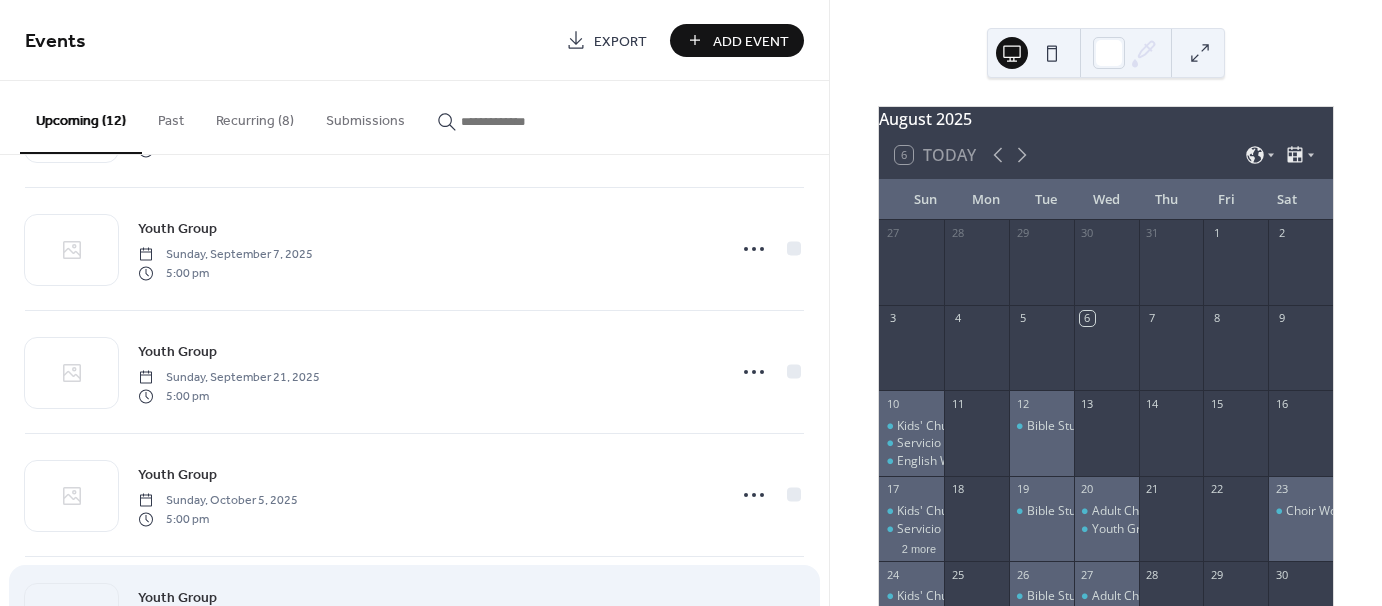 scroll, scrollTop: 500, scrollLeft: 0, axis: vertical 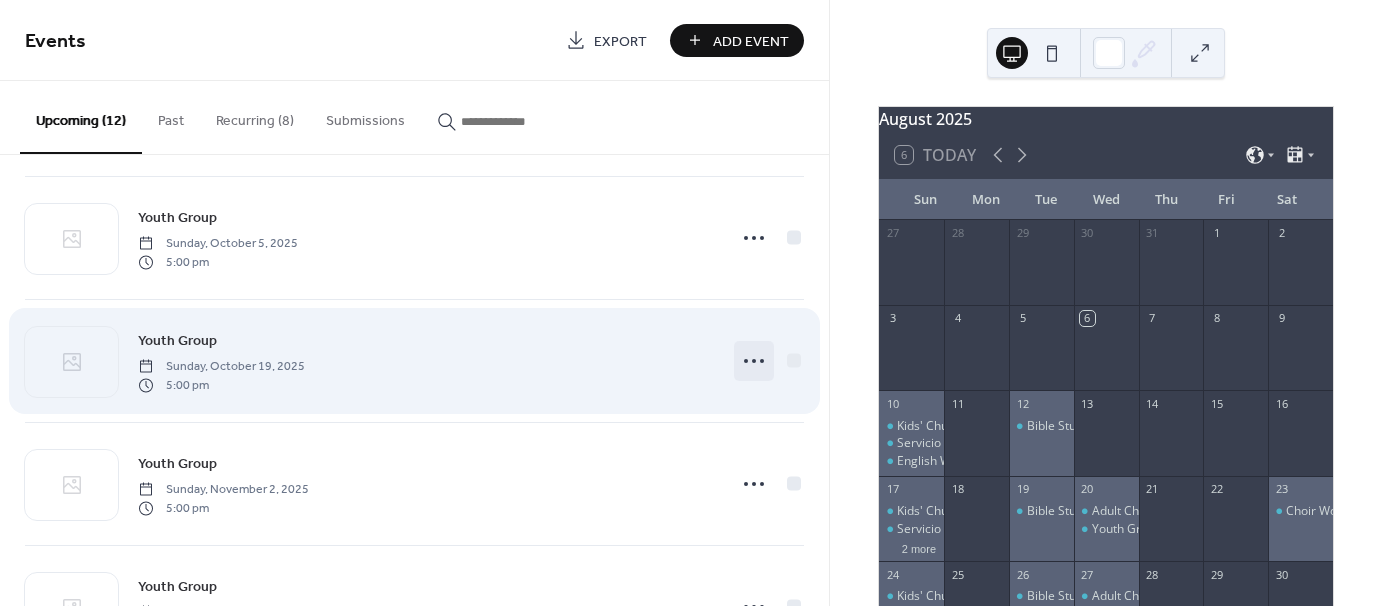 click 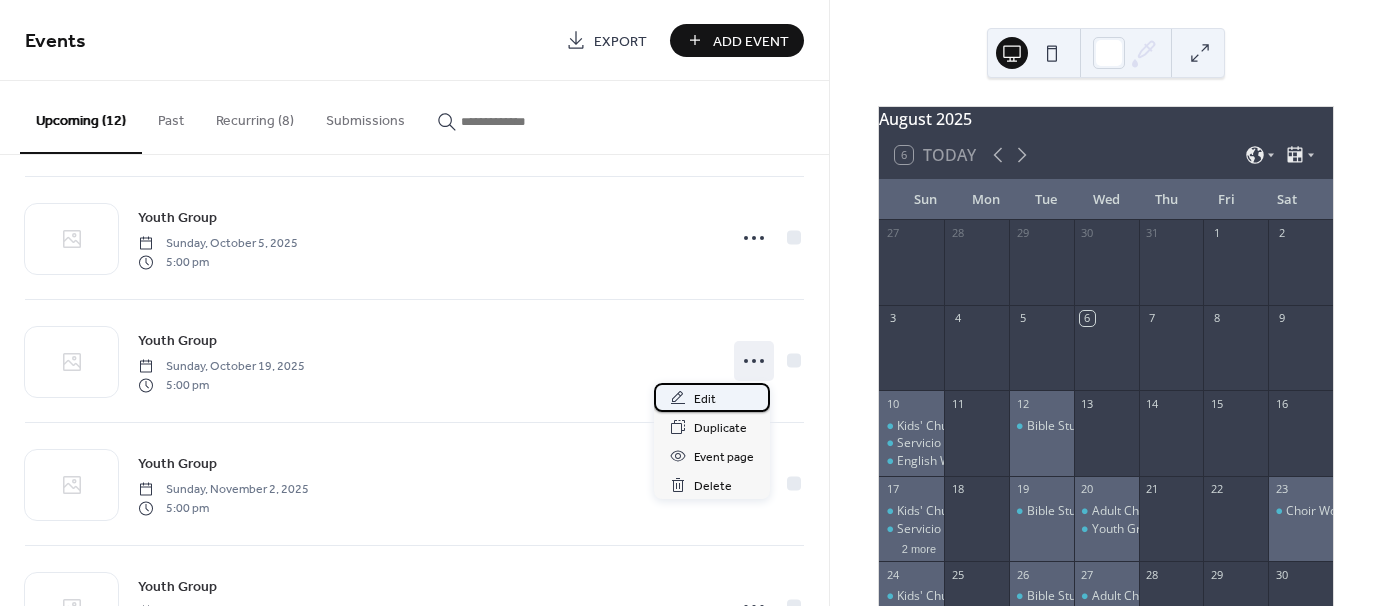 click on "Edit" at bounding box center (705, 399) 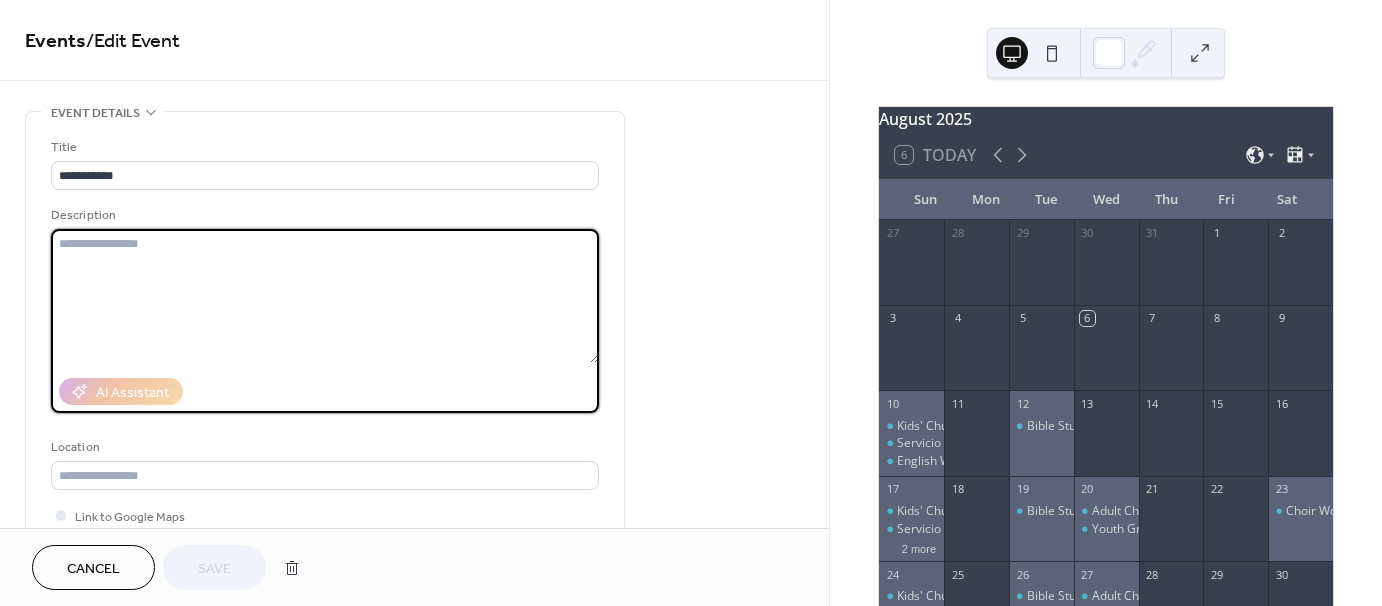 click at bounding box center [325, 296] 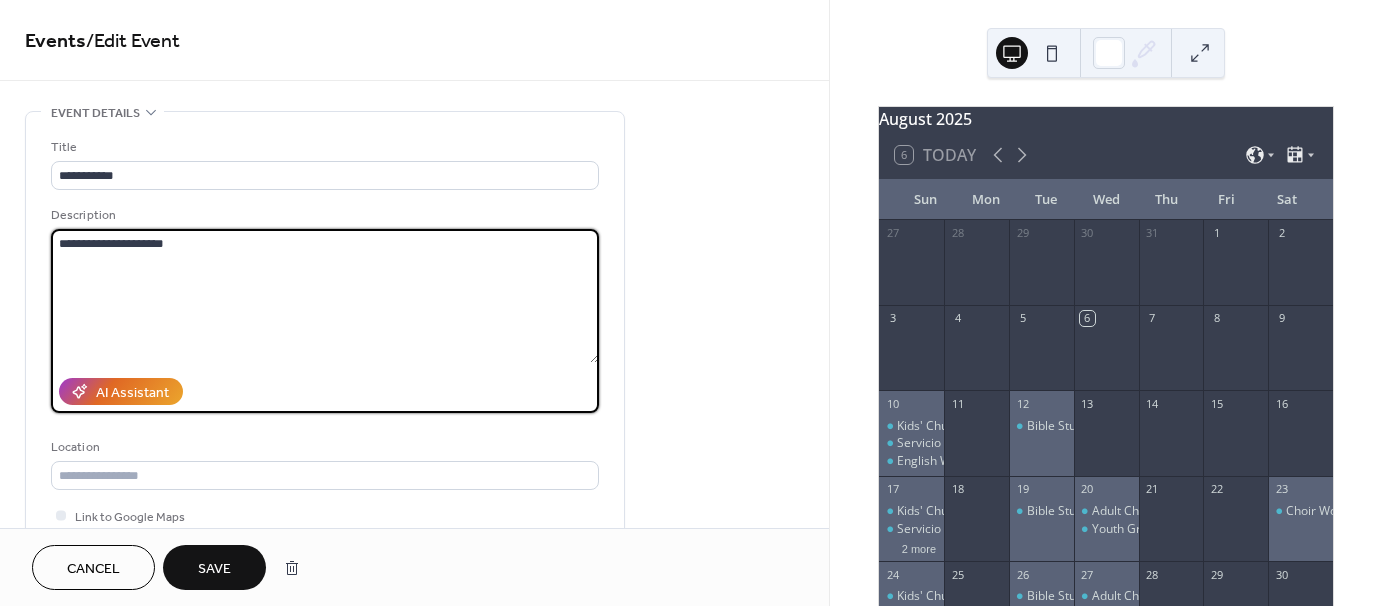 drag, startPoint x: 200, startPoint y: 242, endPoint x: 32, endPoint y: 250, distance: 168.19037 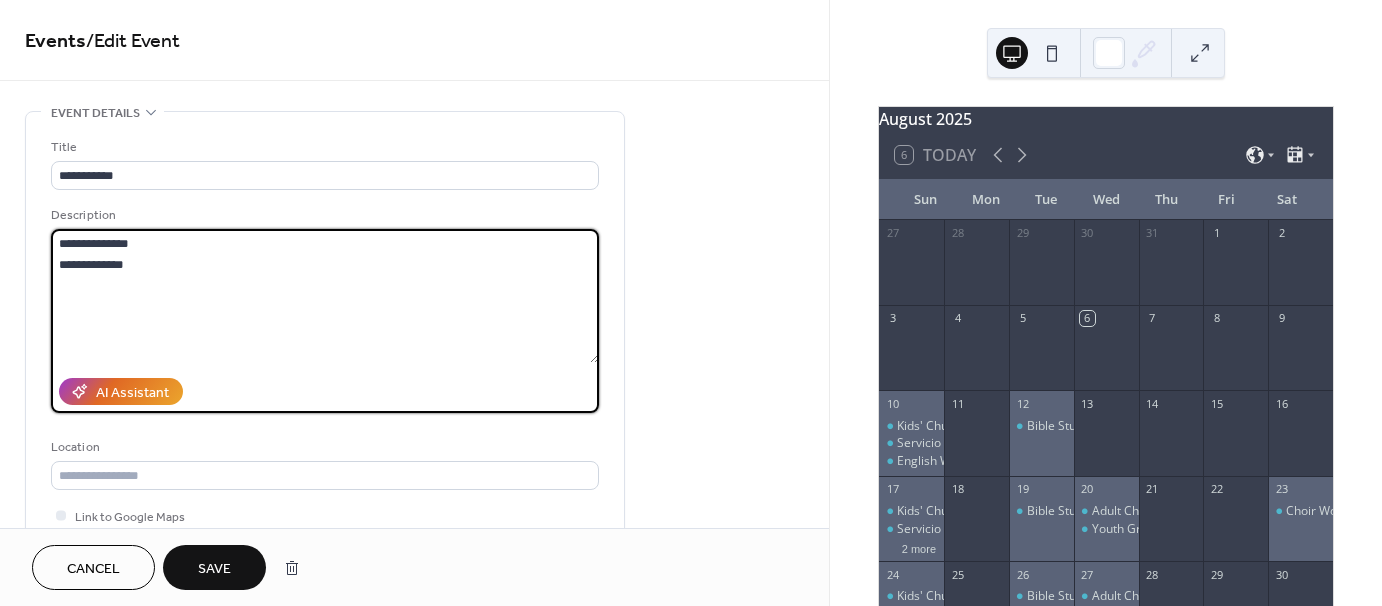 drag, startPoint x: 163, startPoint y: 267, endPoint x: 45, endPoint y: 238, distance: 121.511314 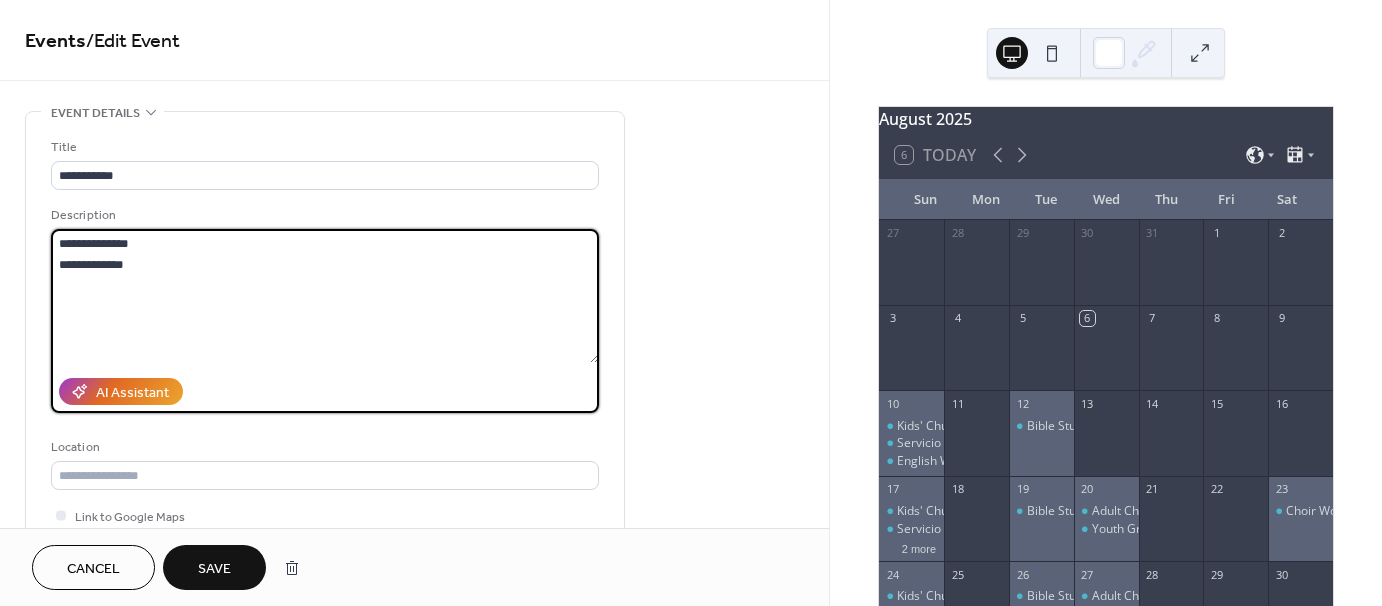 click on "**********" at bounding box center (325, 365) 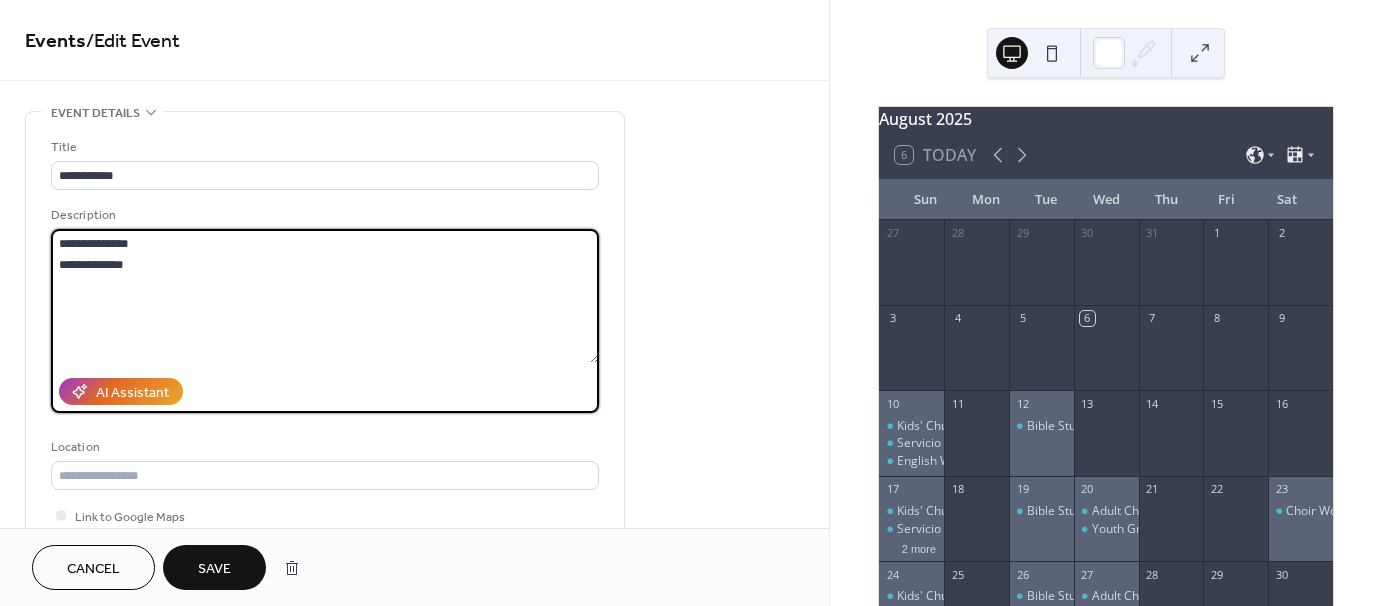type on "**********" 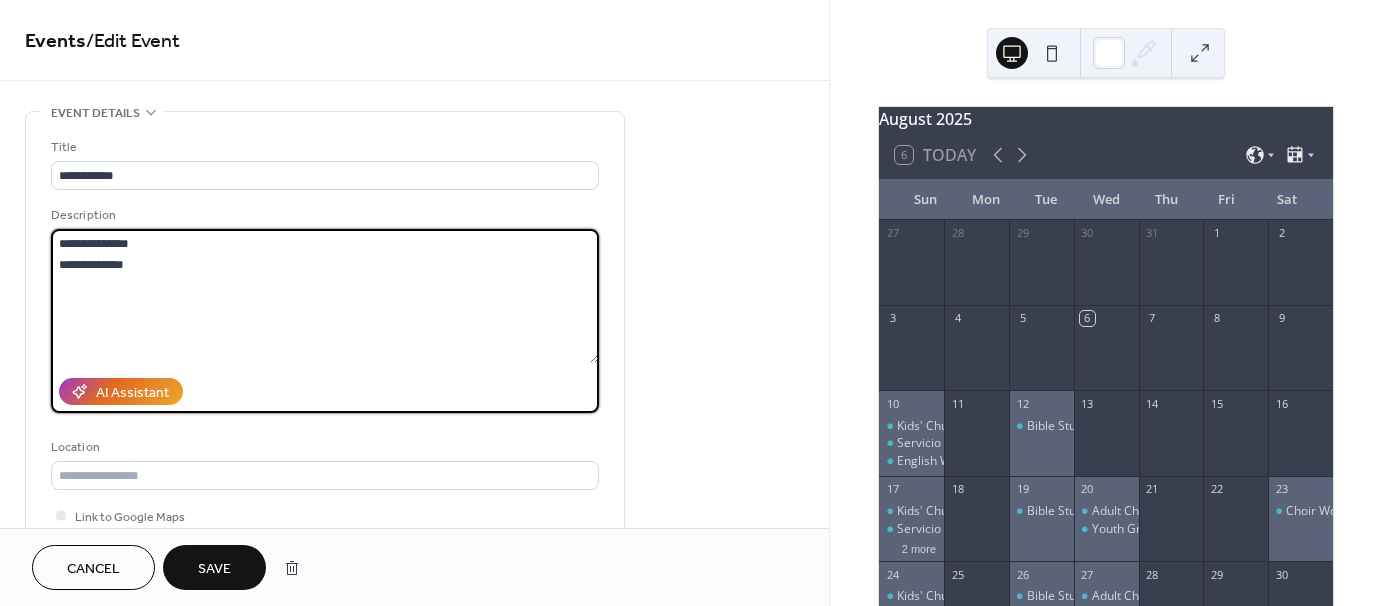 click on "Save" at bounding box center (214, 569) 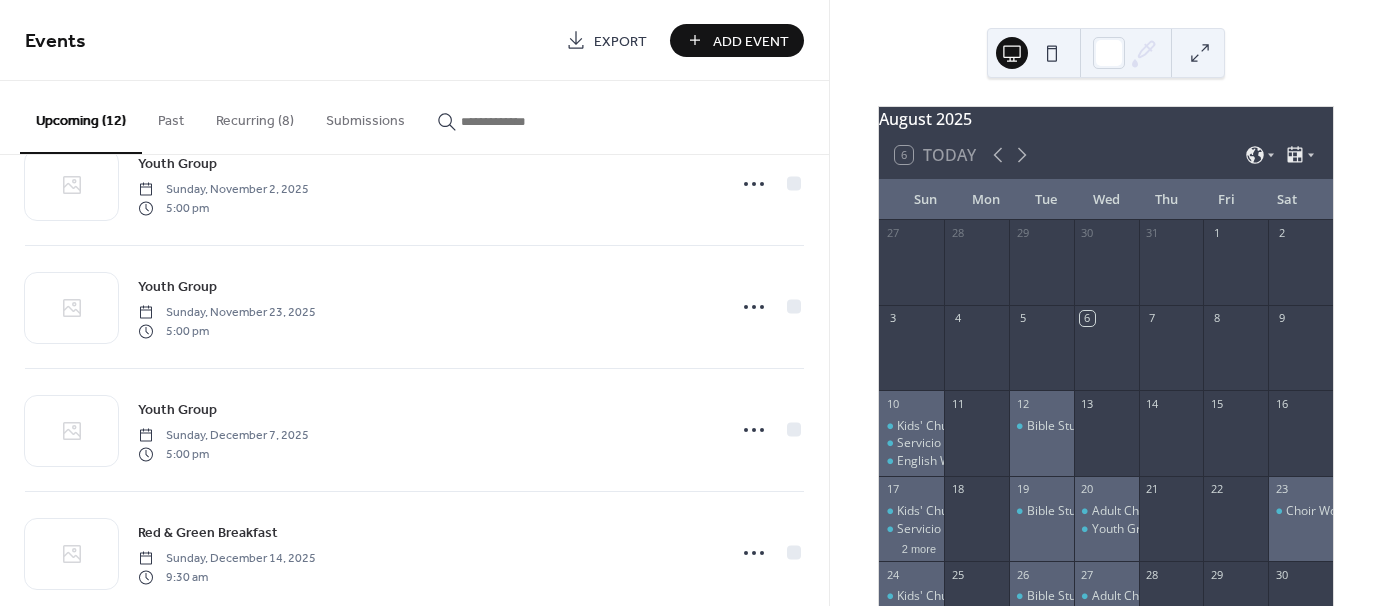 scroll, scrollTop: 700, scrollLeft: 0, axis: vertical 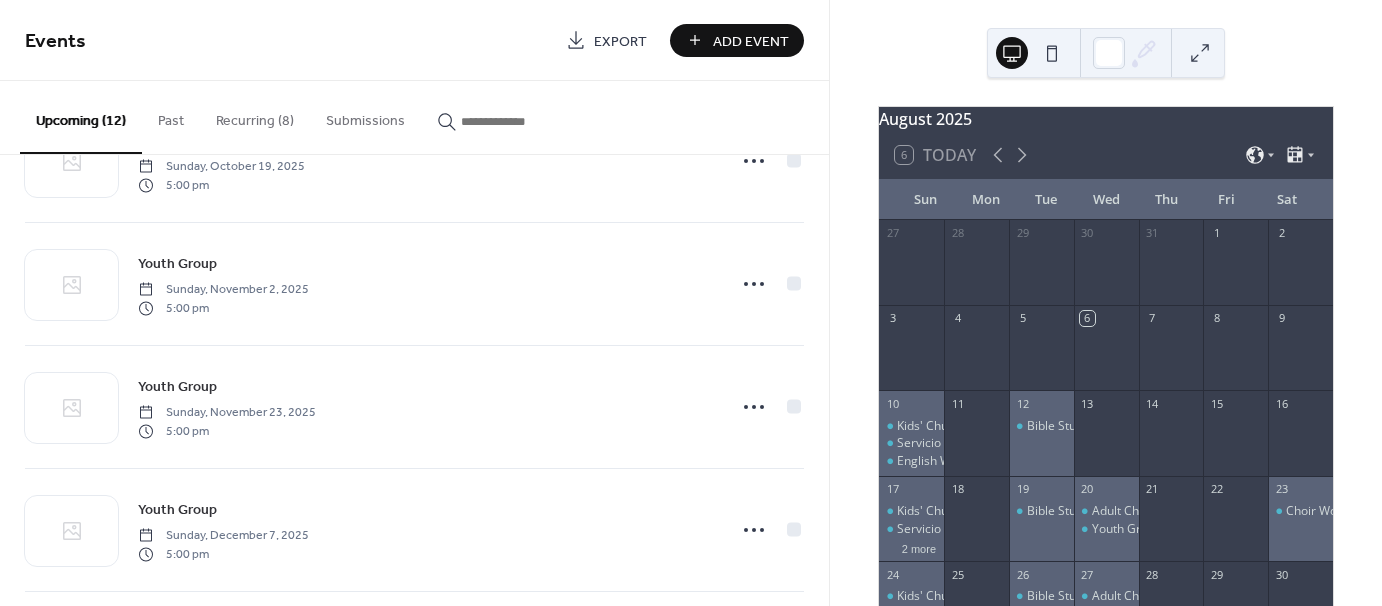 click on "Add Event" at bounding box center (751, 41) 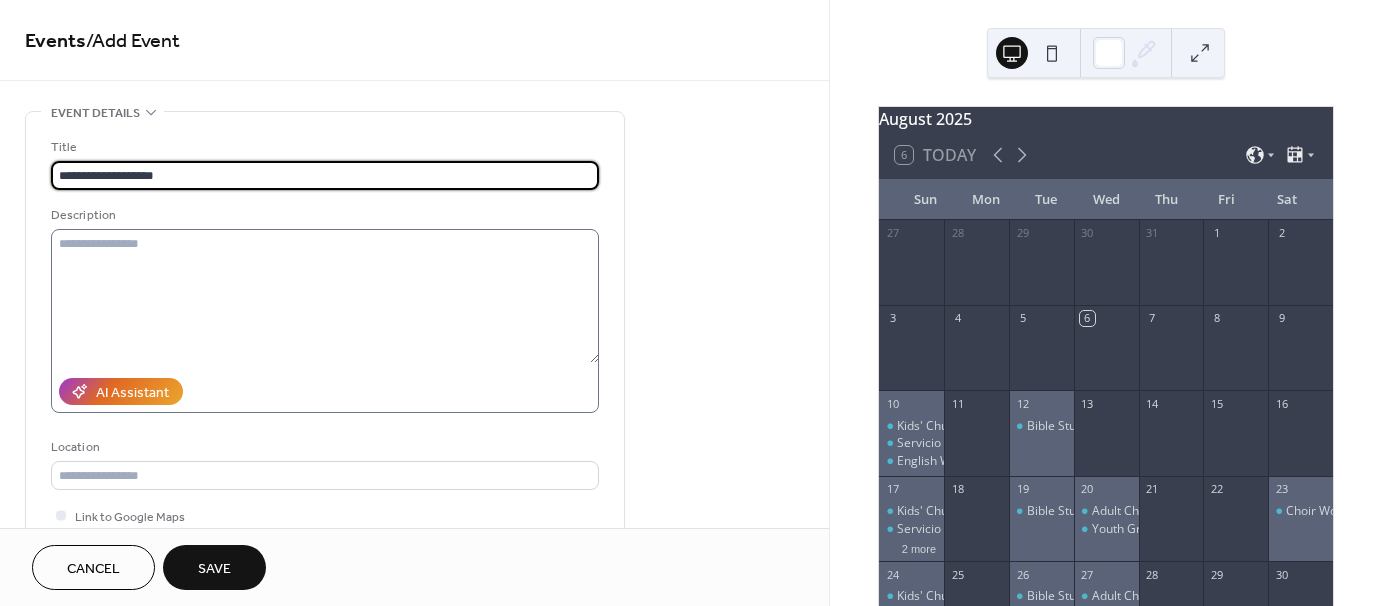 type on "**********" 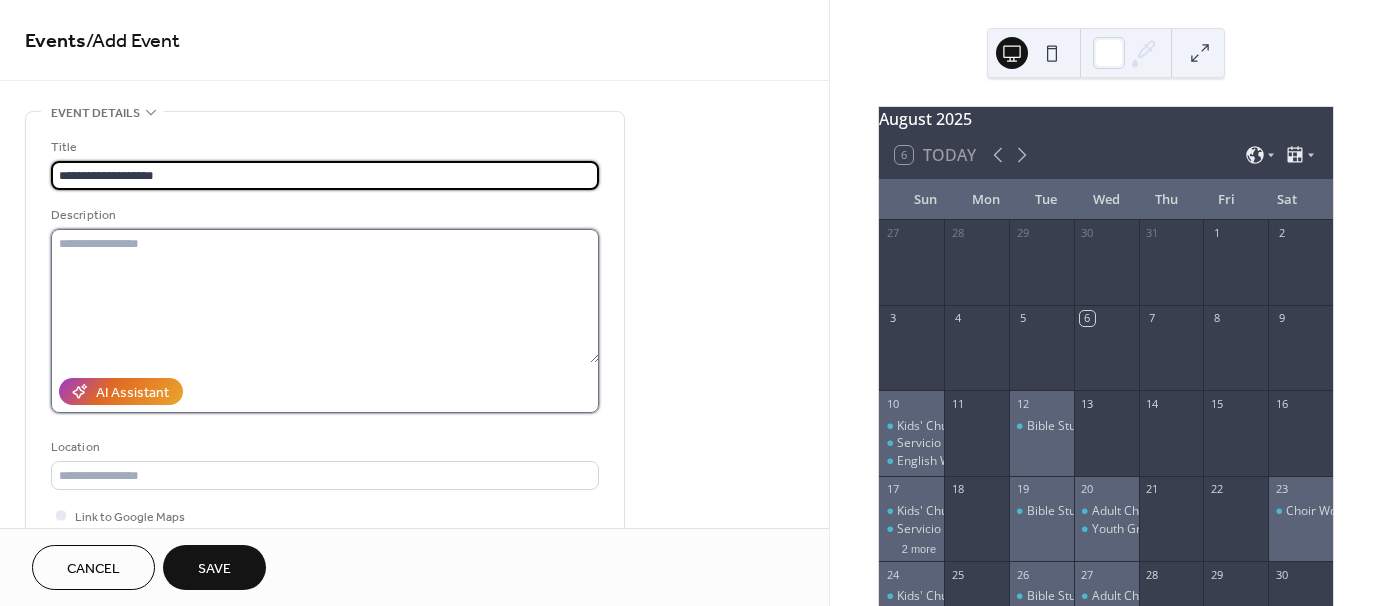 click at bounding box center [325, 296] 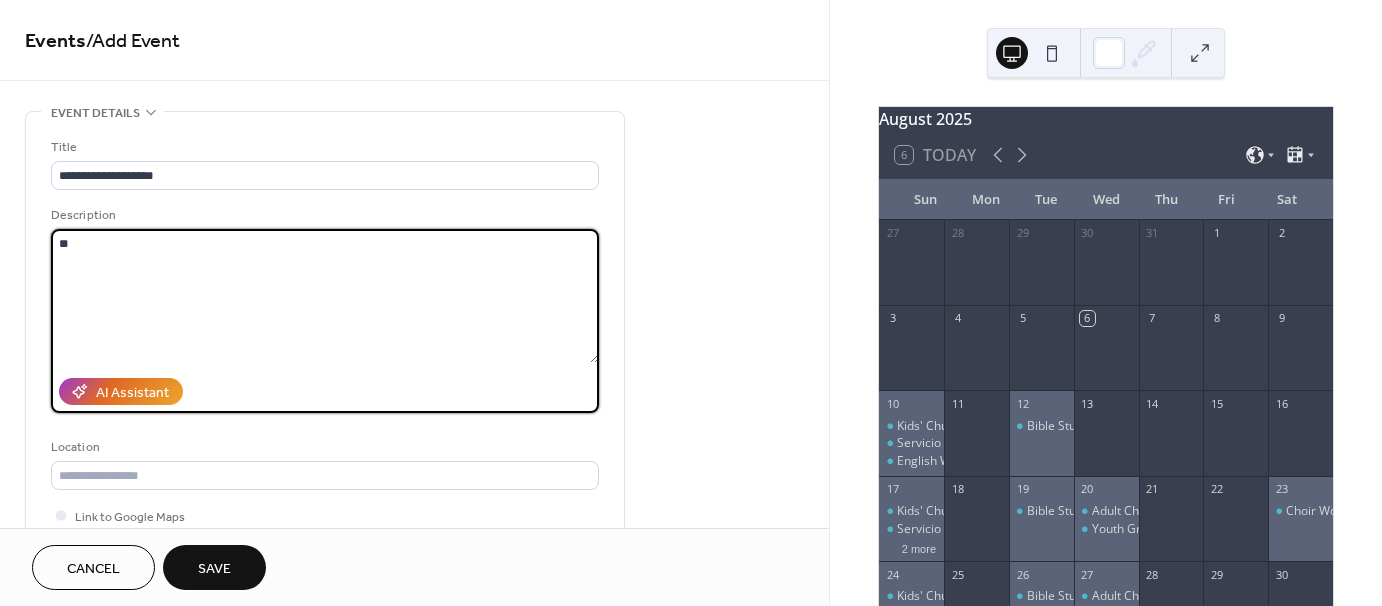 type on "*" 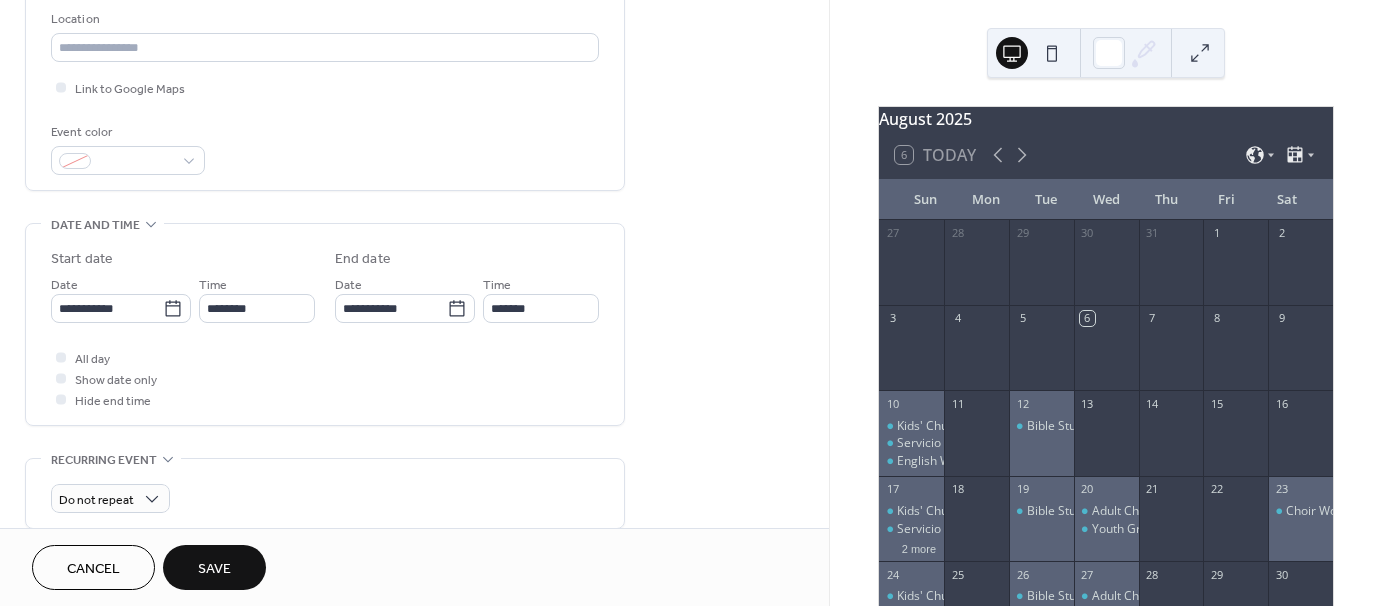 scroll, scrollTop: 500, scrollLeft: 0, axis: vertical 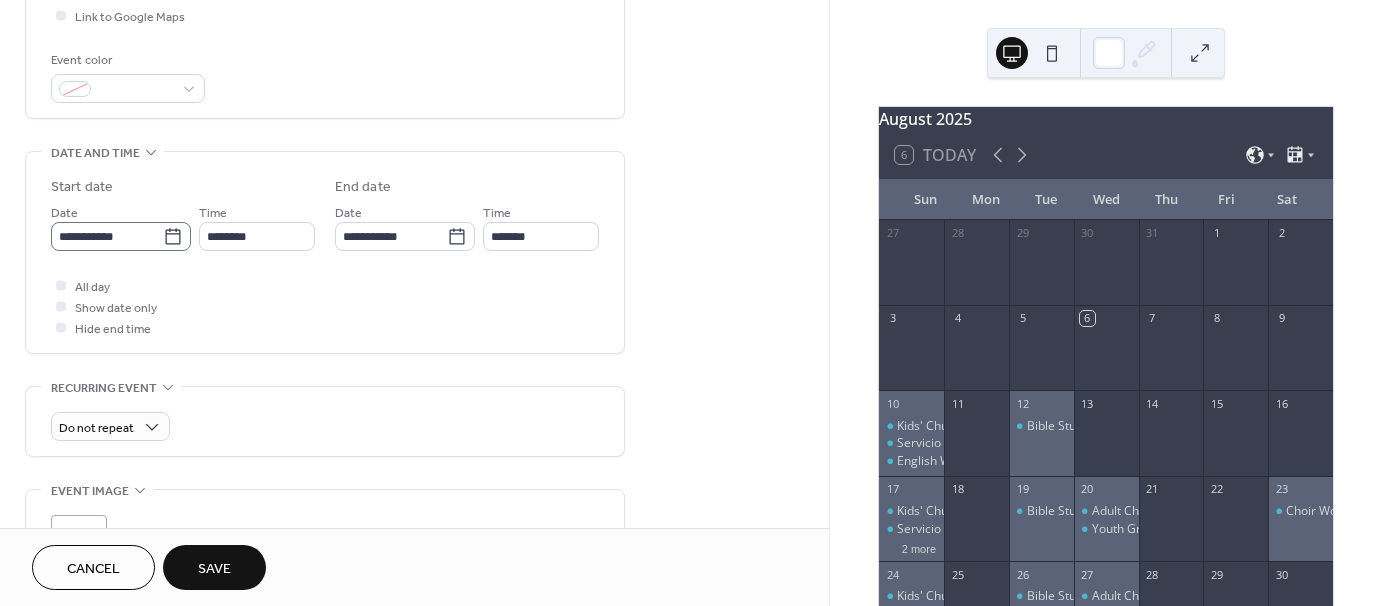 type on "**********" 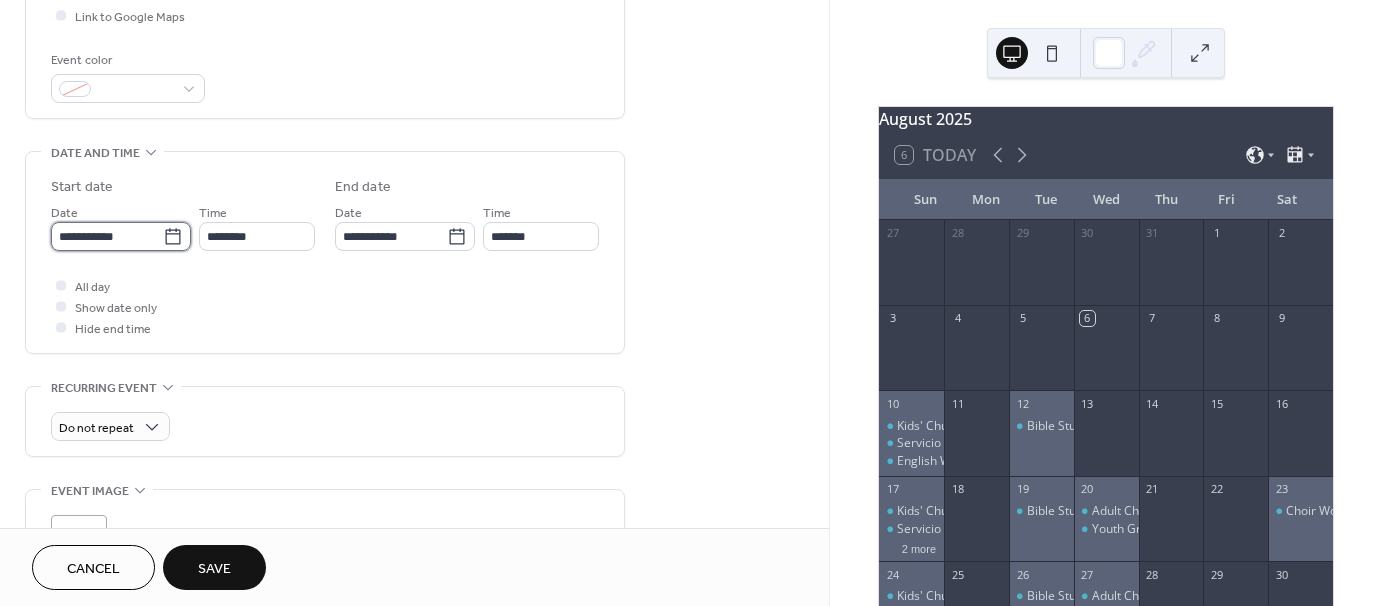 click on "**********" at bounding box center [107, 236] 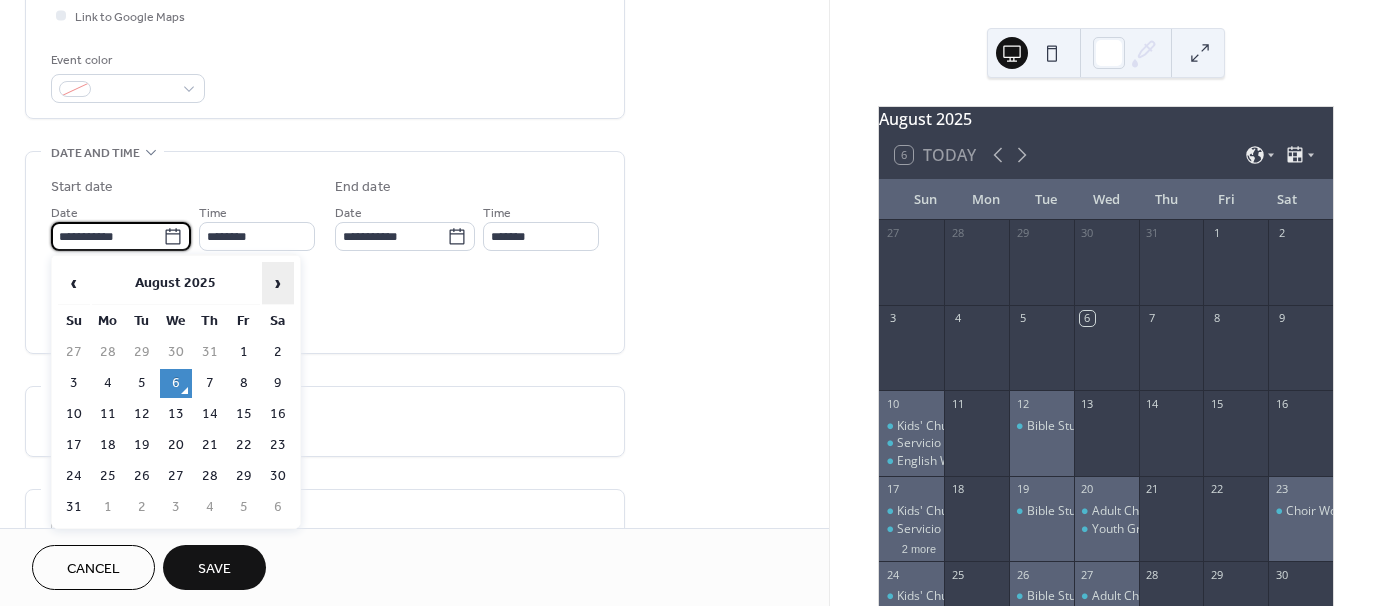 click on "›" at bounding box center (278, 283) 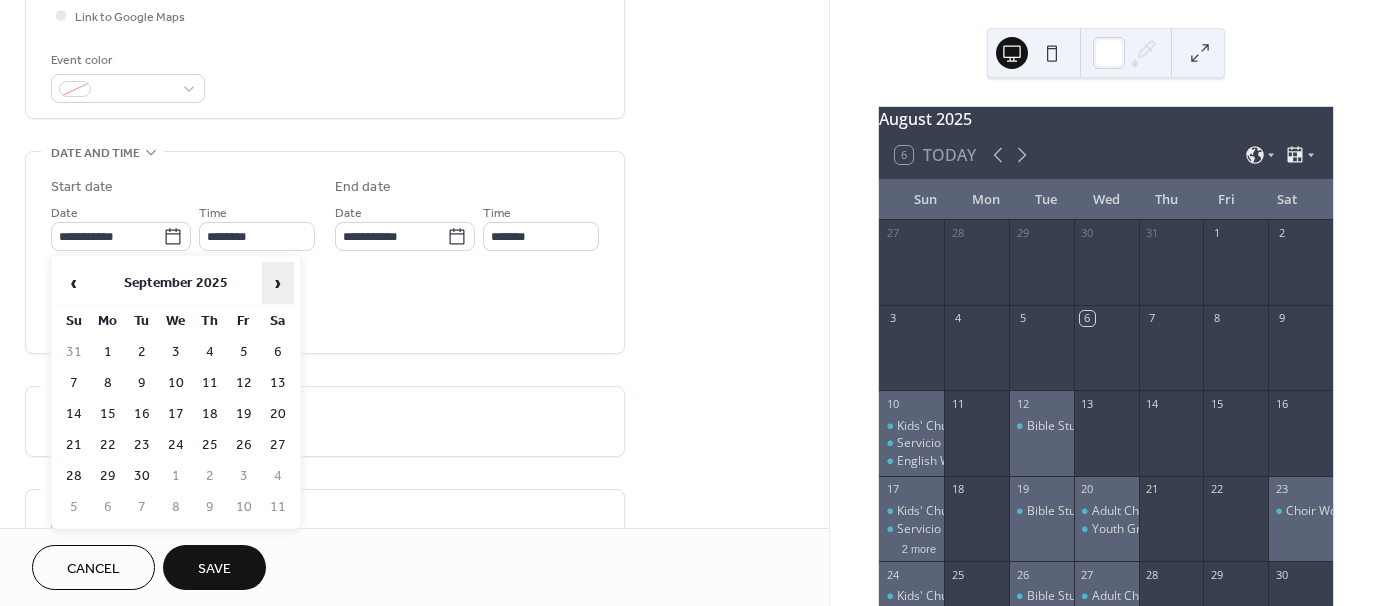 click on "›" at bounding box center [278, 283] 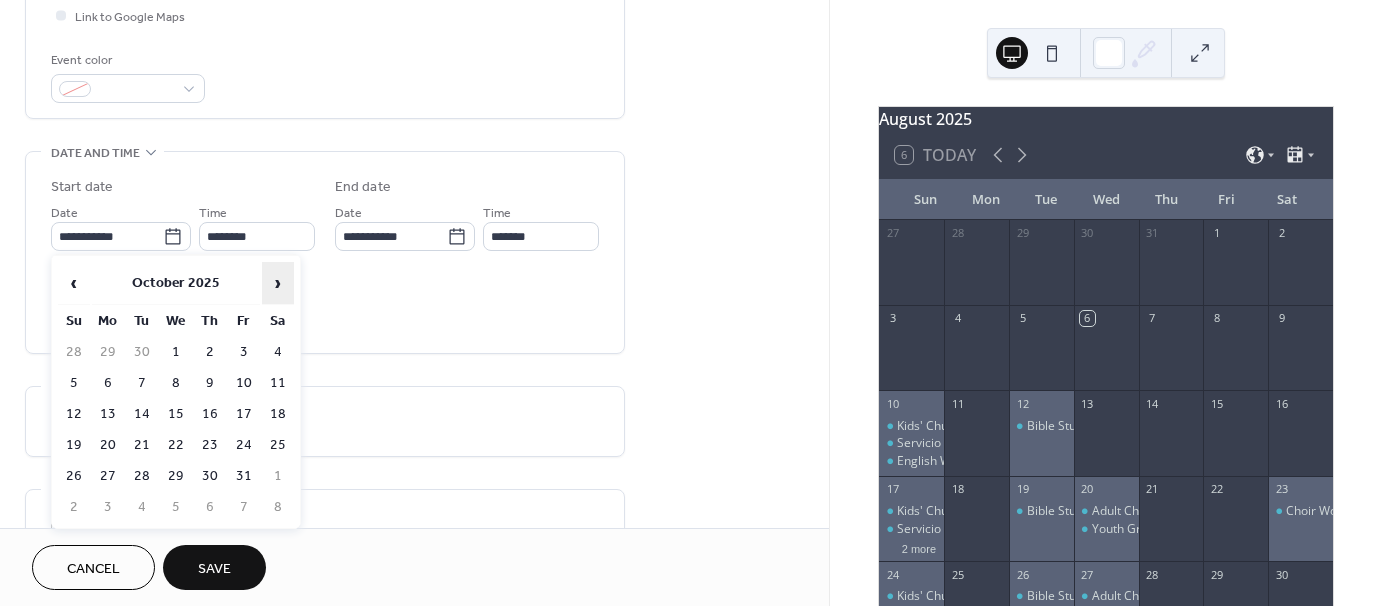 click on "›" at bounding box center [278, 283] 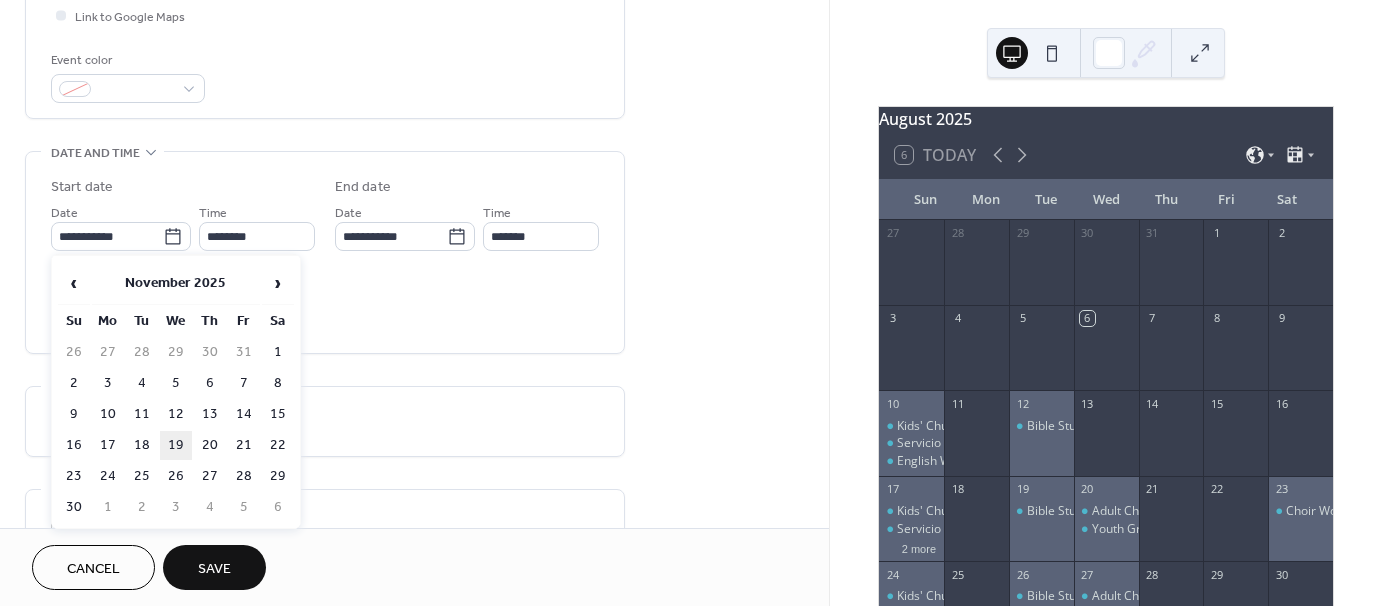 click on "19" at bounding box center (176, 445) 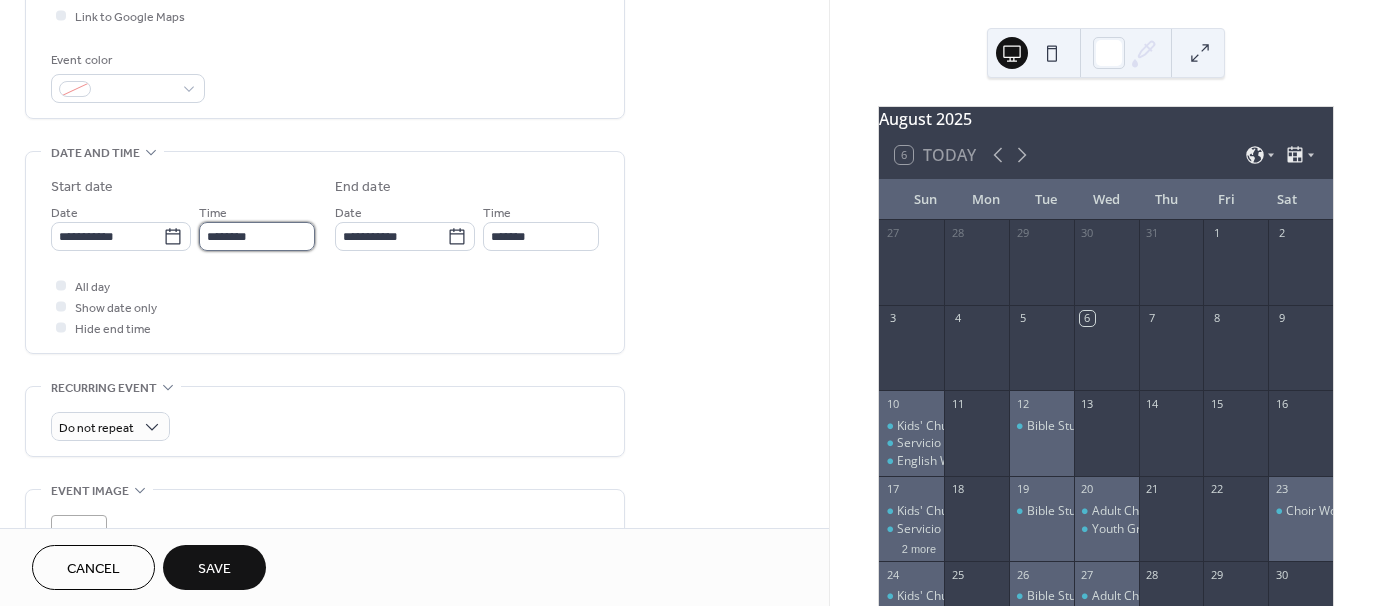 click on "********" at bounding box center (257, 236) 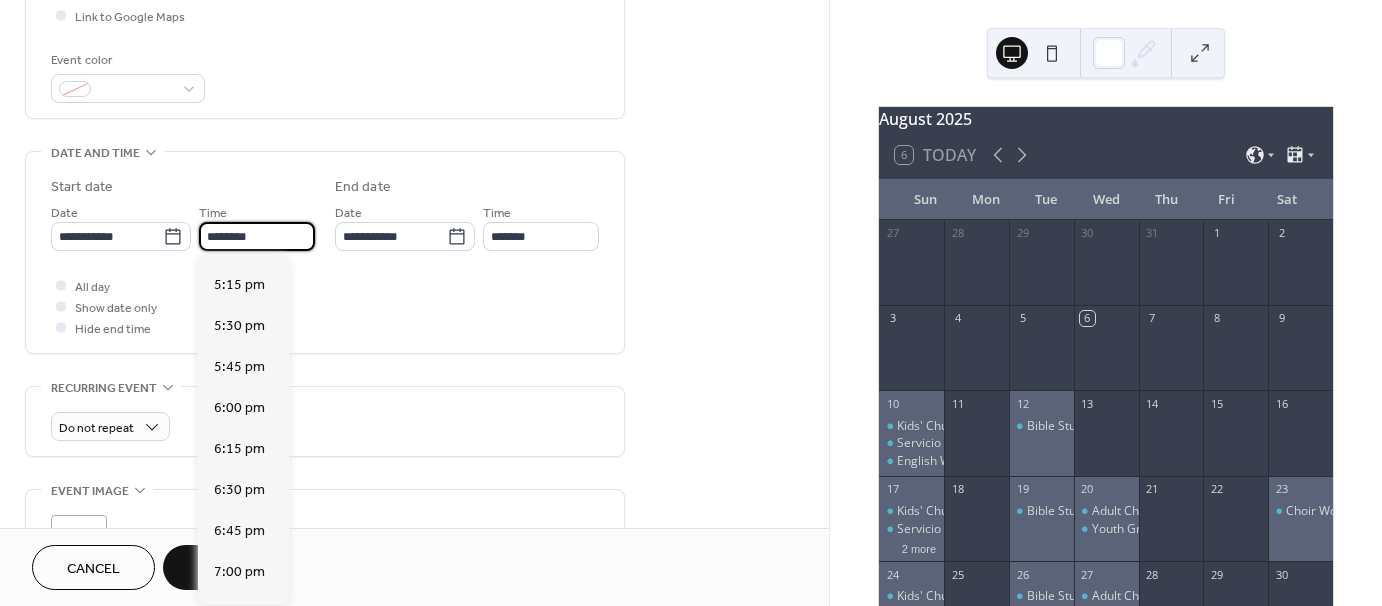 scroll, scrollTop: 2868, scrollLeft: 0, axis: vertical 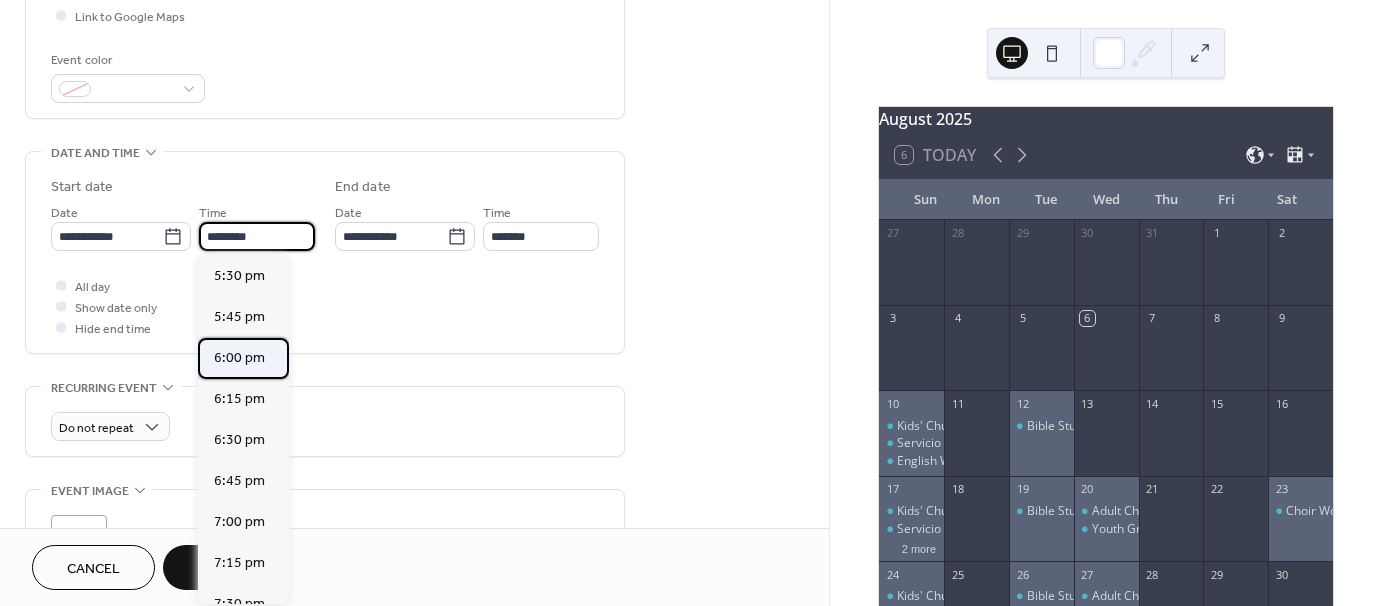click on "6:00 pm" at bounding box center (239, 358) 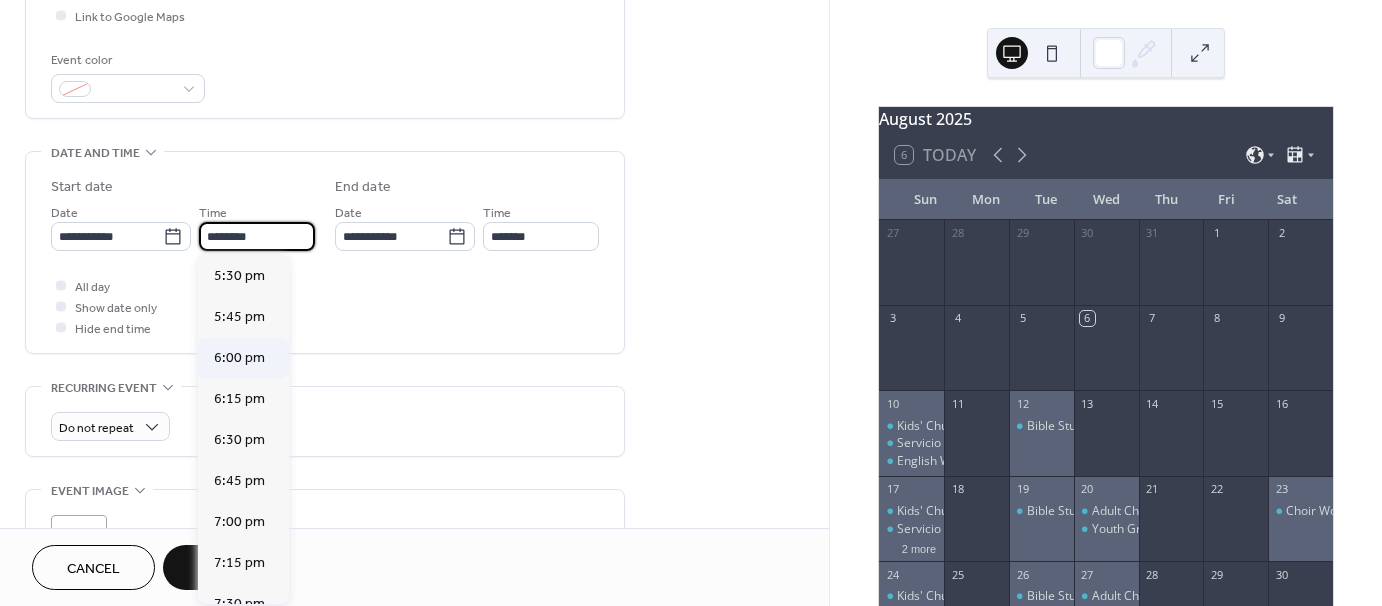 type on "*******" 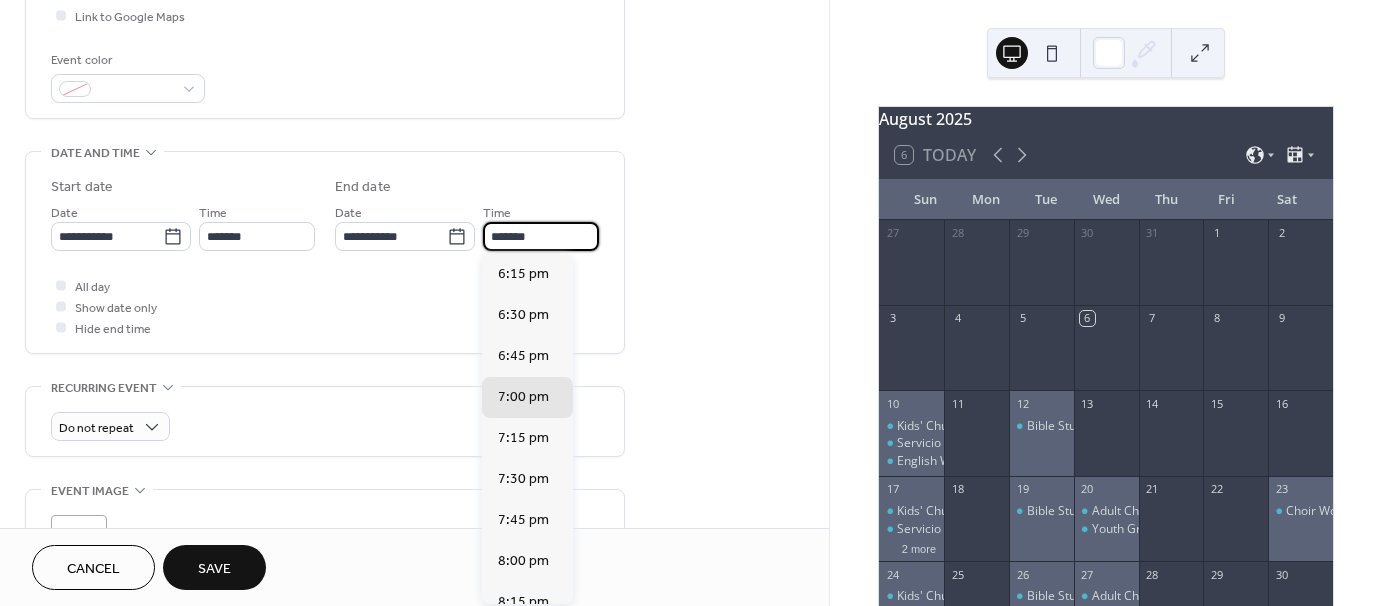 click on "*******" at bounding box center [541, 236] 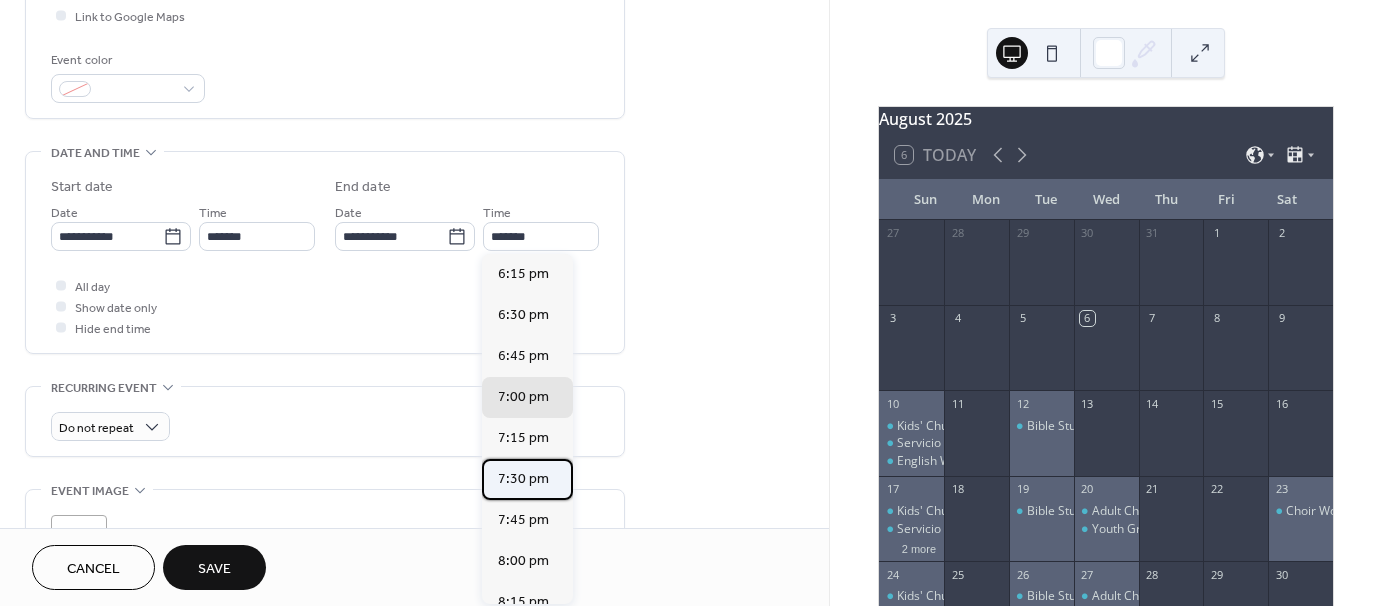 click on "7:30 pm" at bounding box center (523, 479) 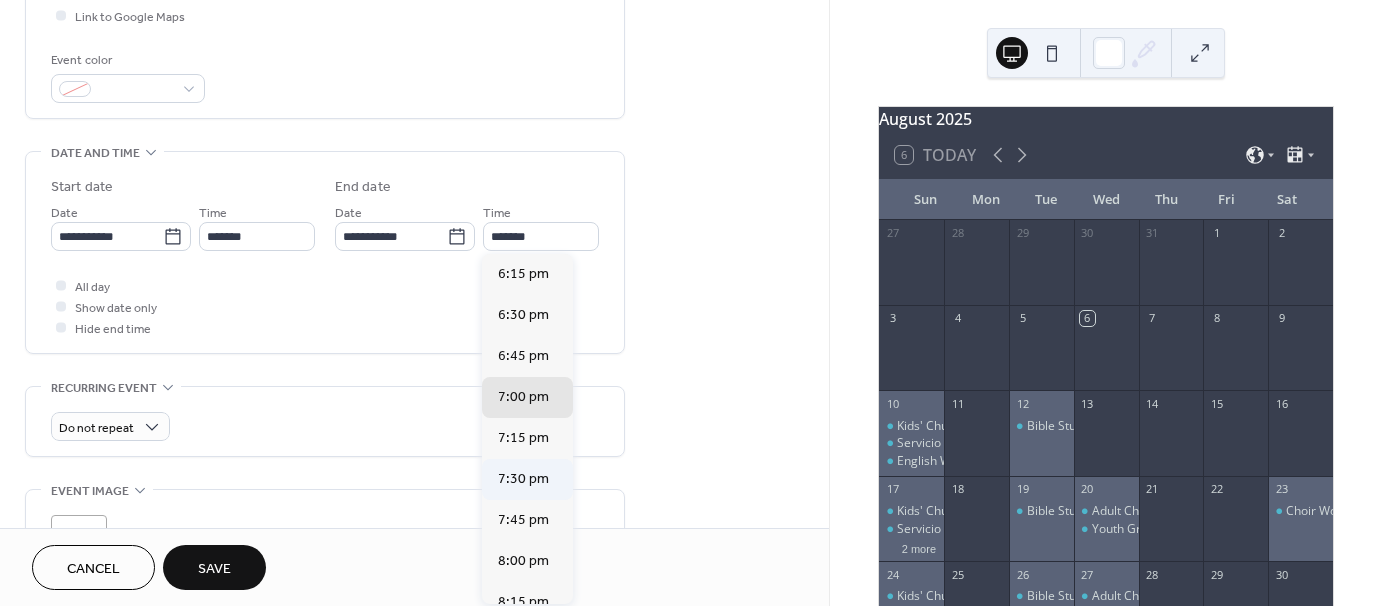 type on "*******" 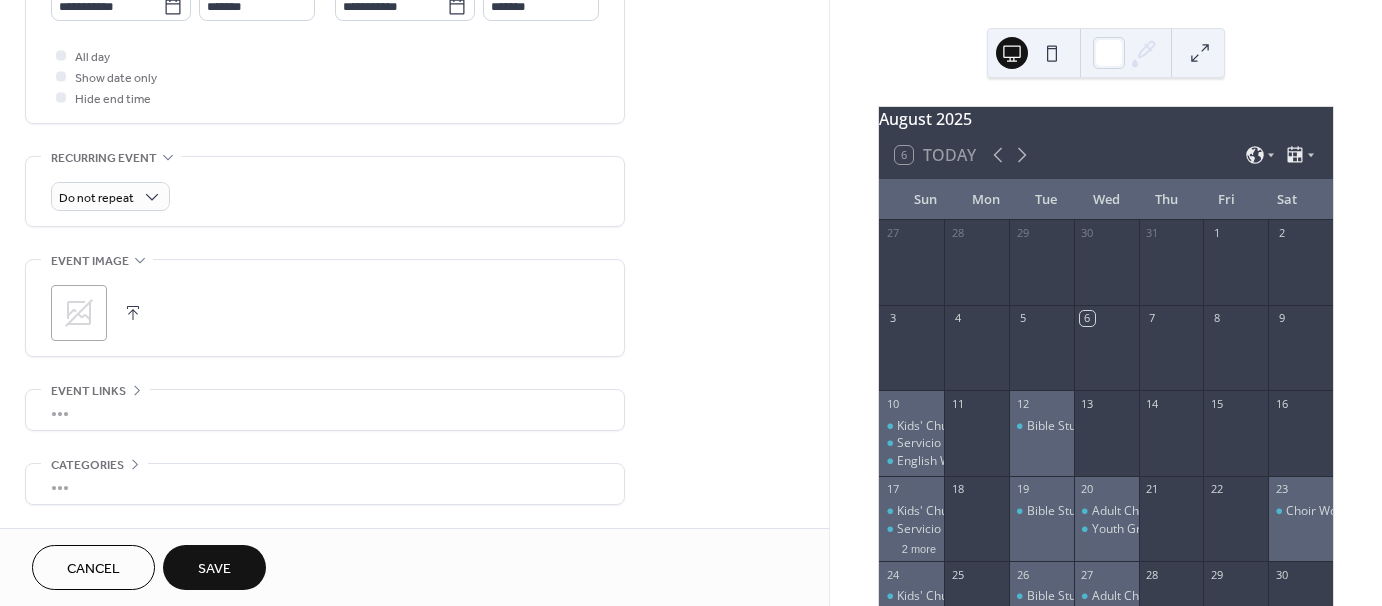 scroll, scrollTop: 798, scrollLeft: 0, axis: vertical 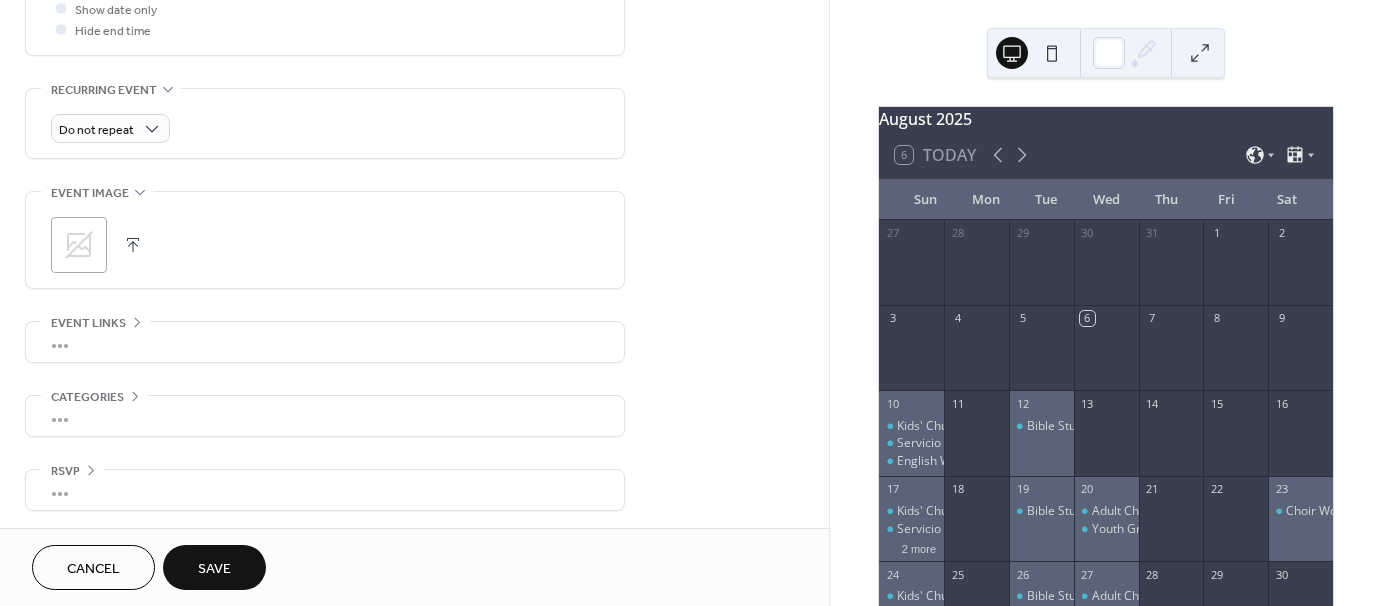 click on "•••" at bounding box center [325, 490] 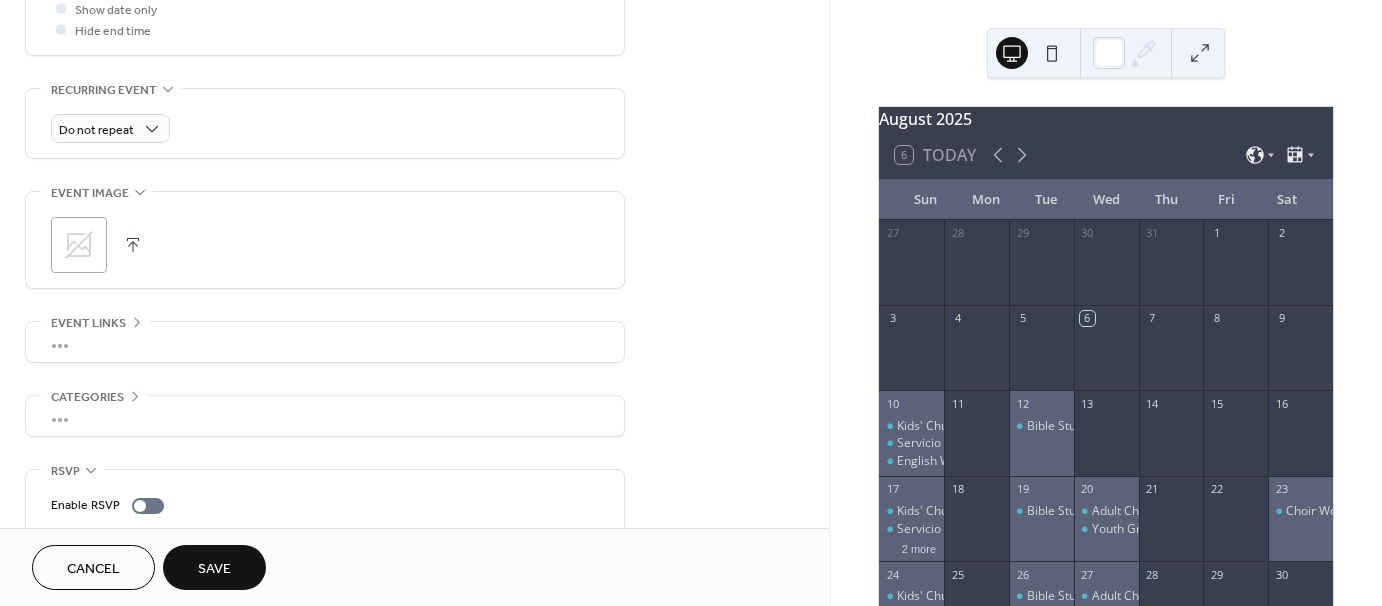 scroll, scrollTop: 864, scrollLeft: 0, axis: vertical 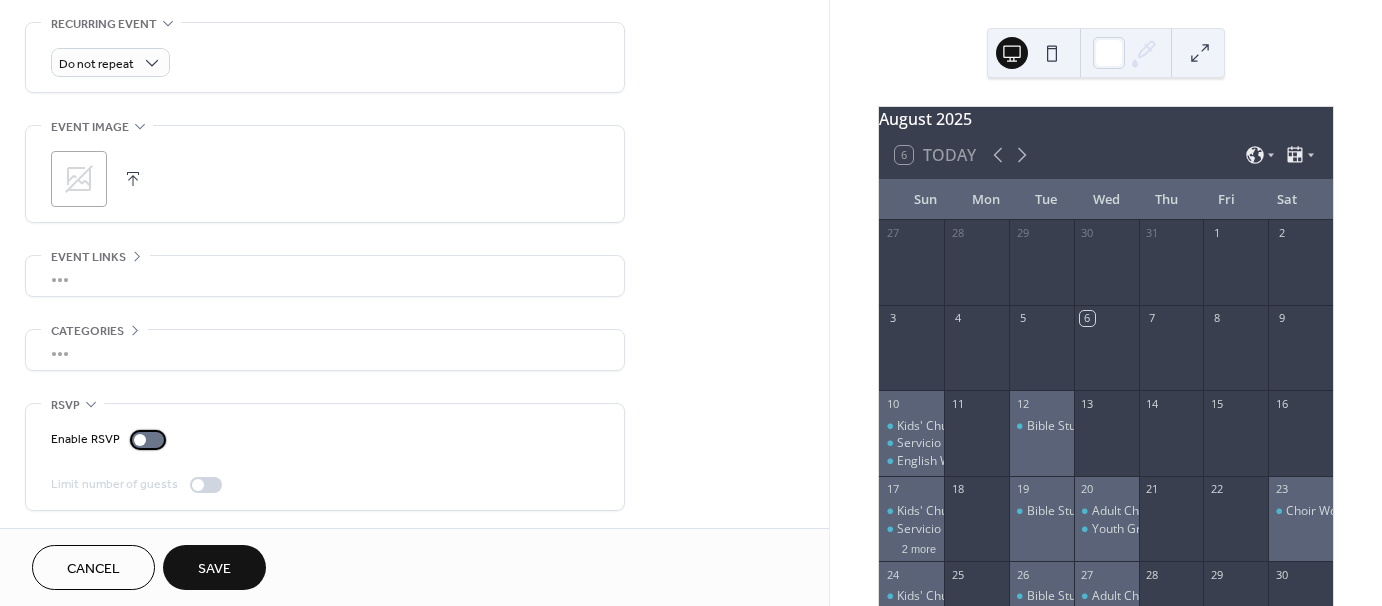 click at bounding box center (148, 440) 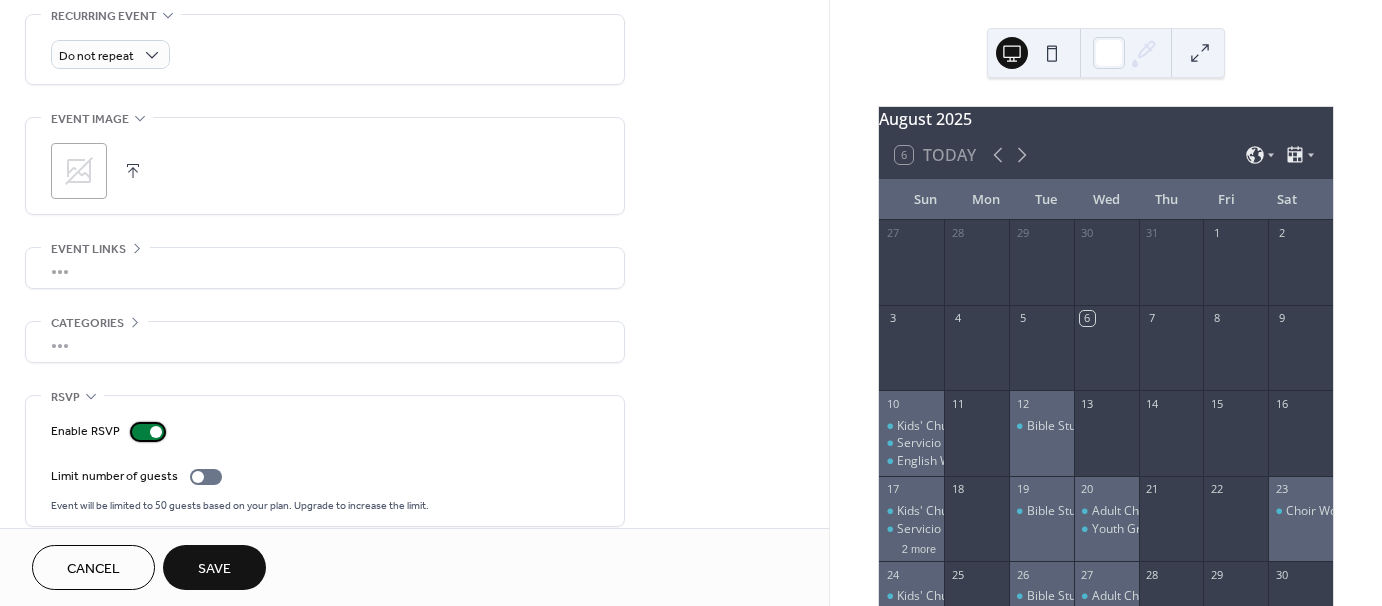 scroll, scrollTop: 888, scrollLeft: 0, axis: vertical 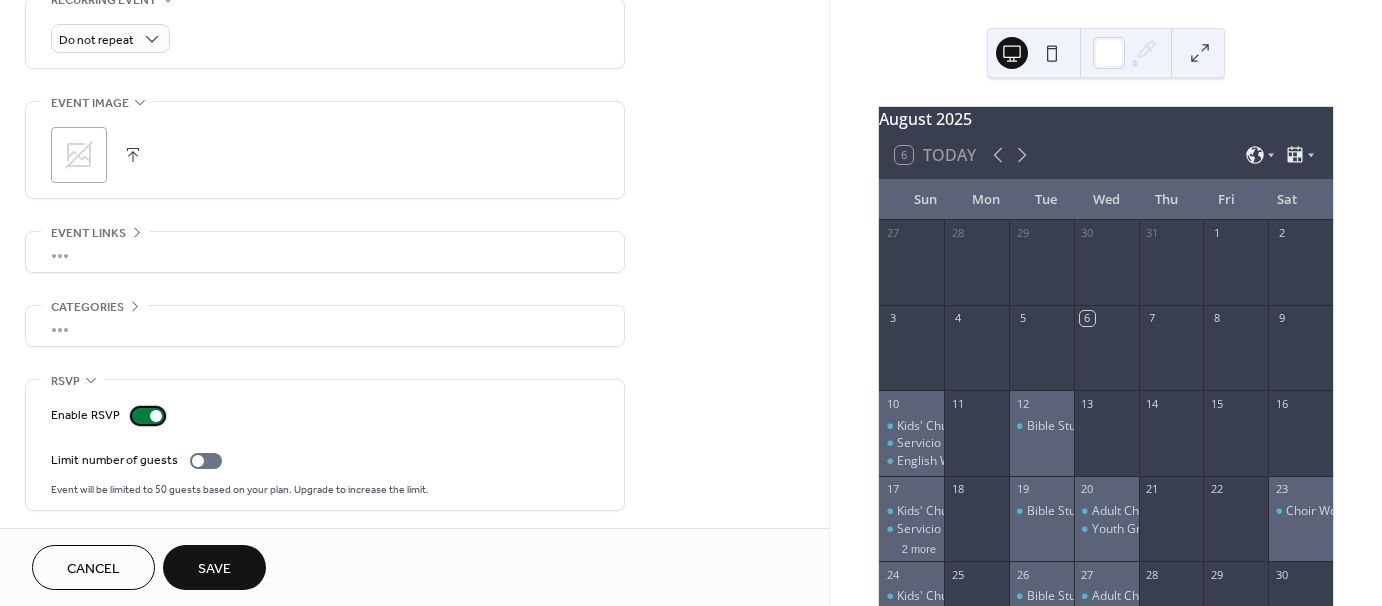 click at bounding box center [148, 416] 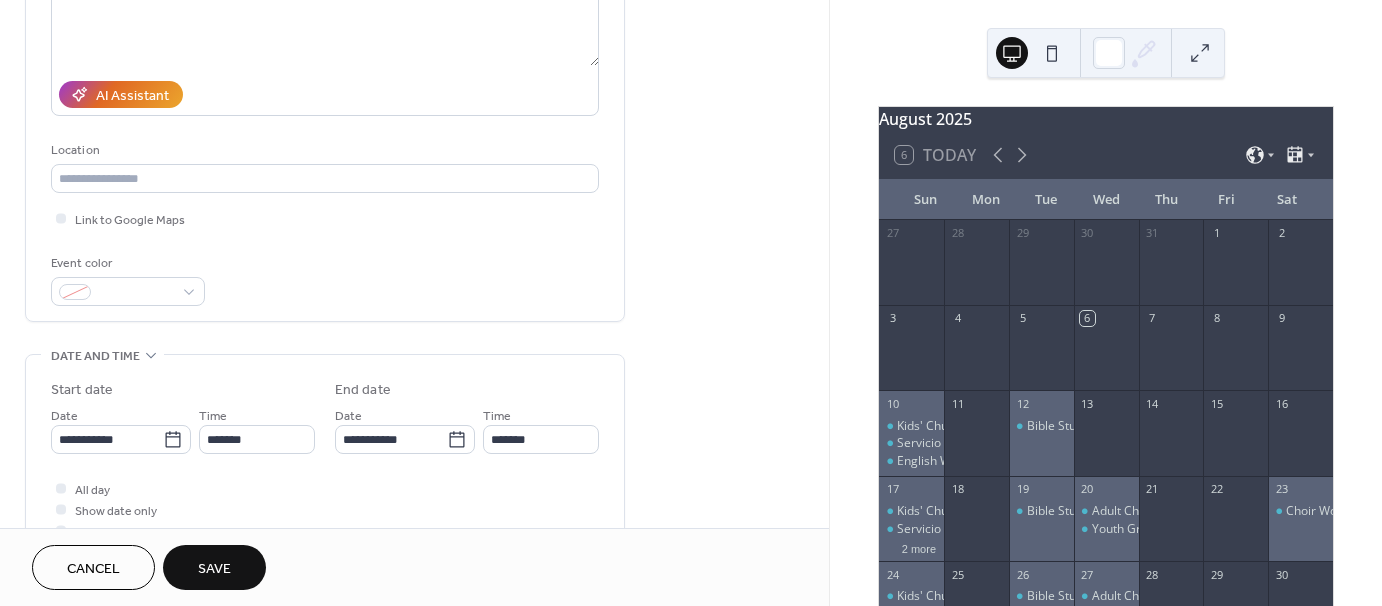 scroll, scrollTop: 0, scrollLeft: 0, axis: both 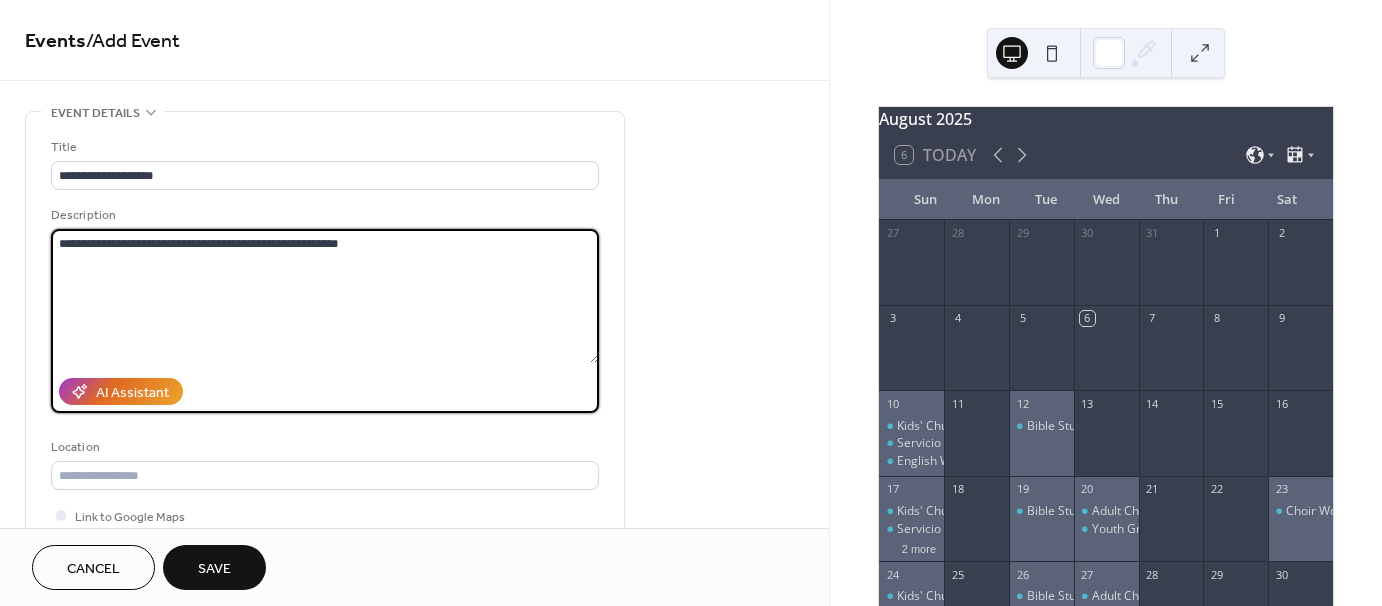click on "**********" at bounding box center [325, 296] 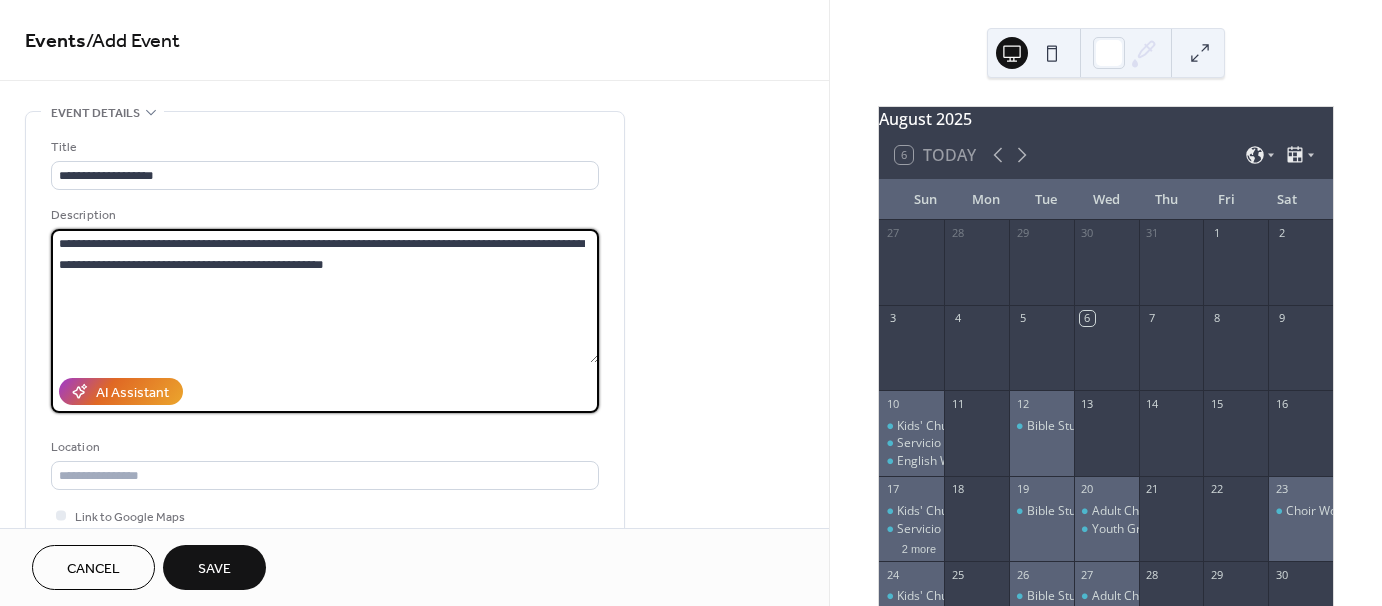 type on "**********" 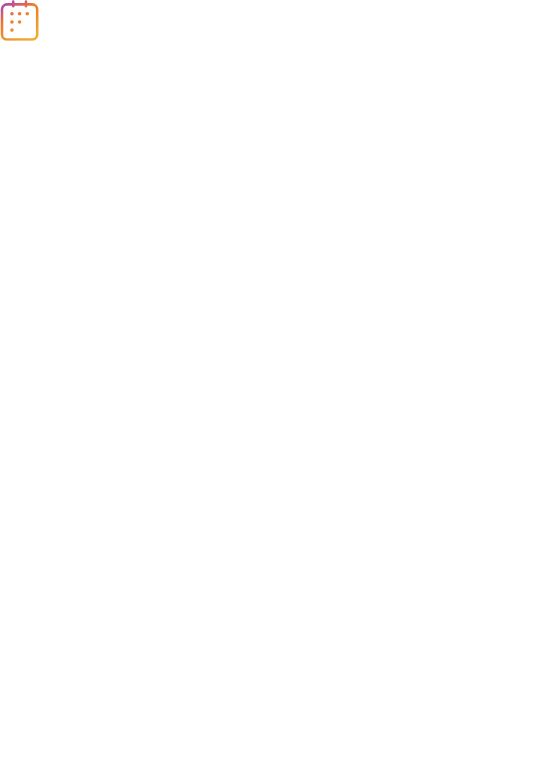 scroll, scrollTop: 0, scrollLeft: 0, axis: both 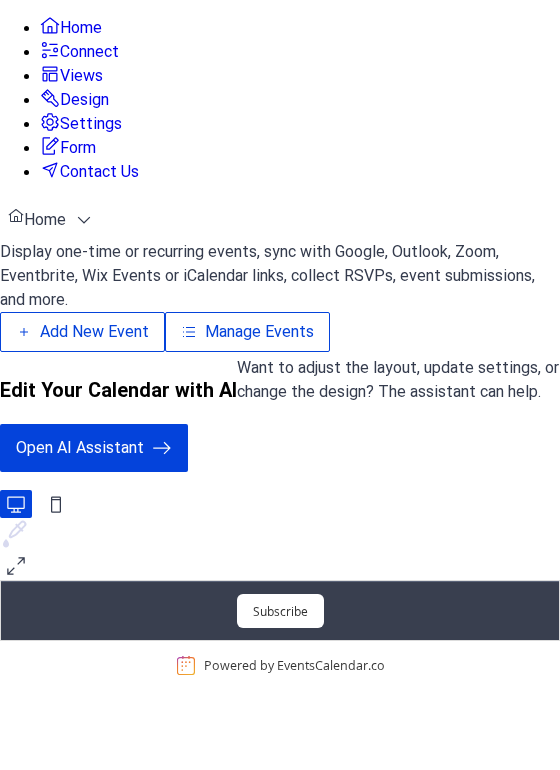 click on "Add New Event" at bounding box center (94, 332) 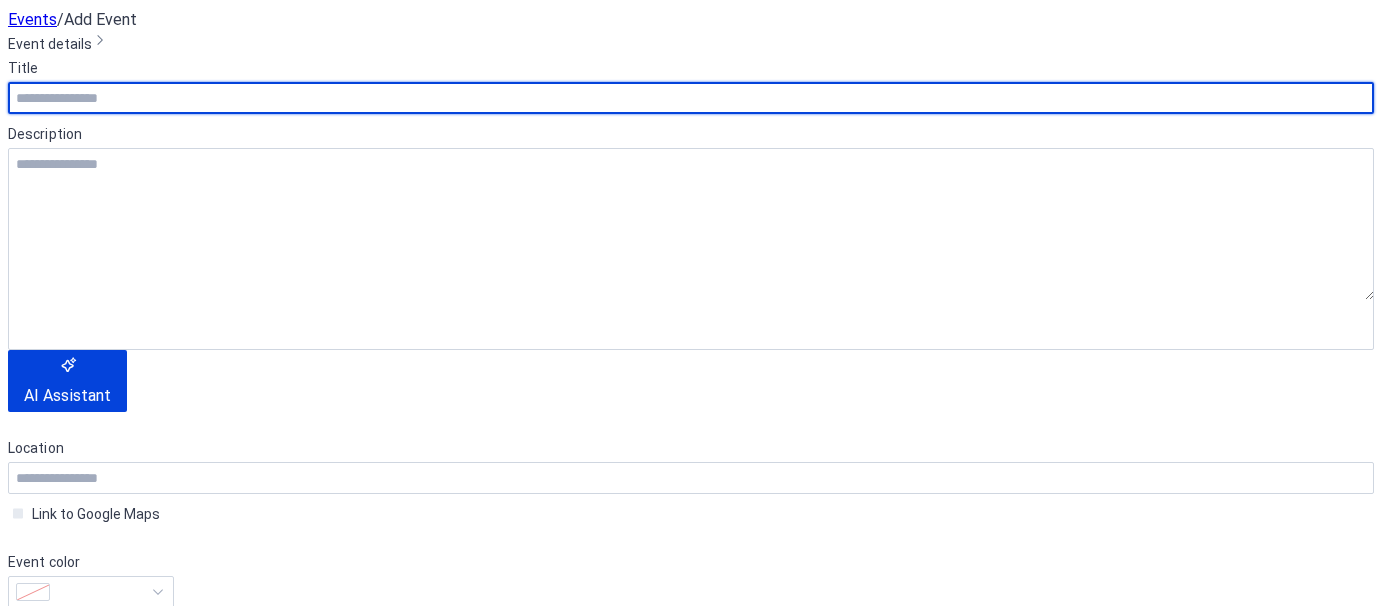 scroll, scrollTop: 0, scrollLeft: 0, axis: both 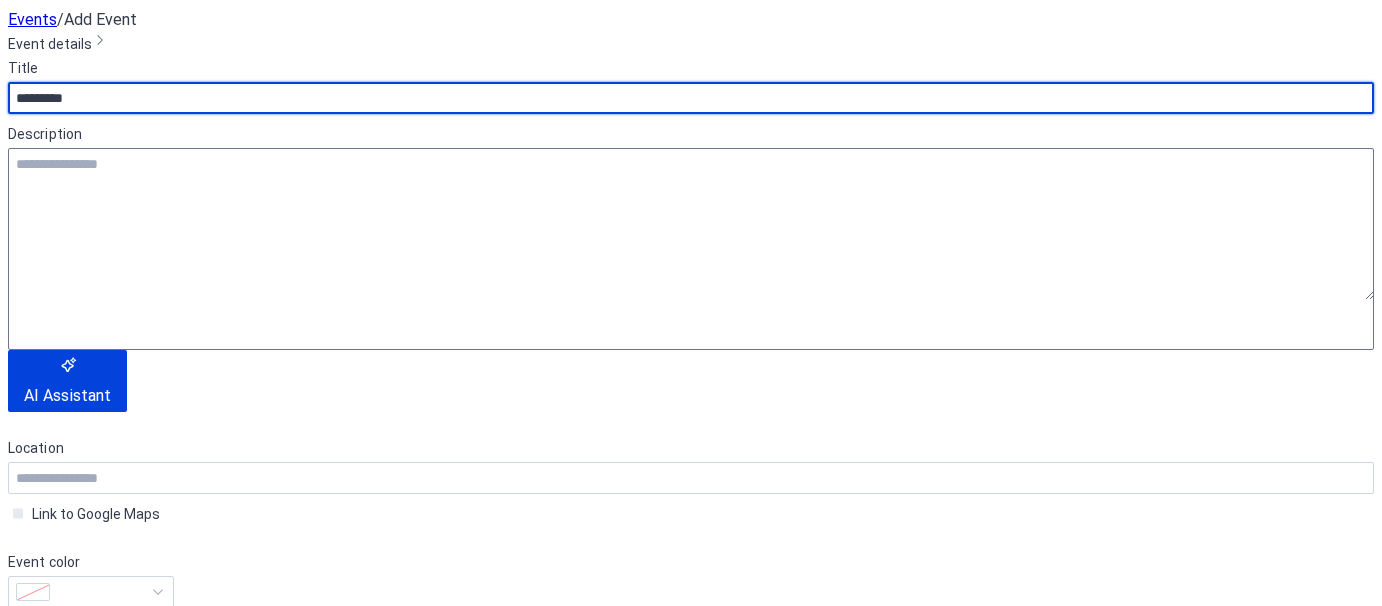 type on "*********" 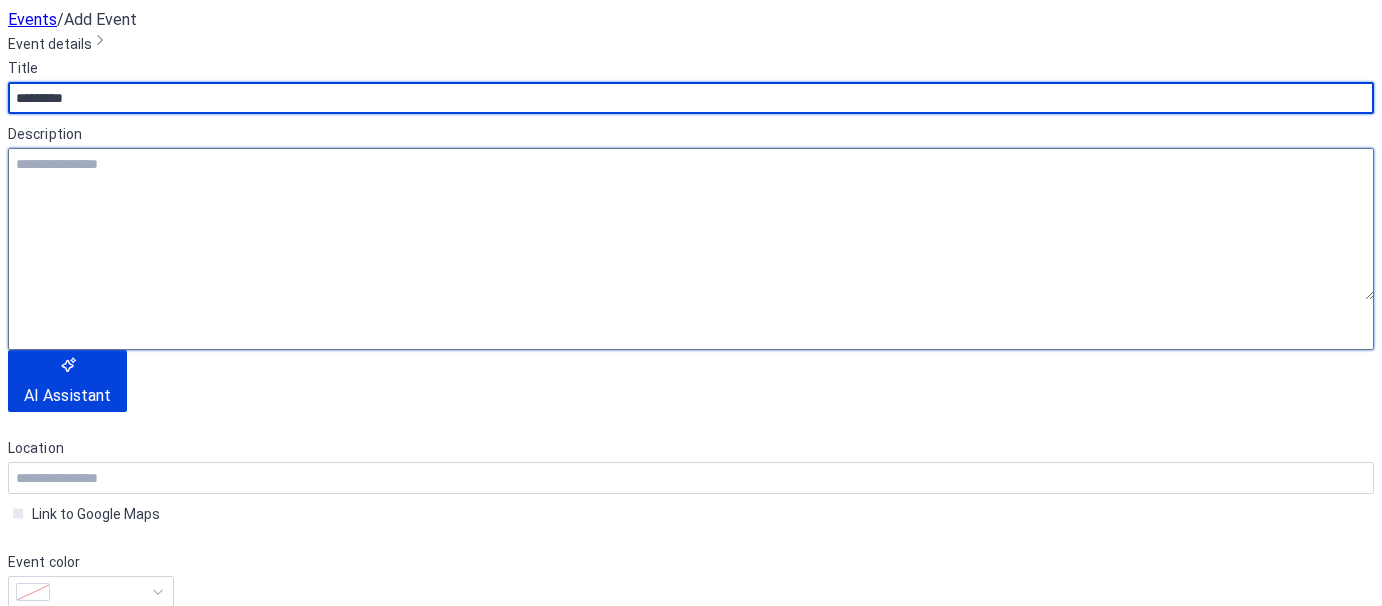click at bounding box center [691, 224] 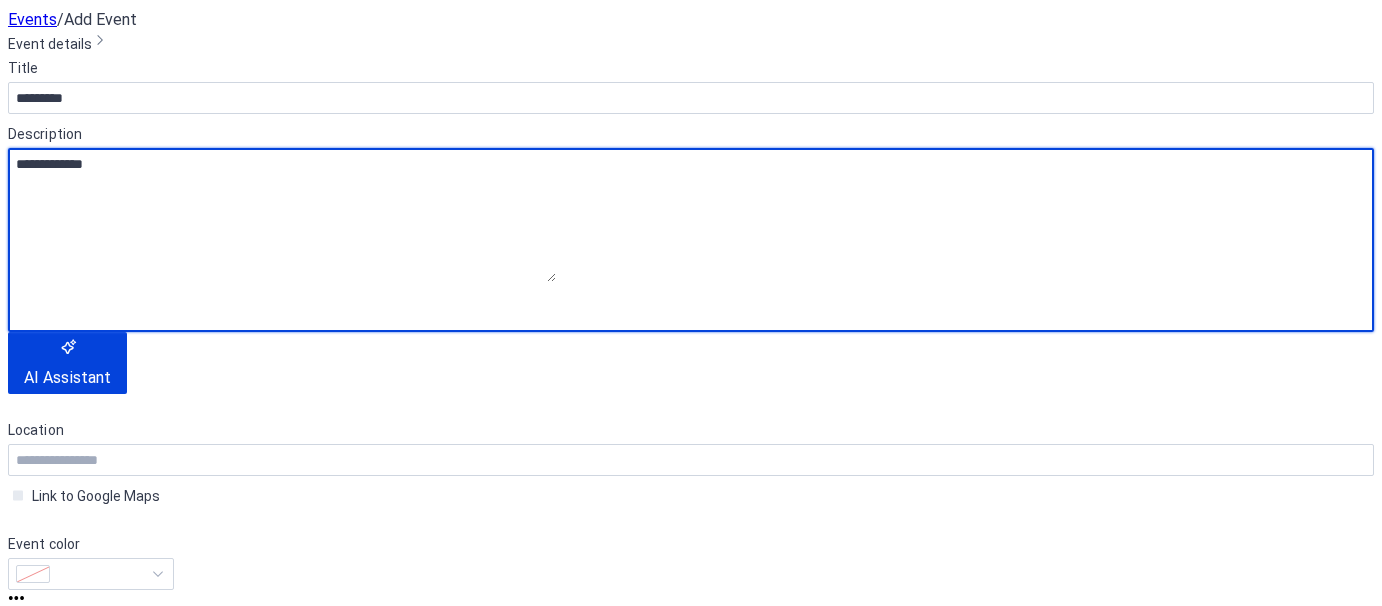scroll, scrollTop: 500, scrollLeft: 0, axis: vertical 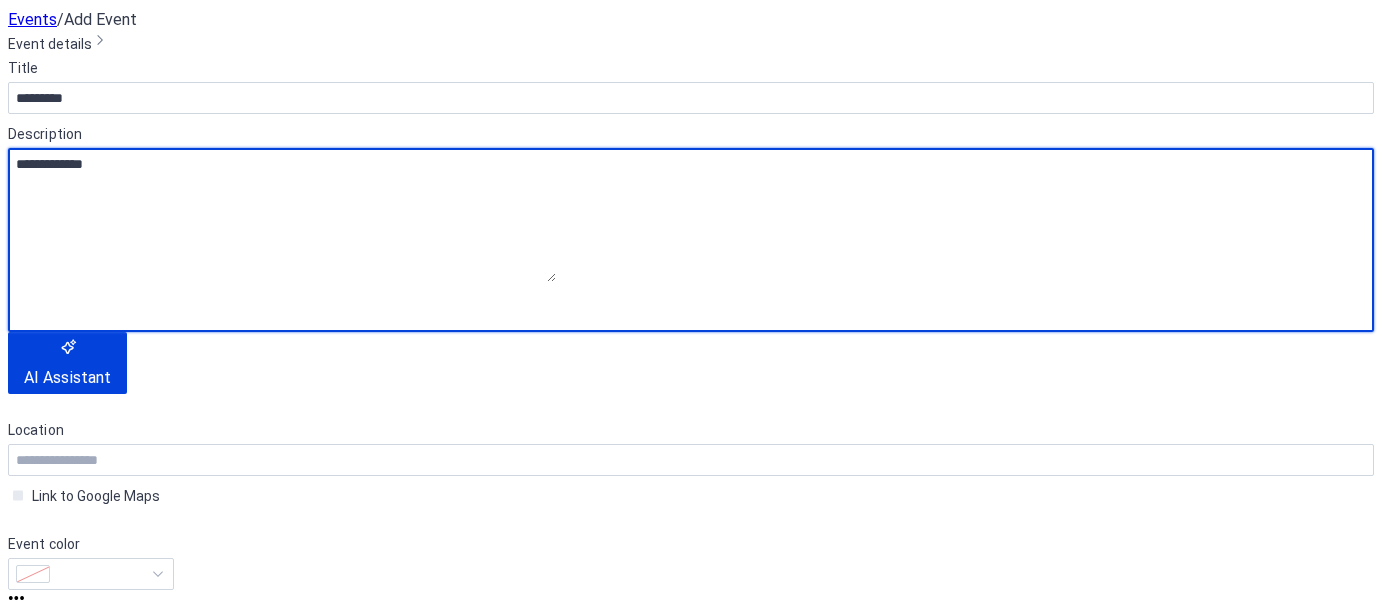 type on "**********" 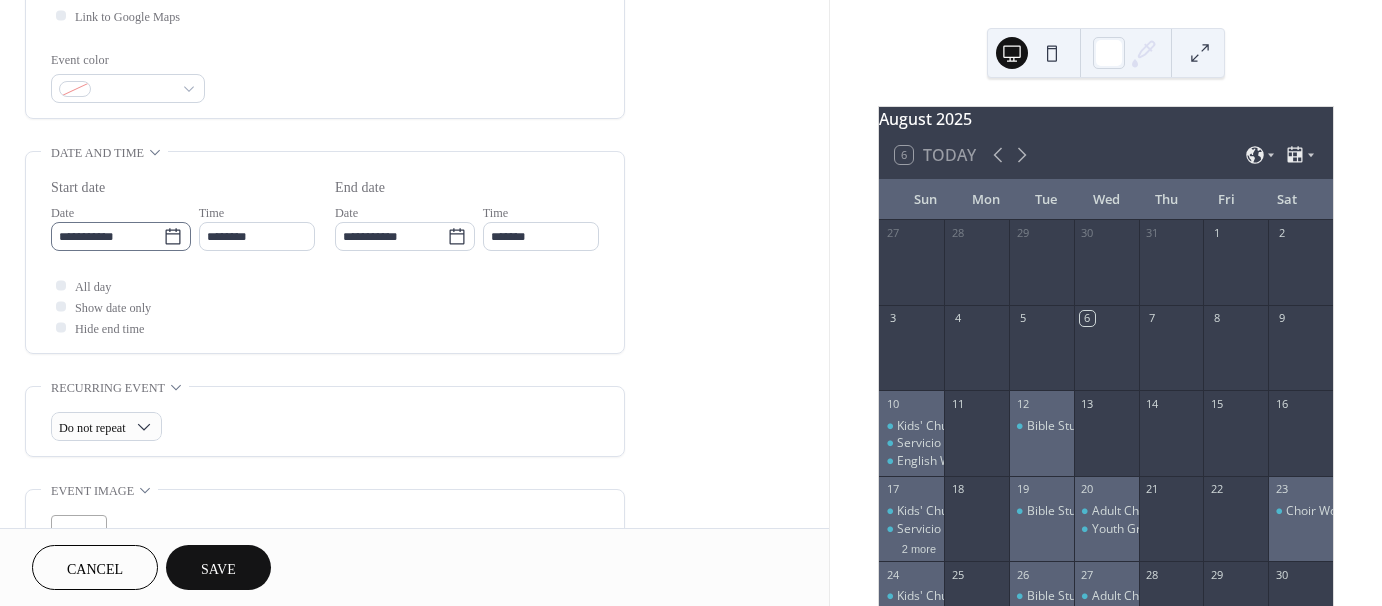 click 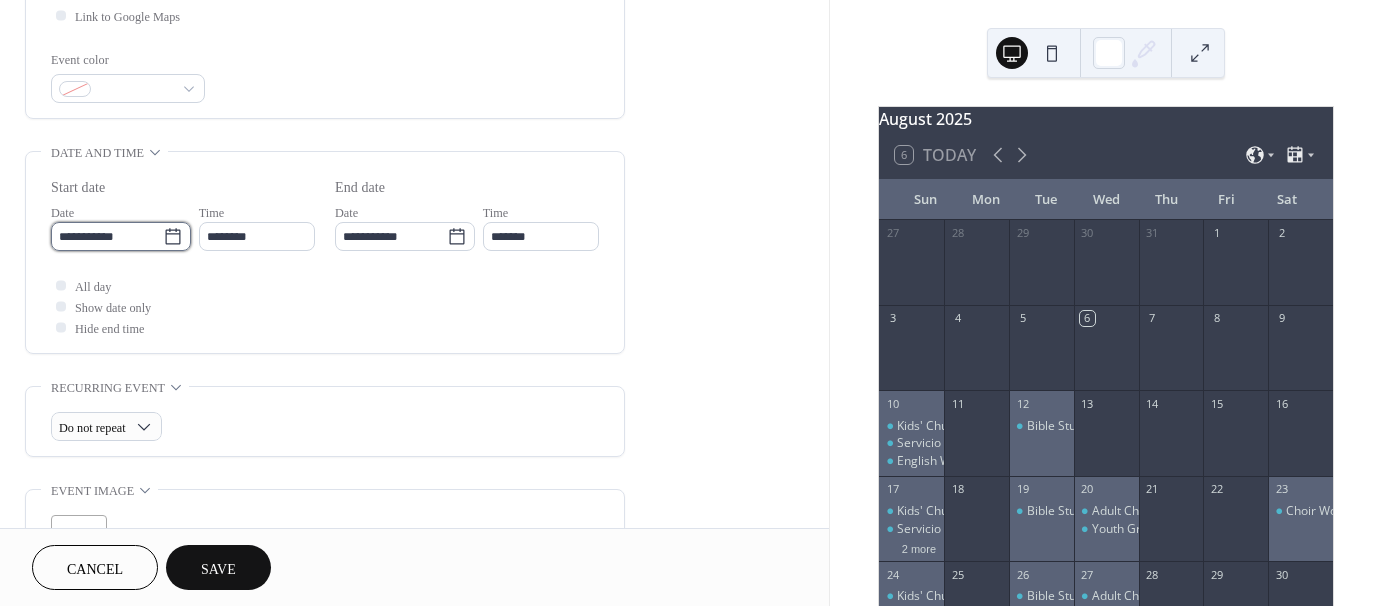 click on "**********" at bounding box center (107, 236) 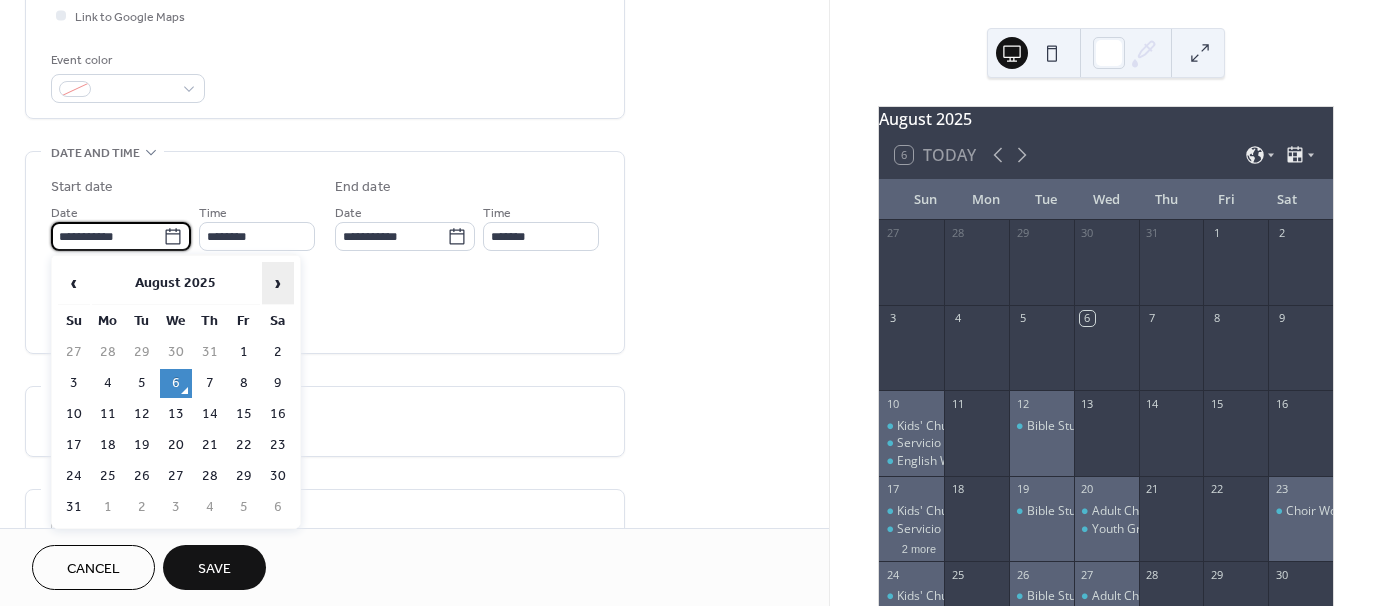 click on "›" at bounding box center [278, 283] 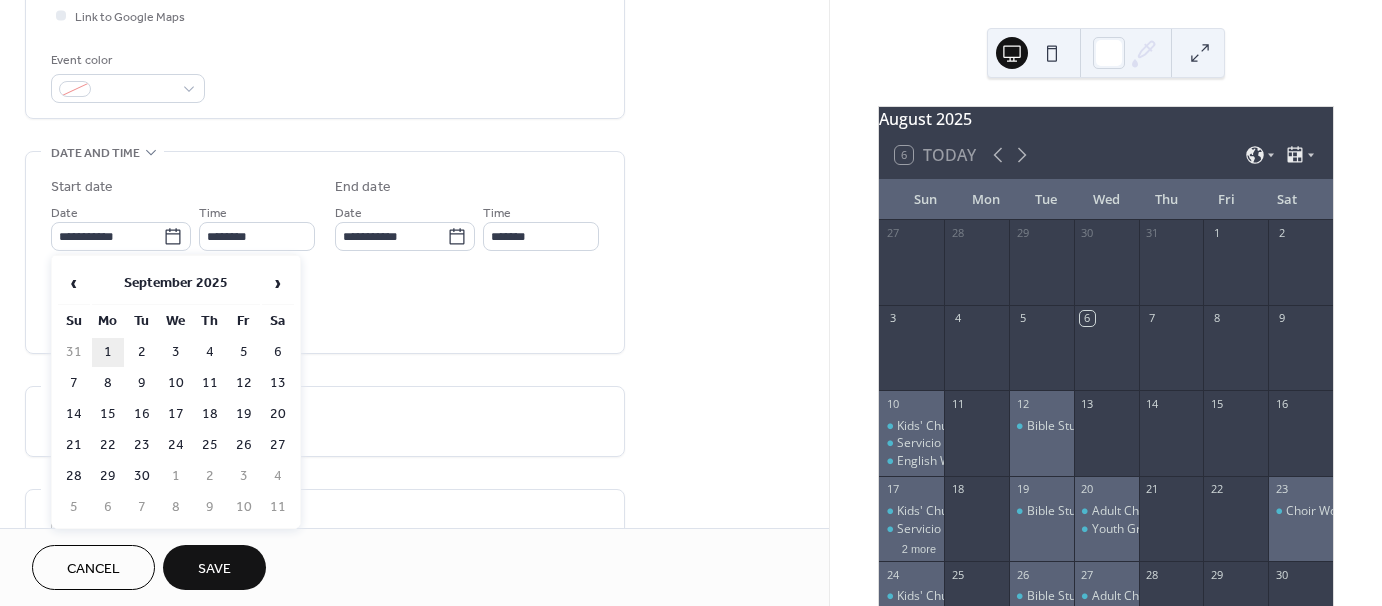 click on "1" at bounding box center [108, 352] 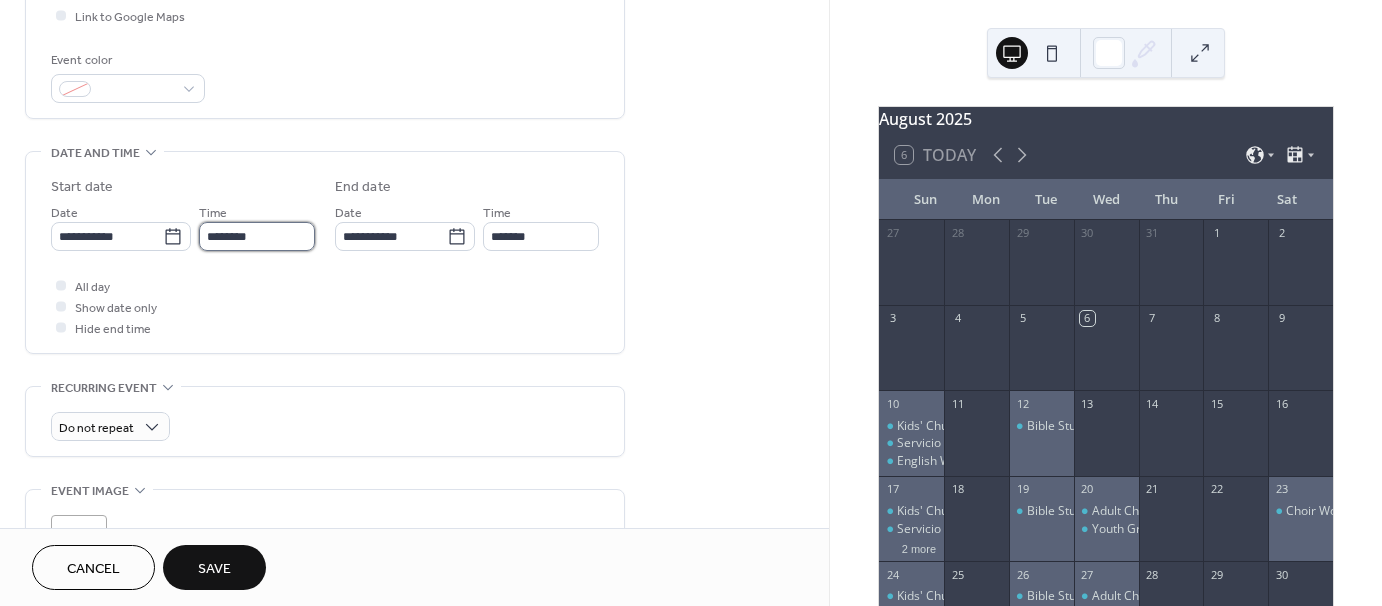 click on "********" at bounding box center (257, 236) 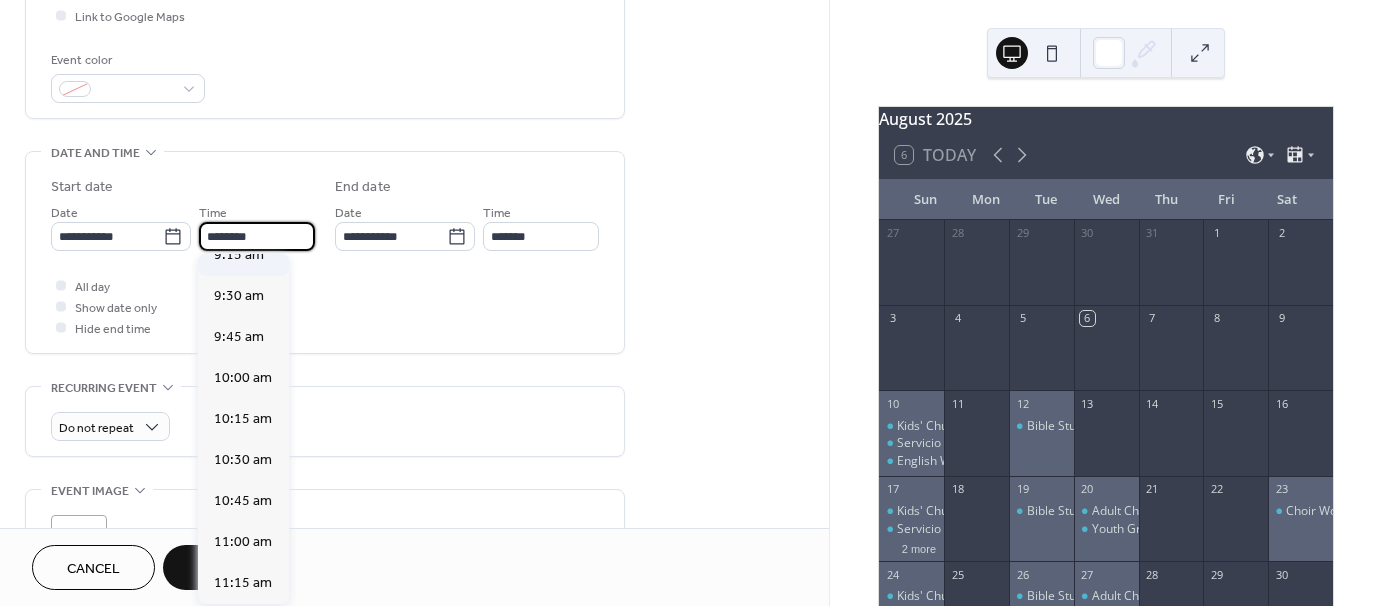 scroll, scrollTop: 1468, scrollLeft: 0, axis: vertical 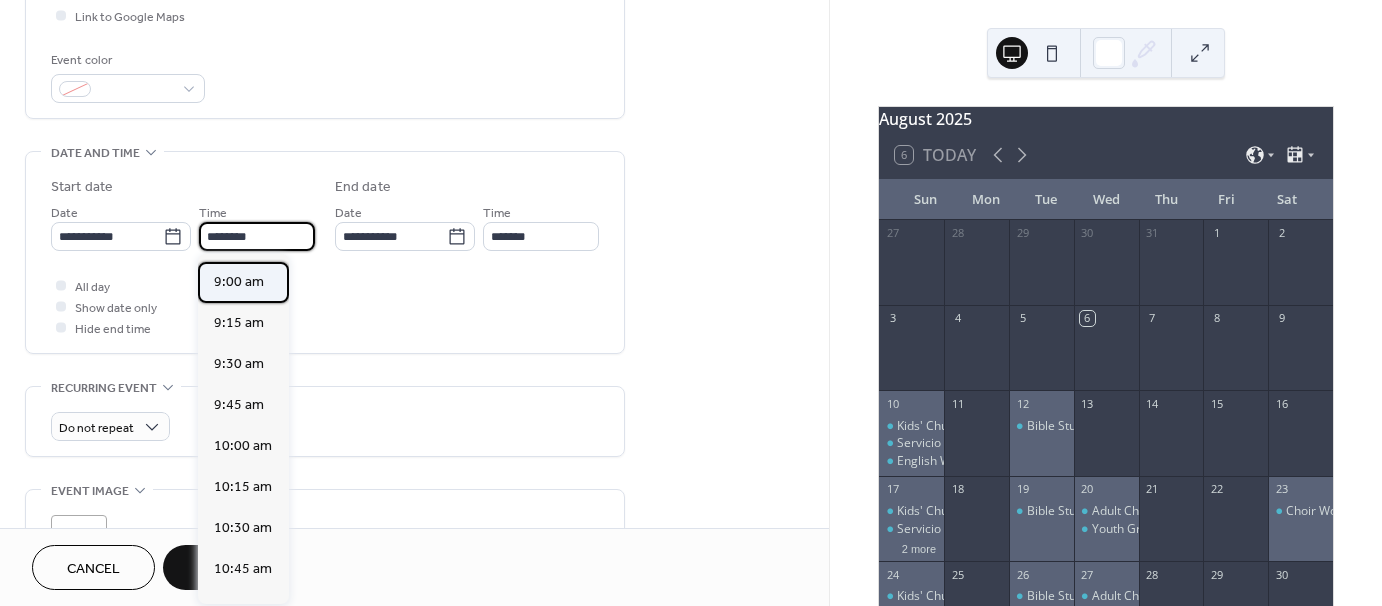 click on "9:00 am" at bounding box center (239, 282) 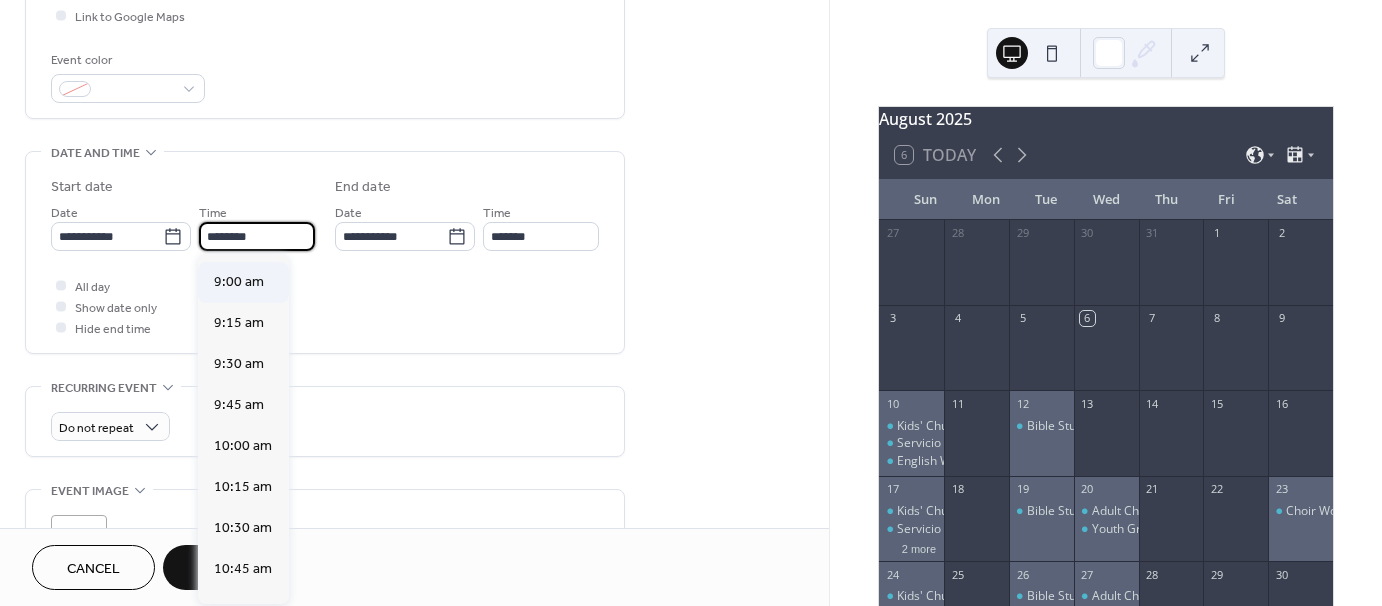 type on "*******" 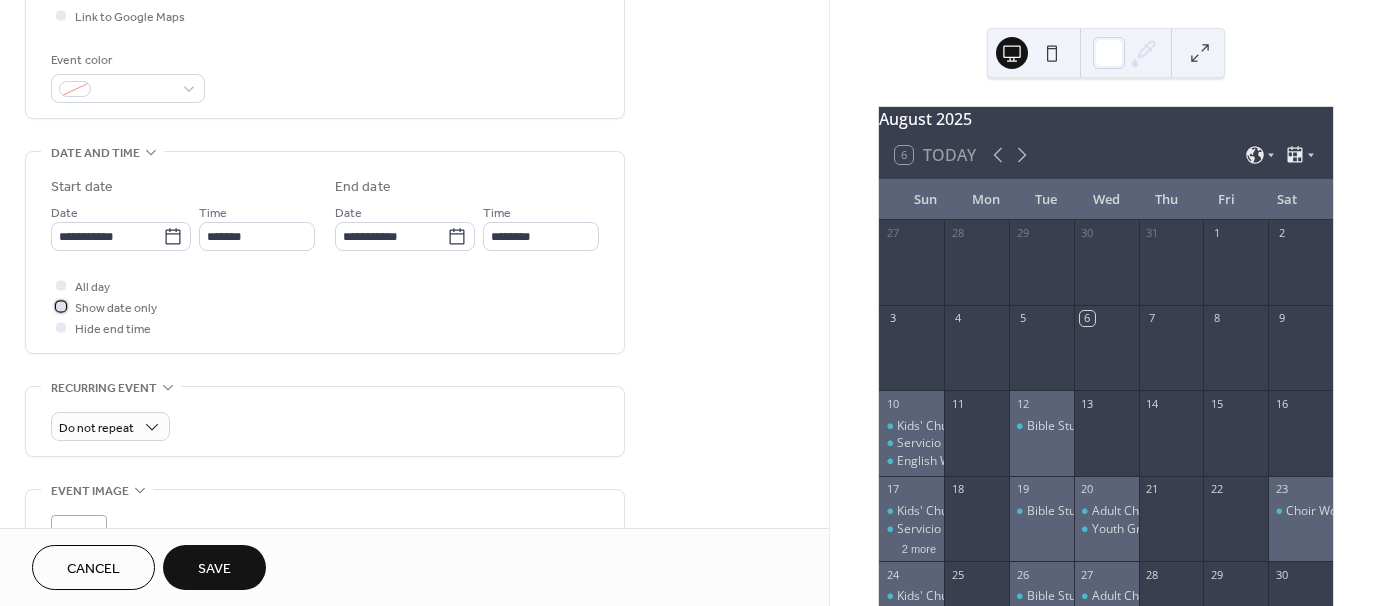 click at bounding box center [61, 306] 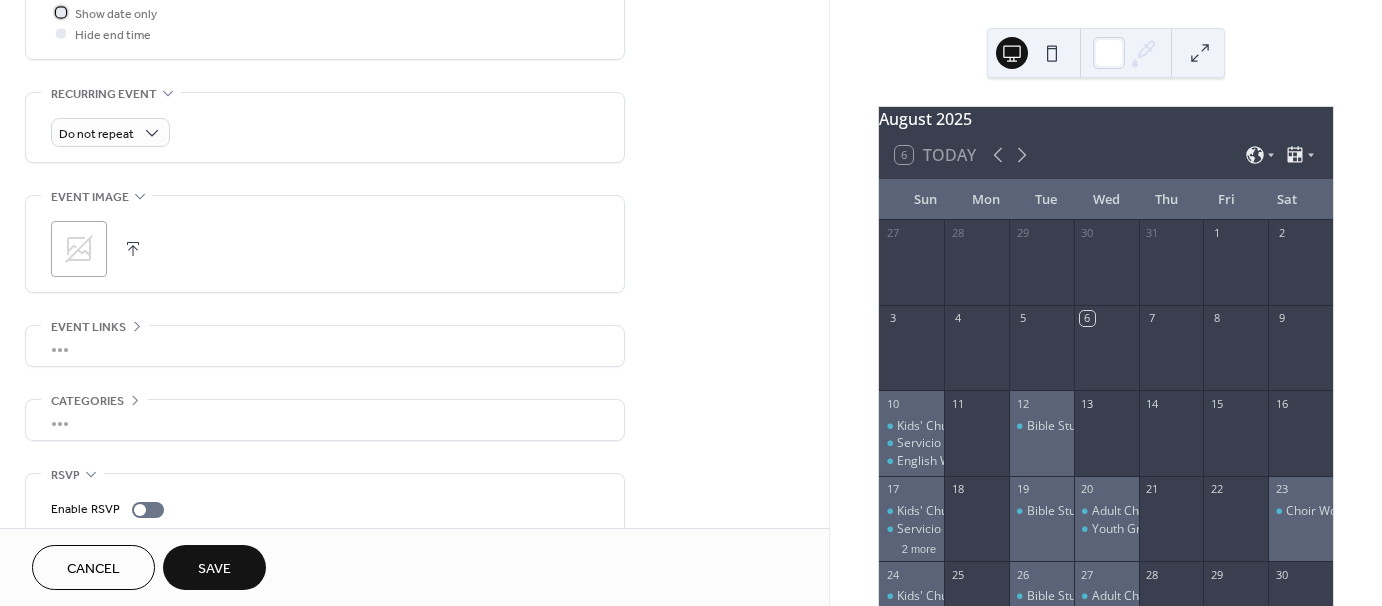 scroll, scrollTop: 800, scrollLeft: 0, axis: vertical 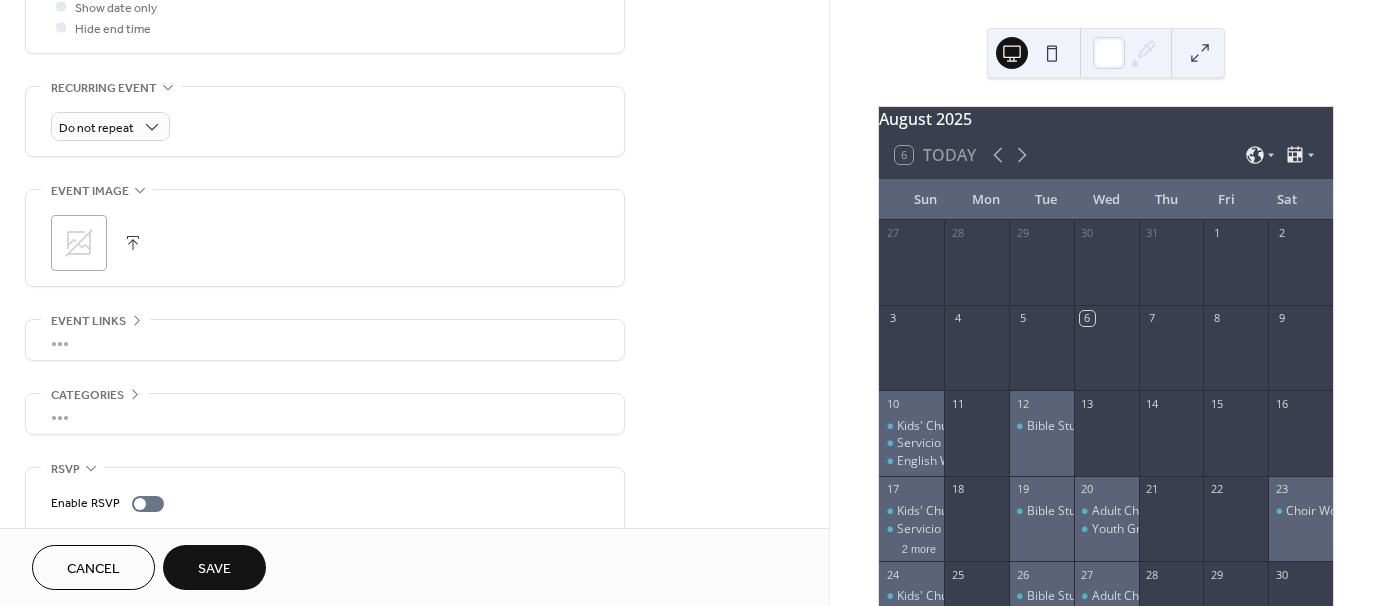 click on "Save" at bounding box center [214, 567] 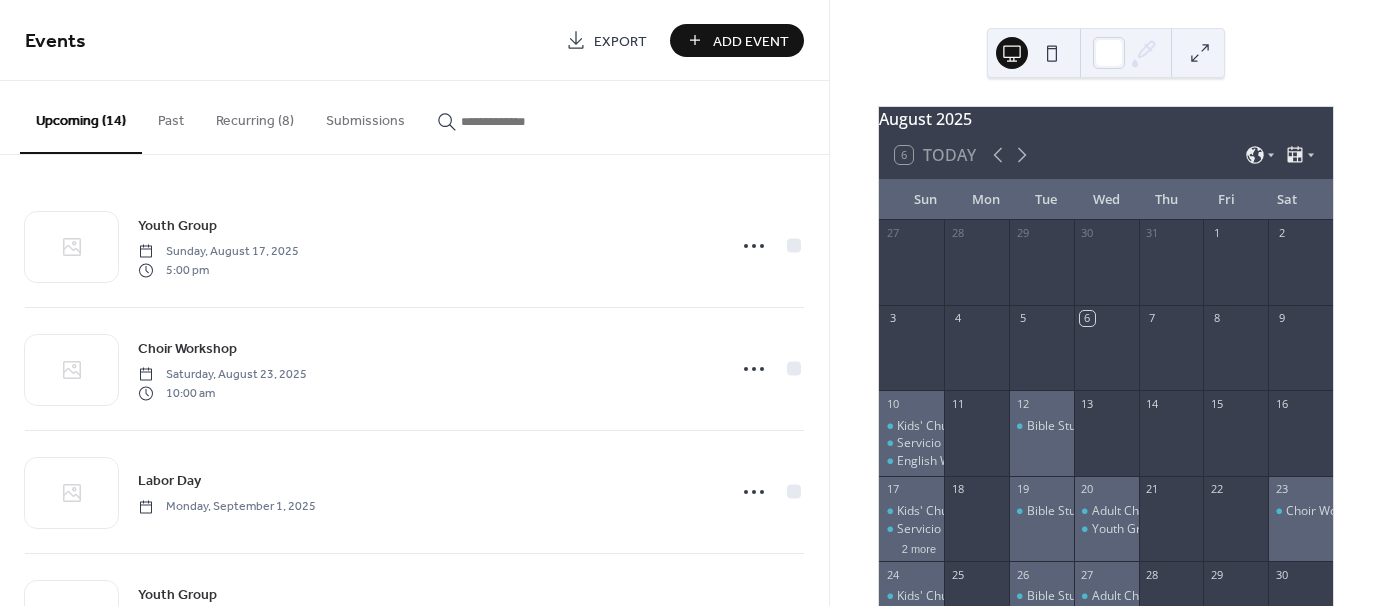 click on "Add Event" at bounding box center [751, 41] 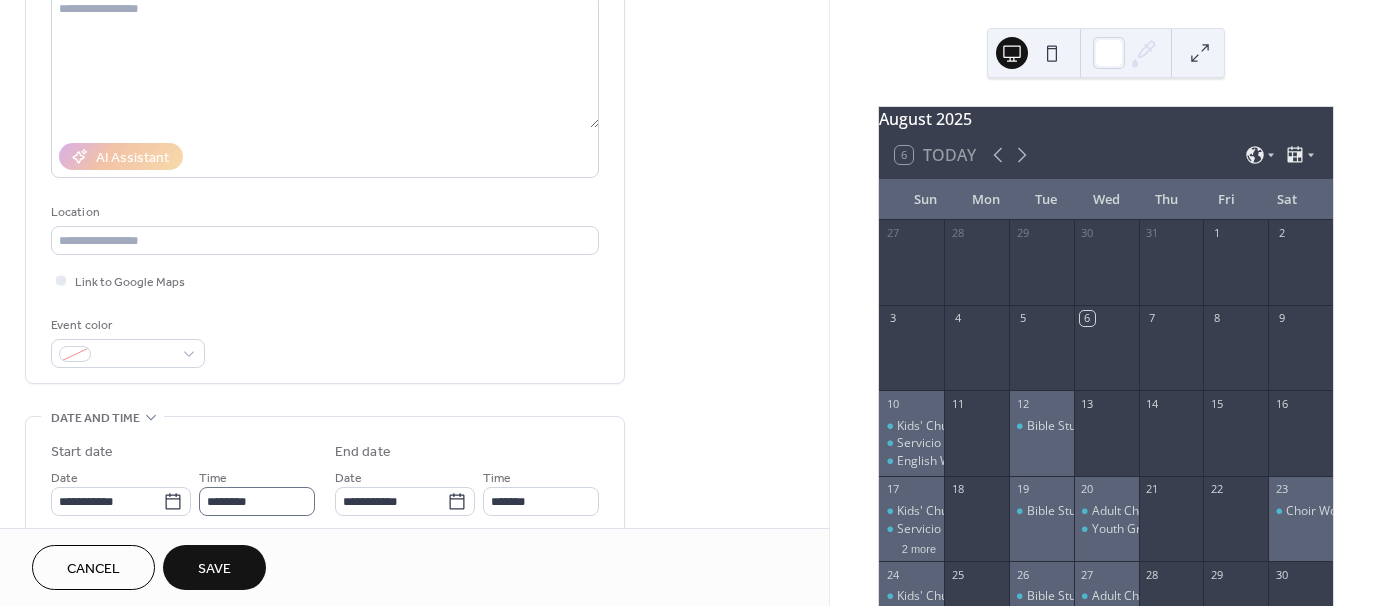 scroll, scrollTop: 400, scrollLeft: 0, axis: vertical 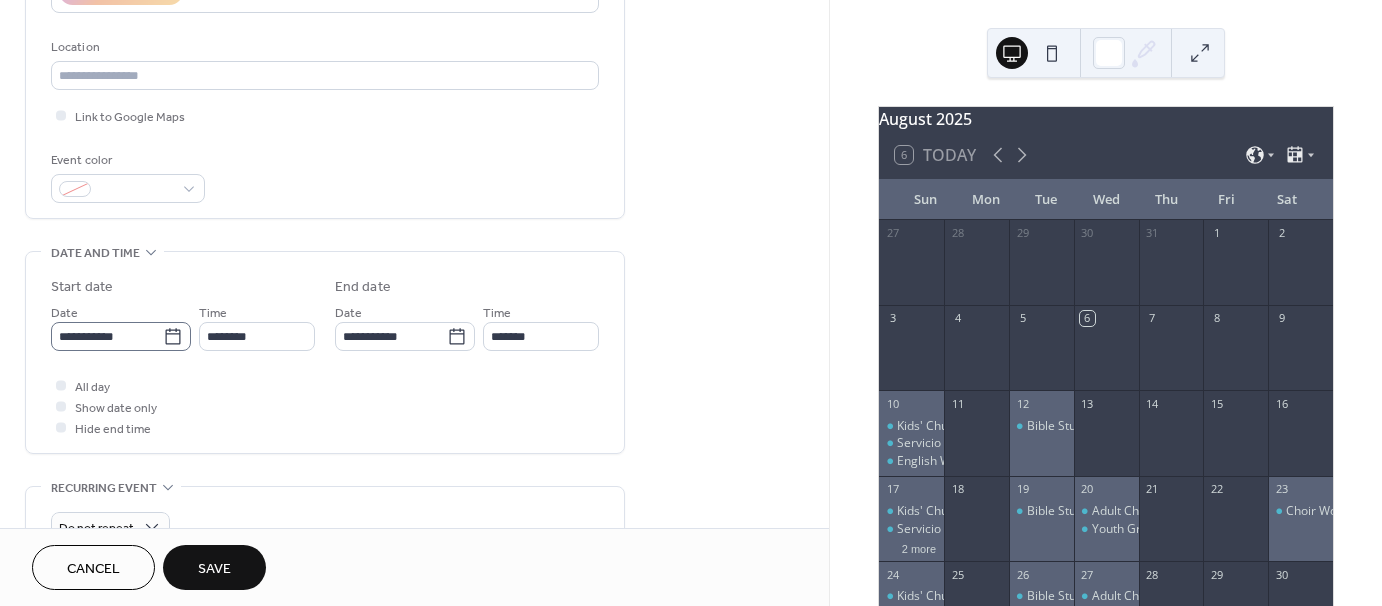 type on "**********" 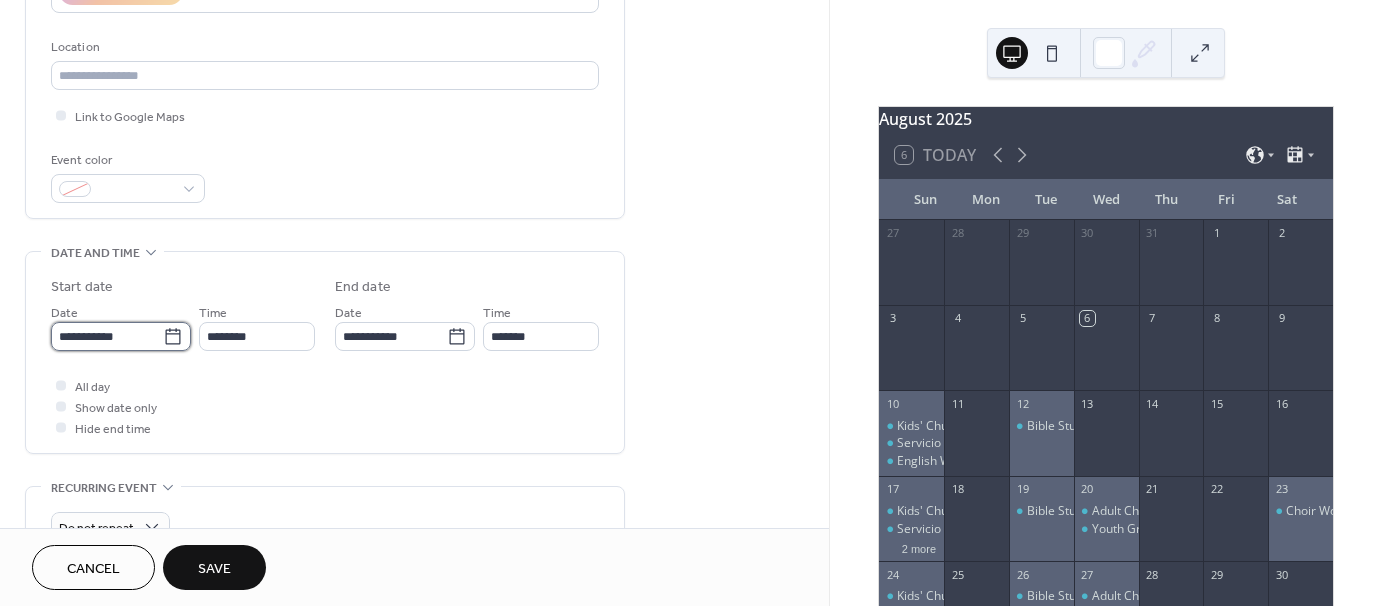 click on "**********" at bounding box center [107, 336] 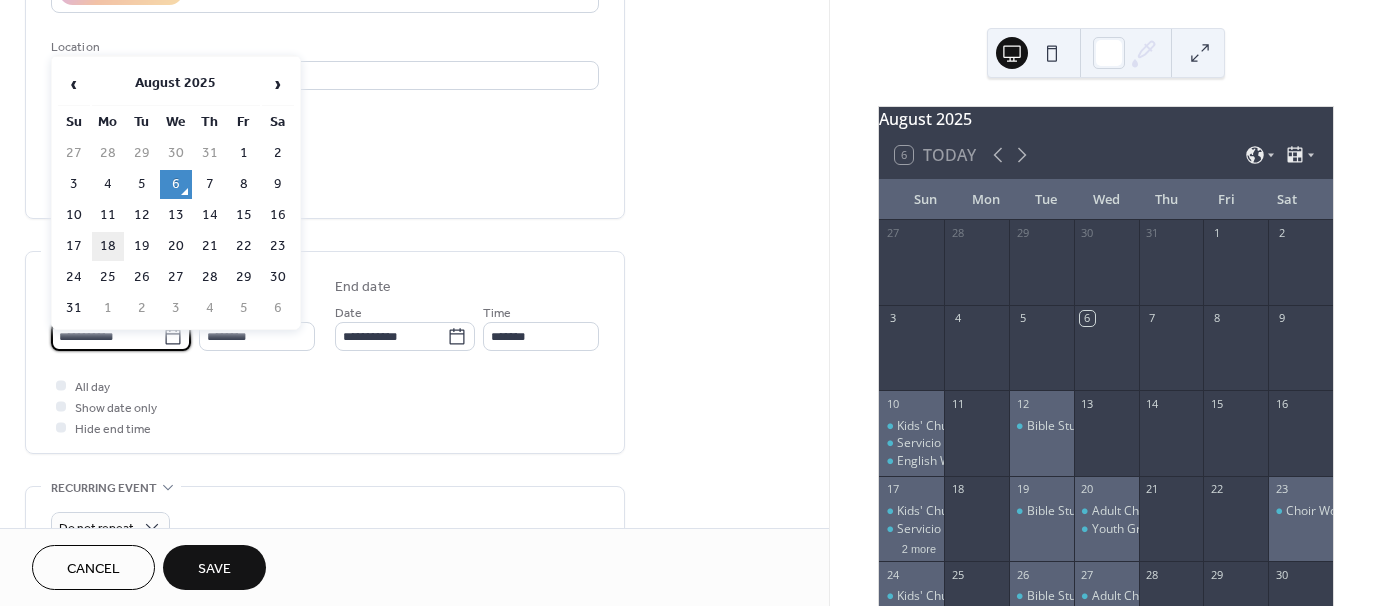 click on "18" at bounding box center (108, 246) 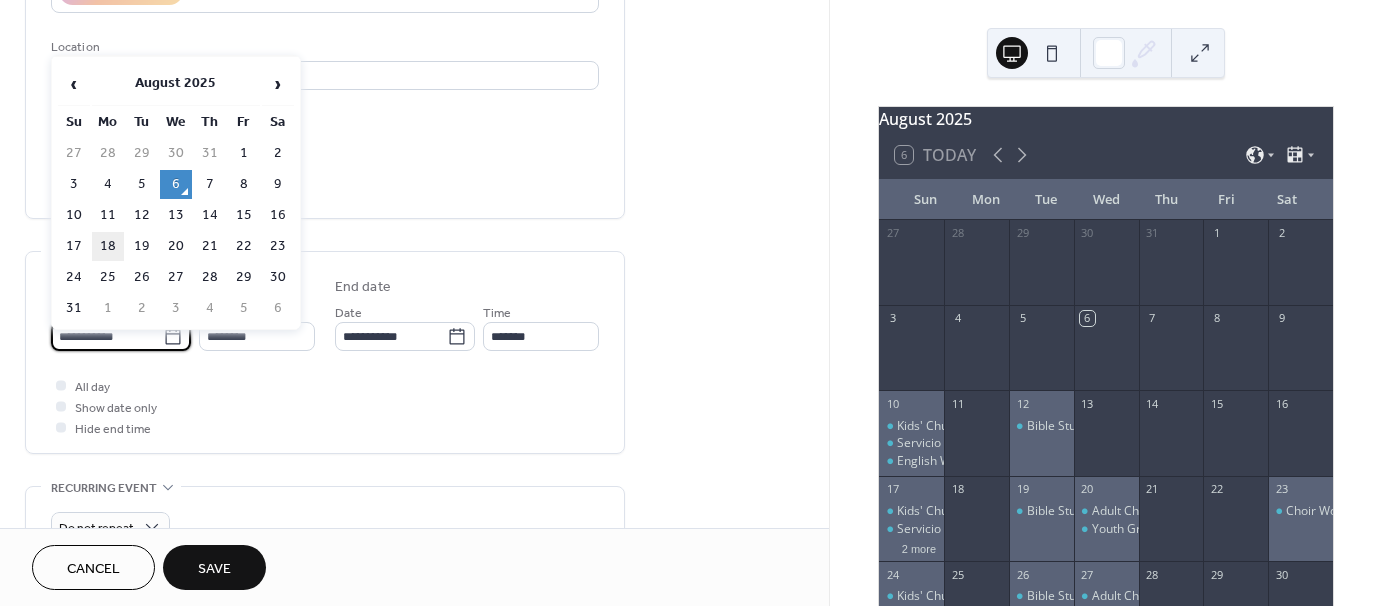type on "**********" 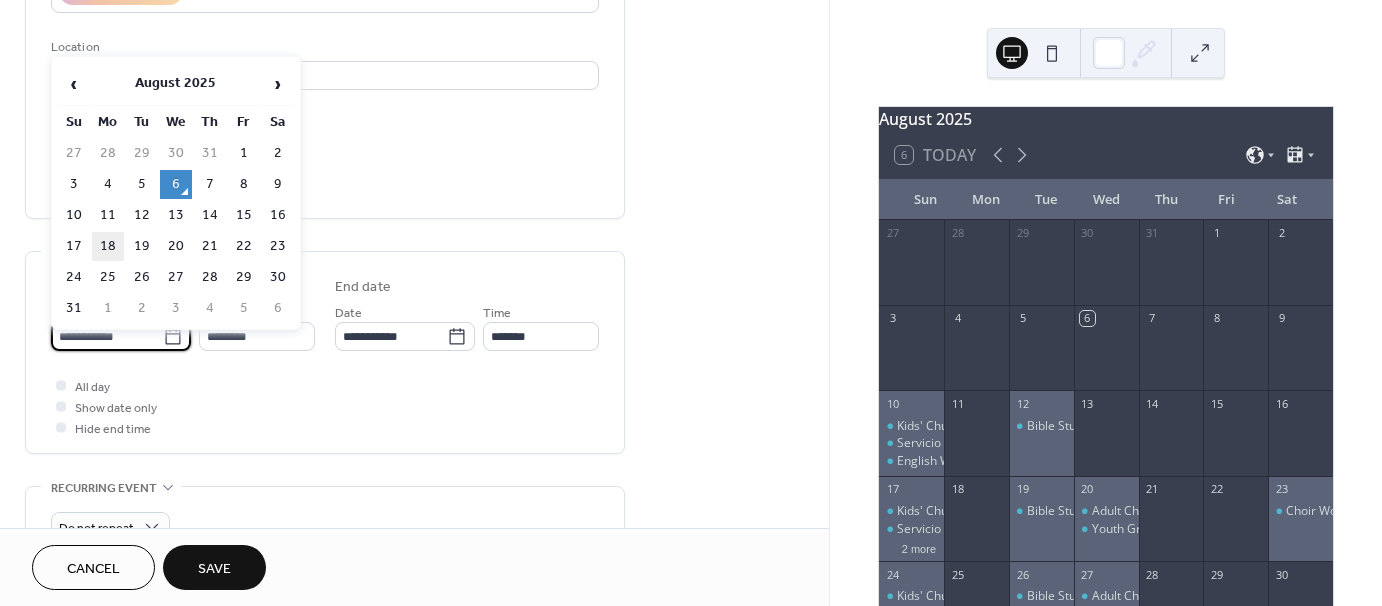 type on "**********" 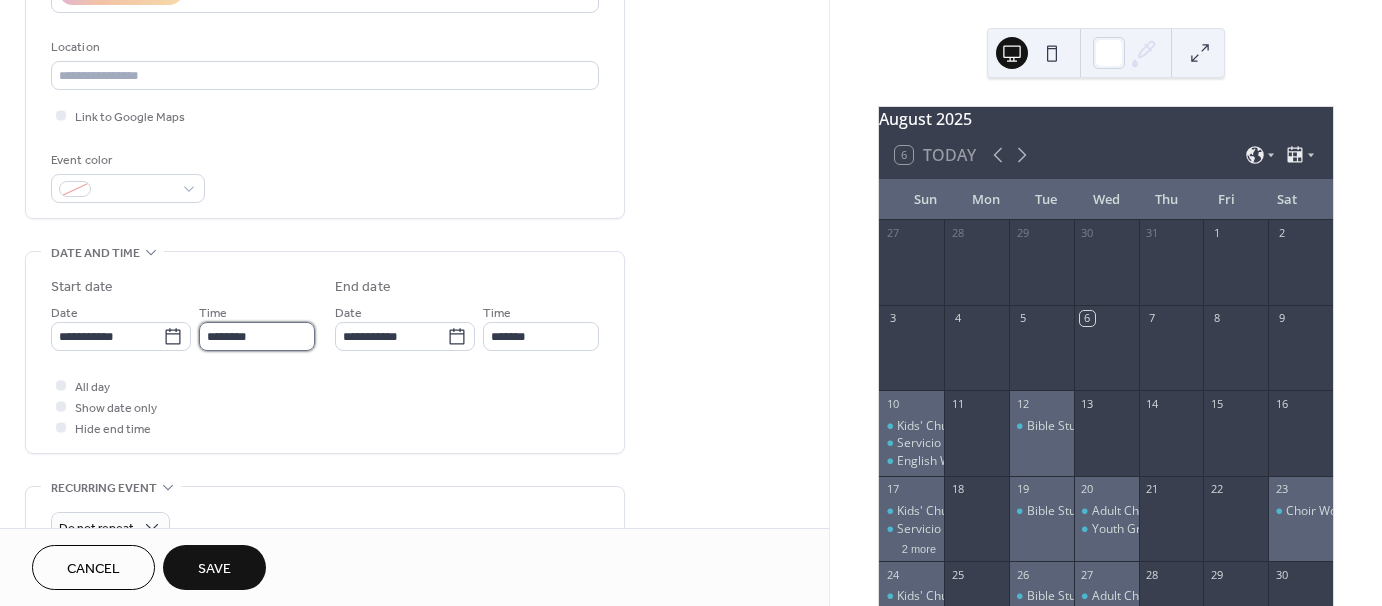 click on "********" at bounding box center (257, 336) 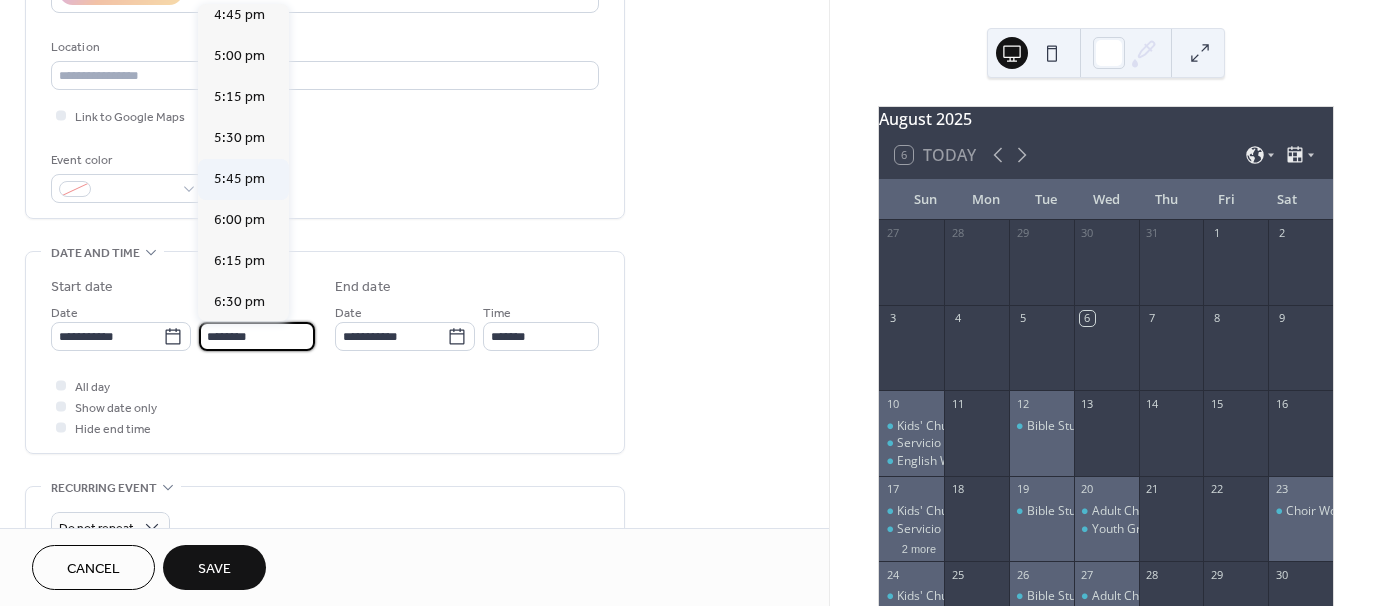 scroll, scrollTop: 2768, scrollLeft: 0, axis: vertical 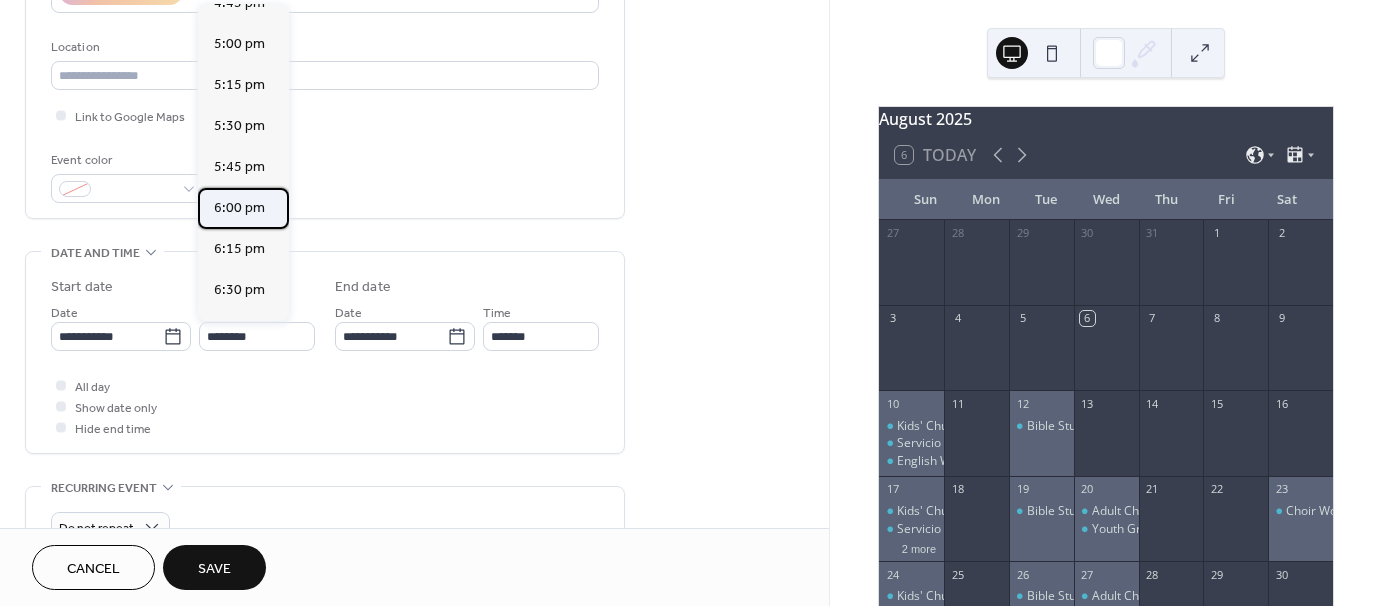 click on "6:00 pm" at bounding box center (239, 208) 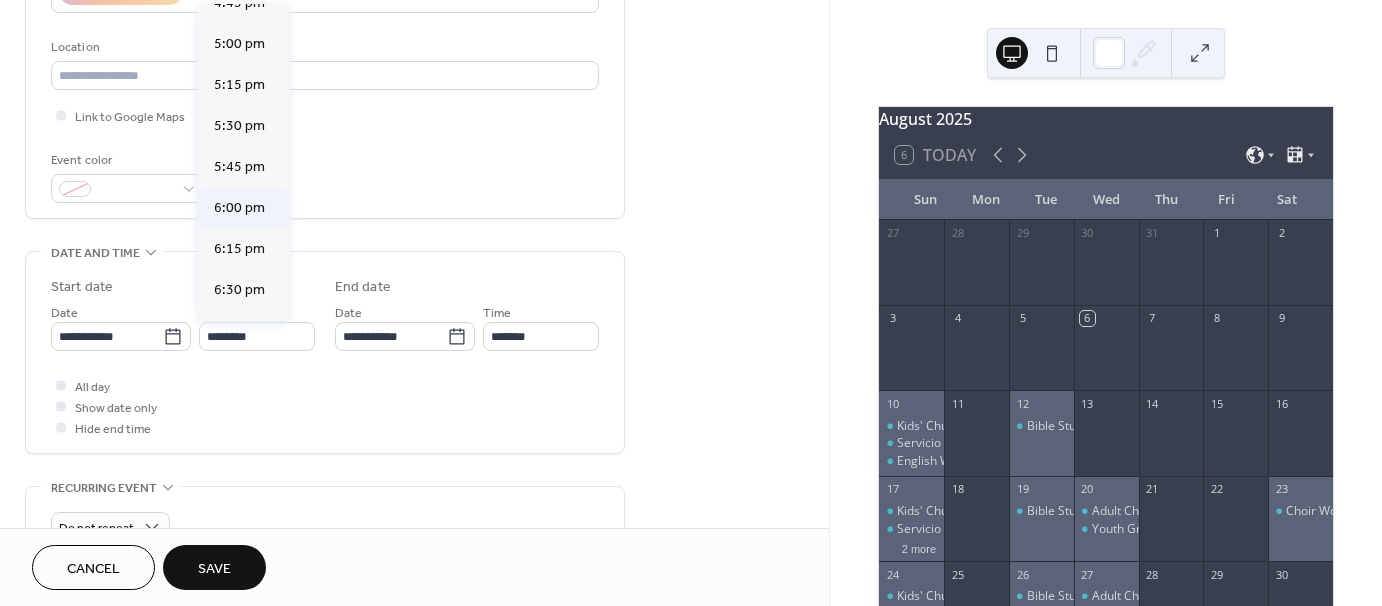 type on "*******" 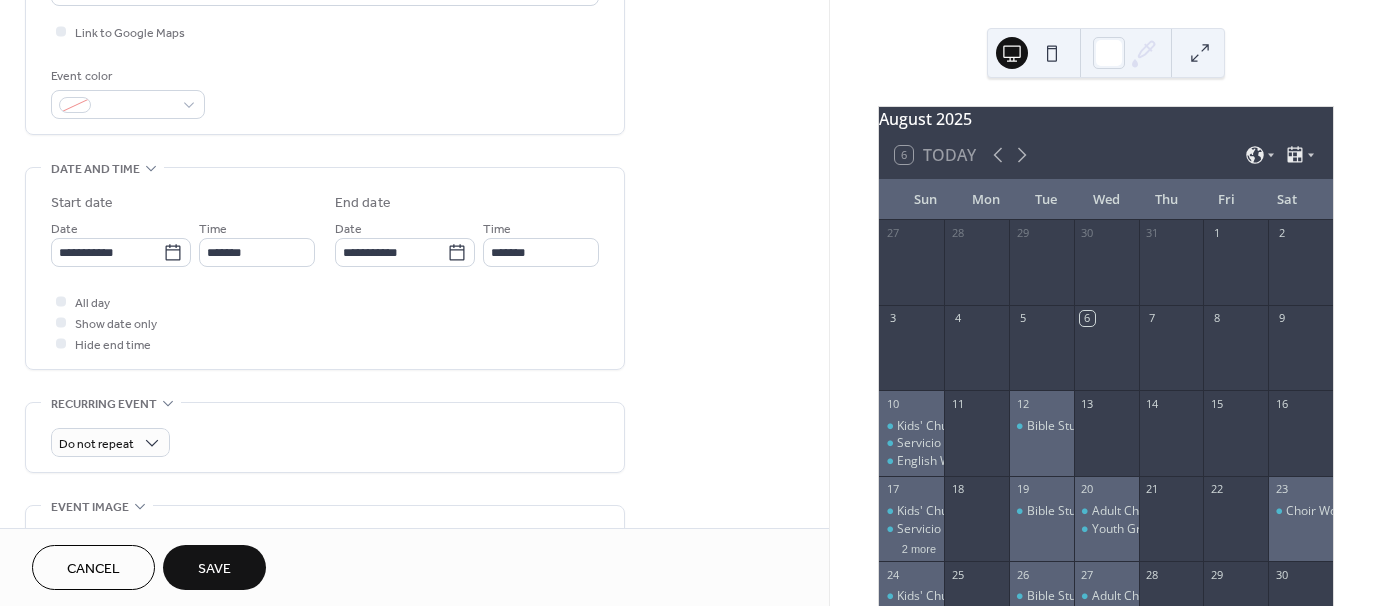 scroll, scrollTop: 500, scrollLeft: 0, axis: vertical 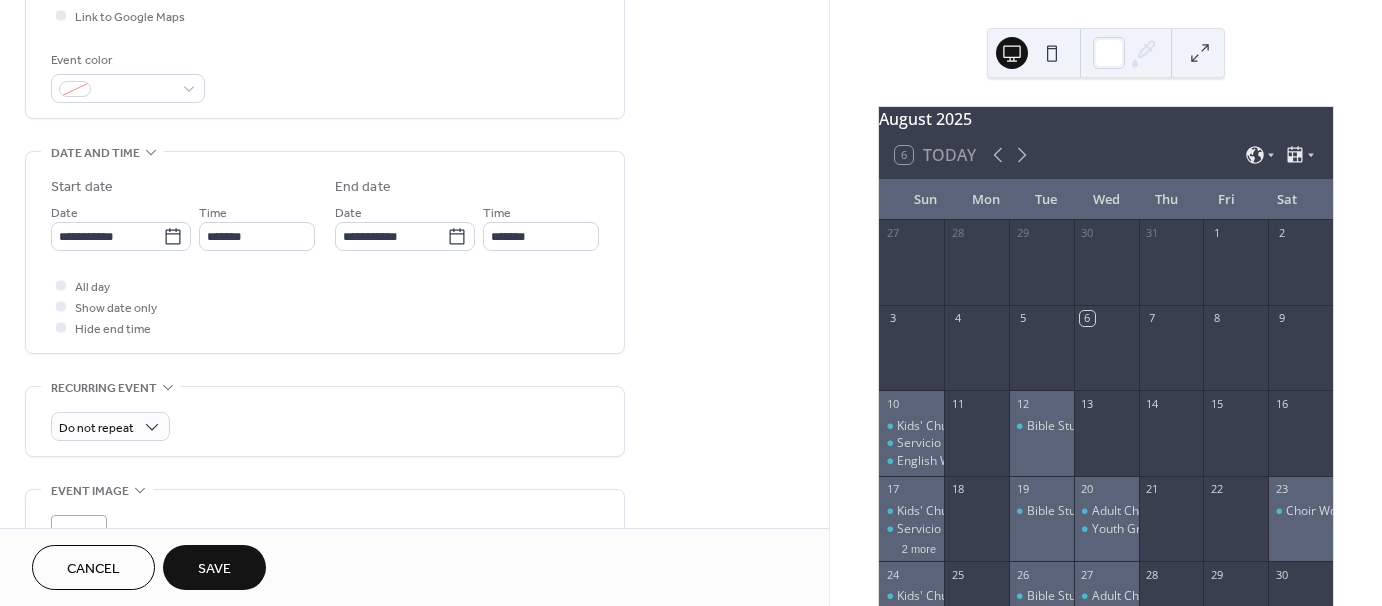 click on "Save" at bounding box center [214, 569] 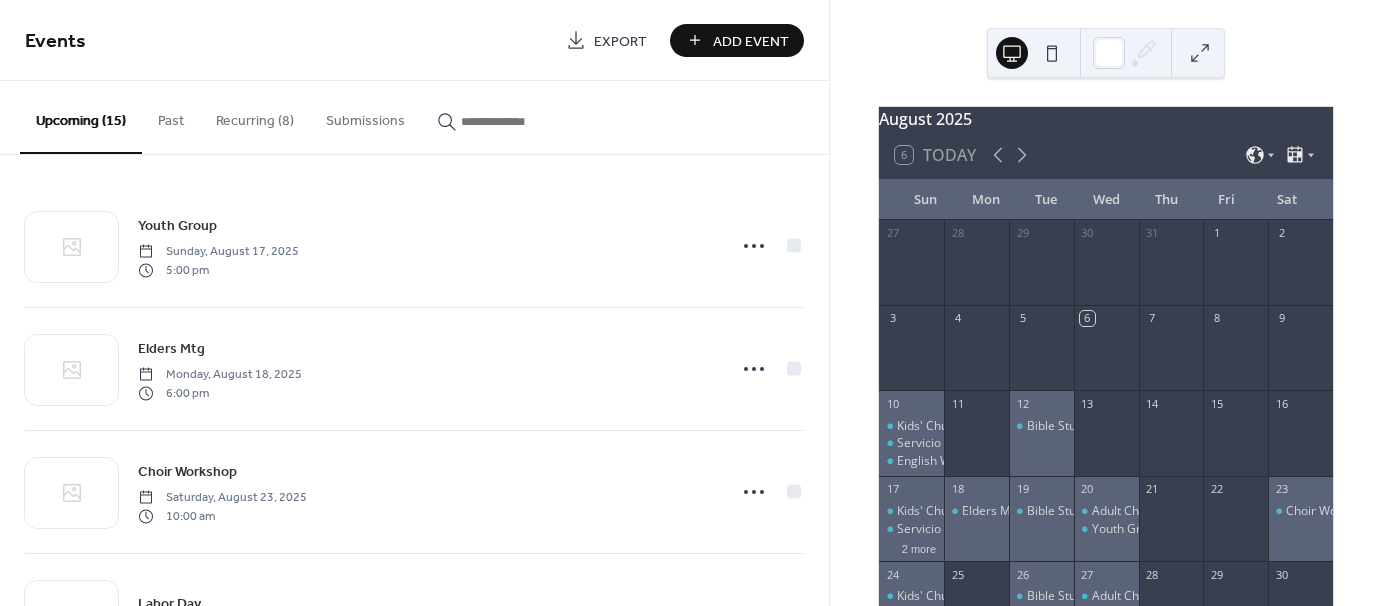 click on "Add Event" at bounding box center (751, 41) 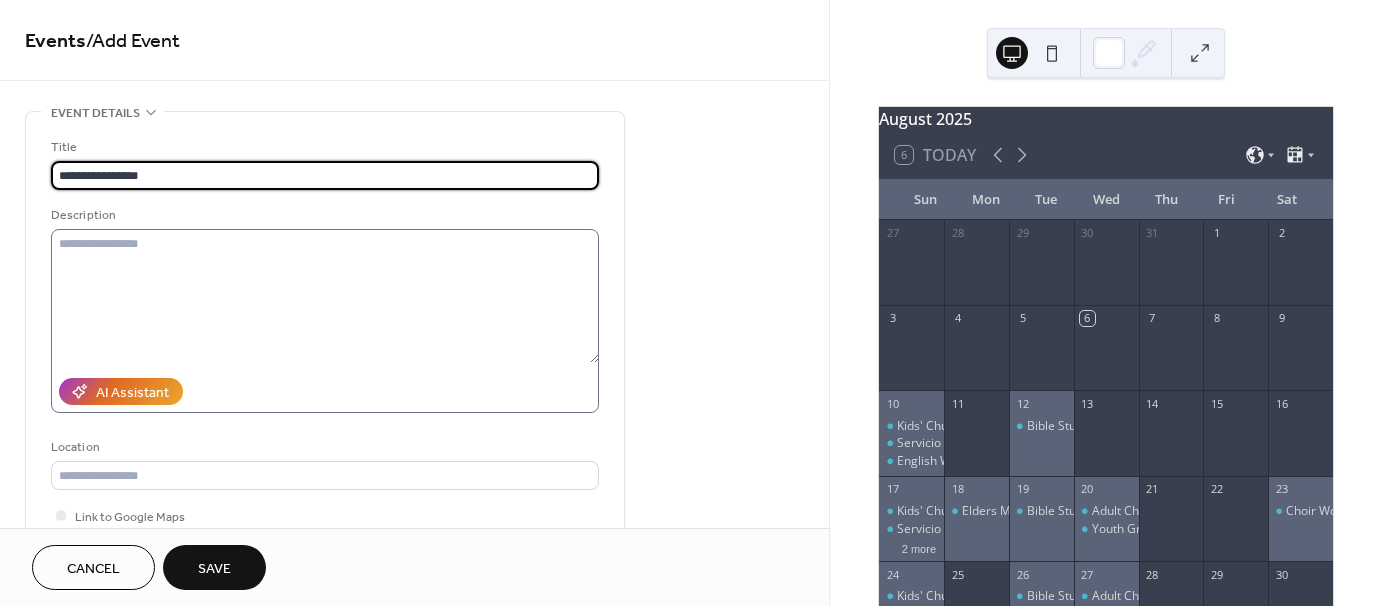 type on "**********" 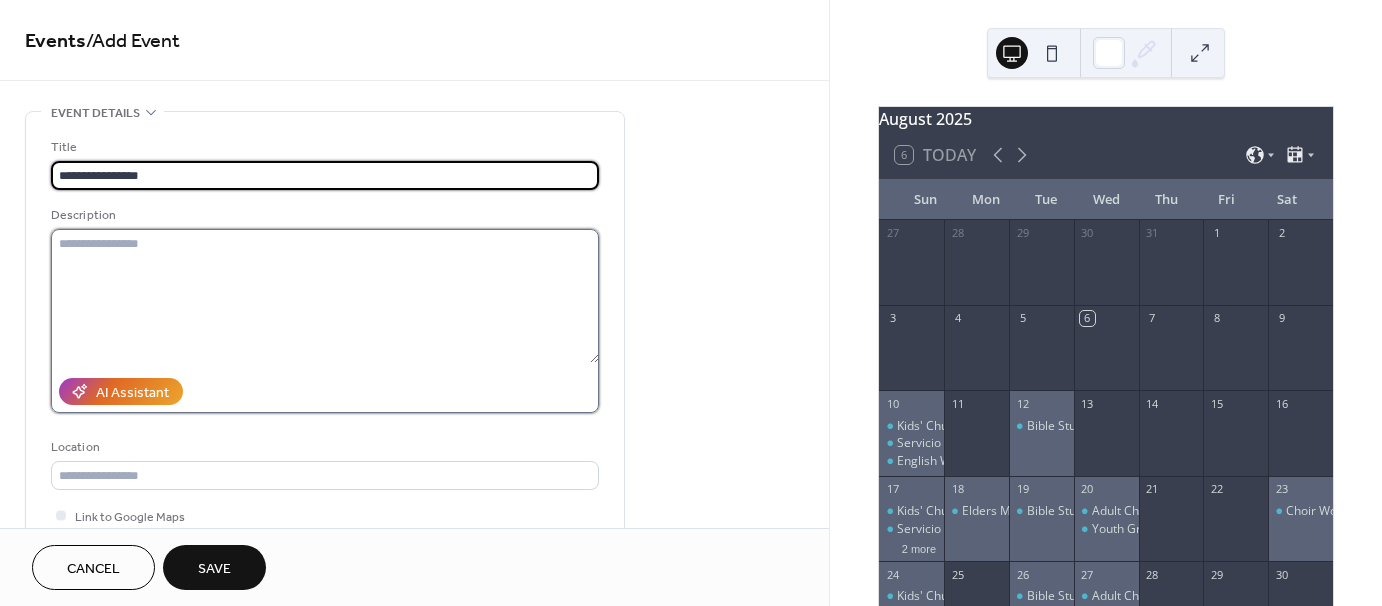 click at bounding box center [325, 296] 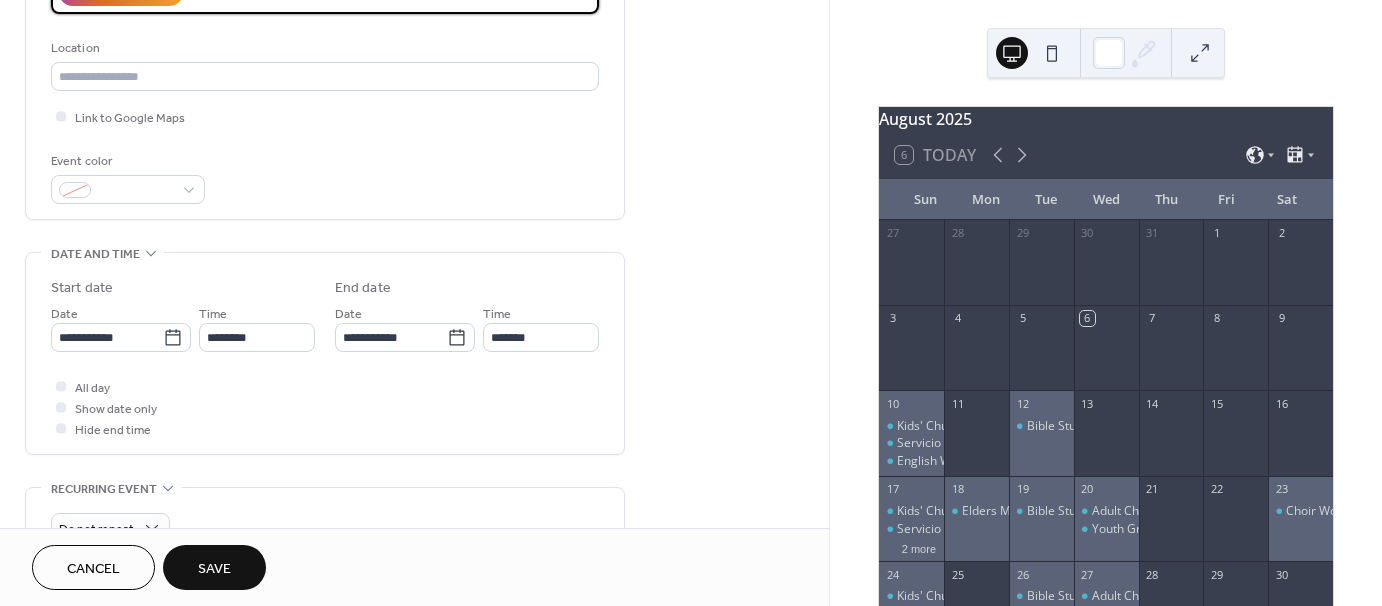 scroll, scrollTop: 400, scrollLeft: 0, axis: vertical 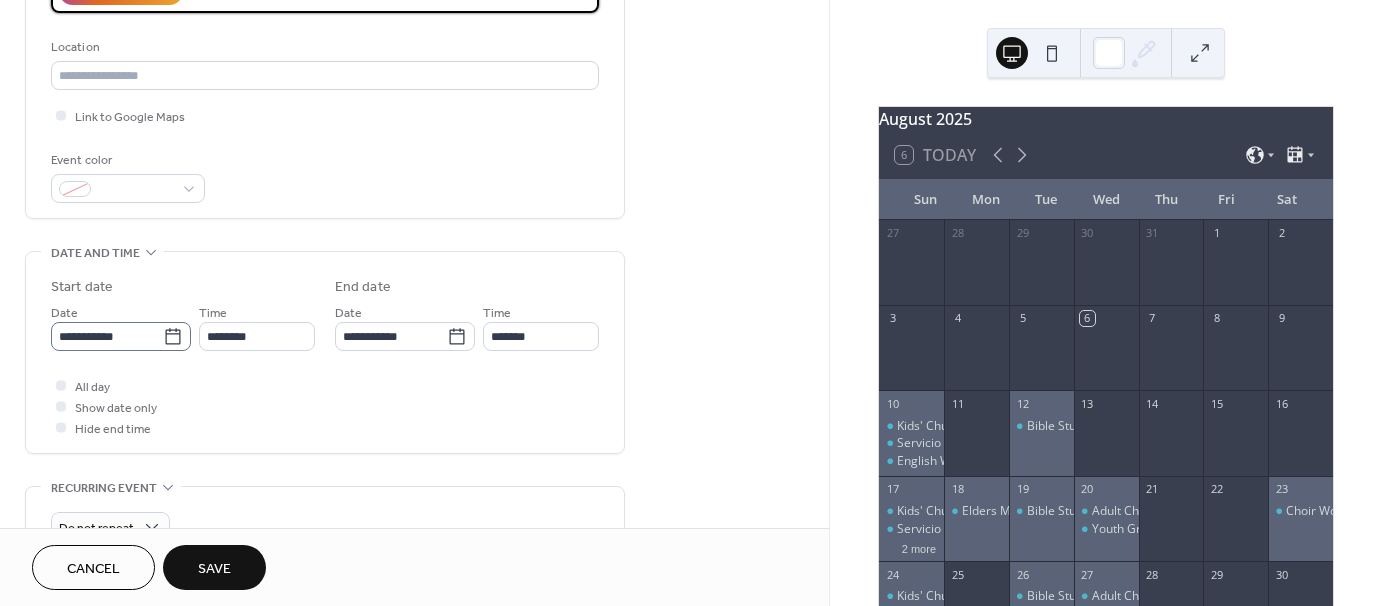 type on "**********" 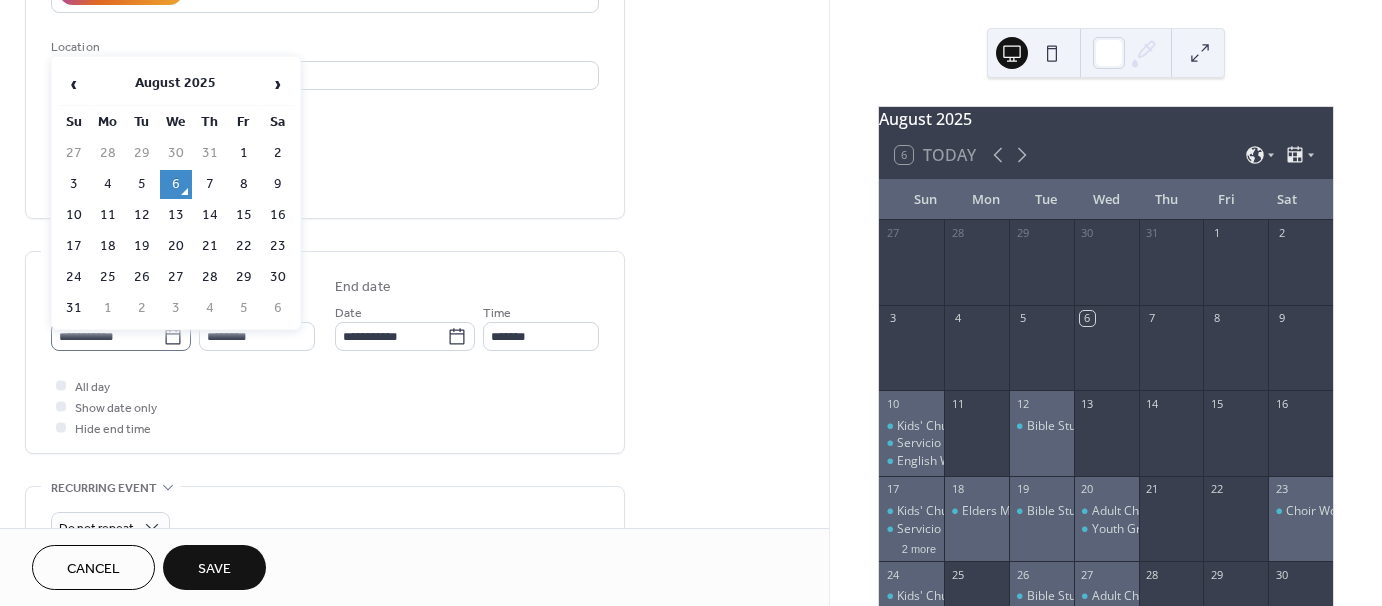 click 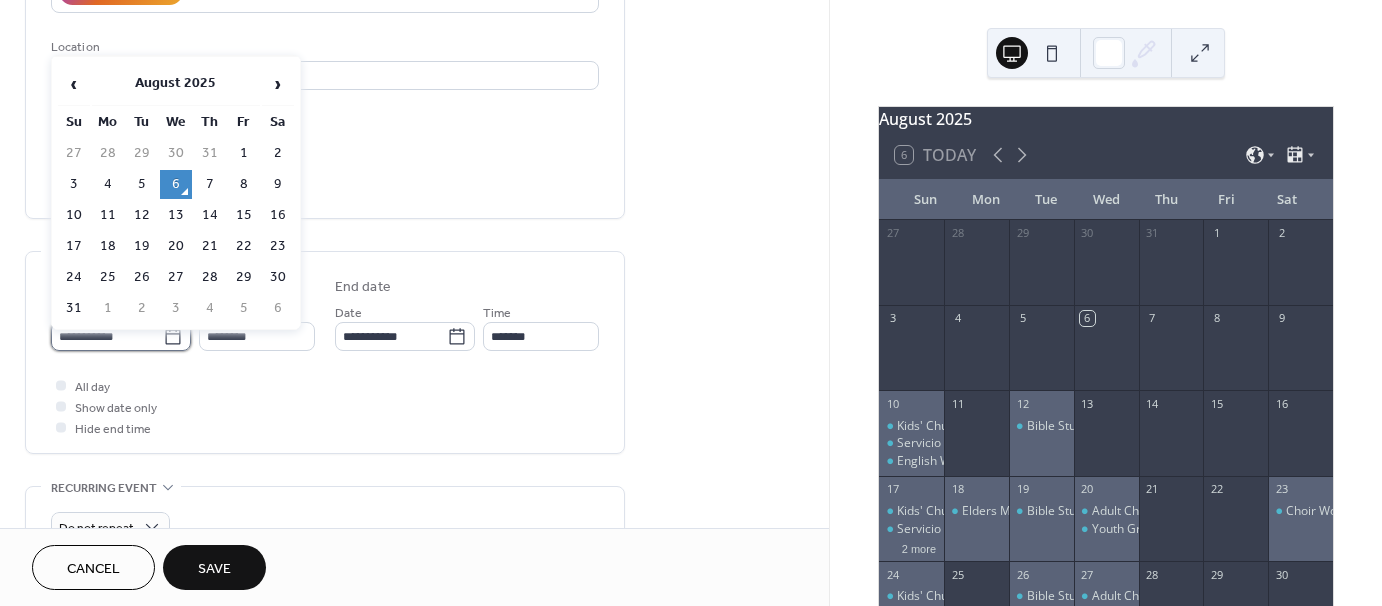 click on "**********" at bounding box center (107, 336) 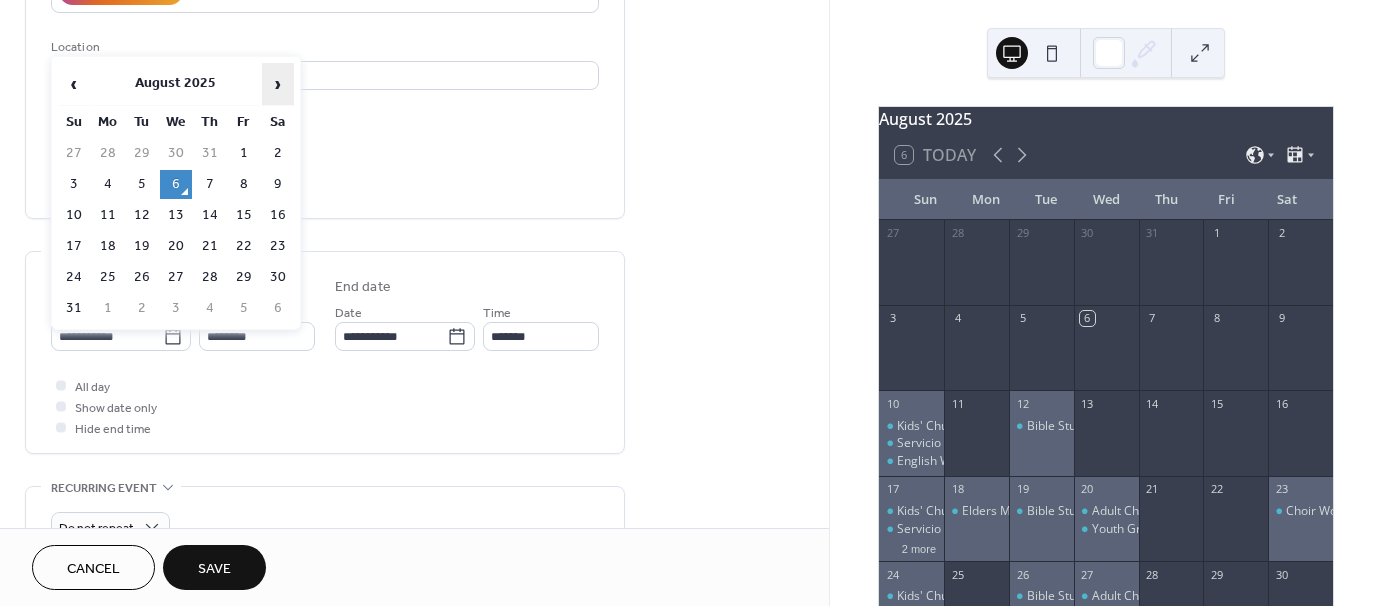 click on "›" at bounding box center [278, 84] 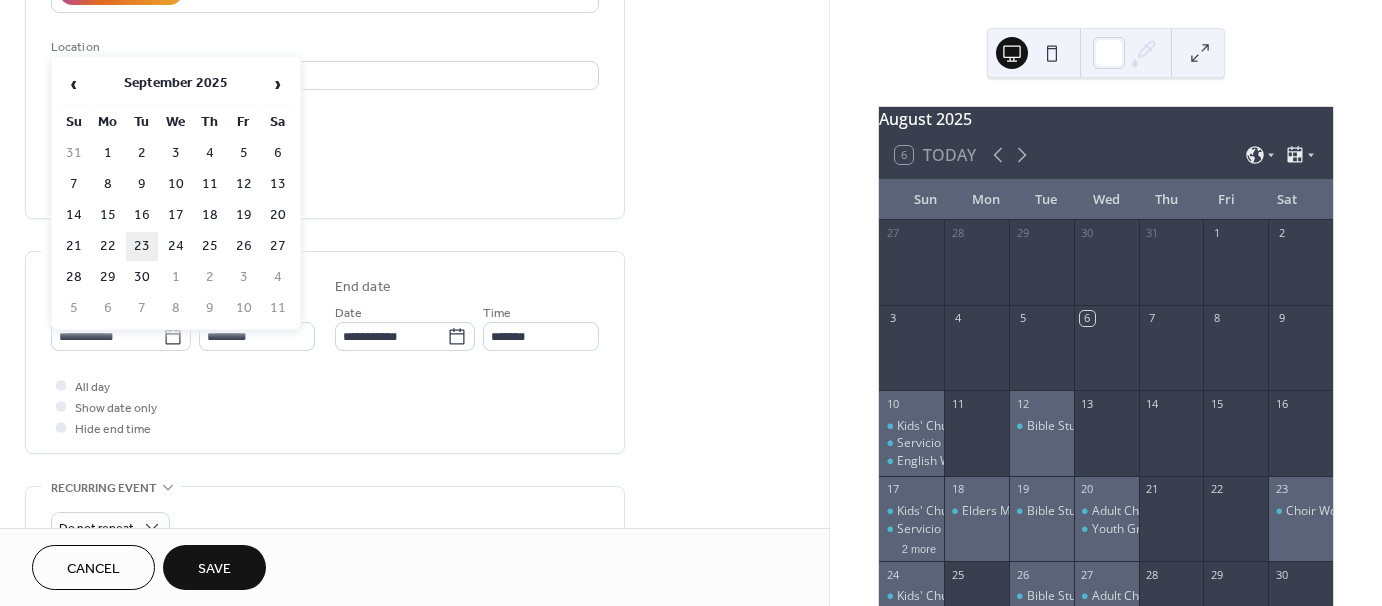 click on "23" at bounding box center (142, 246) 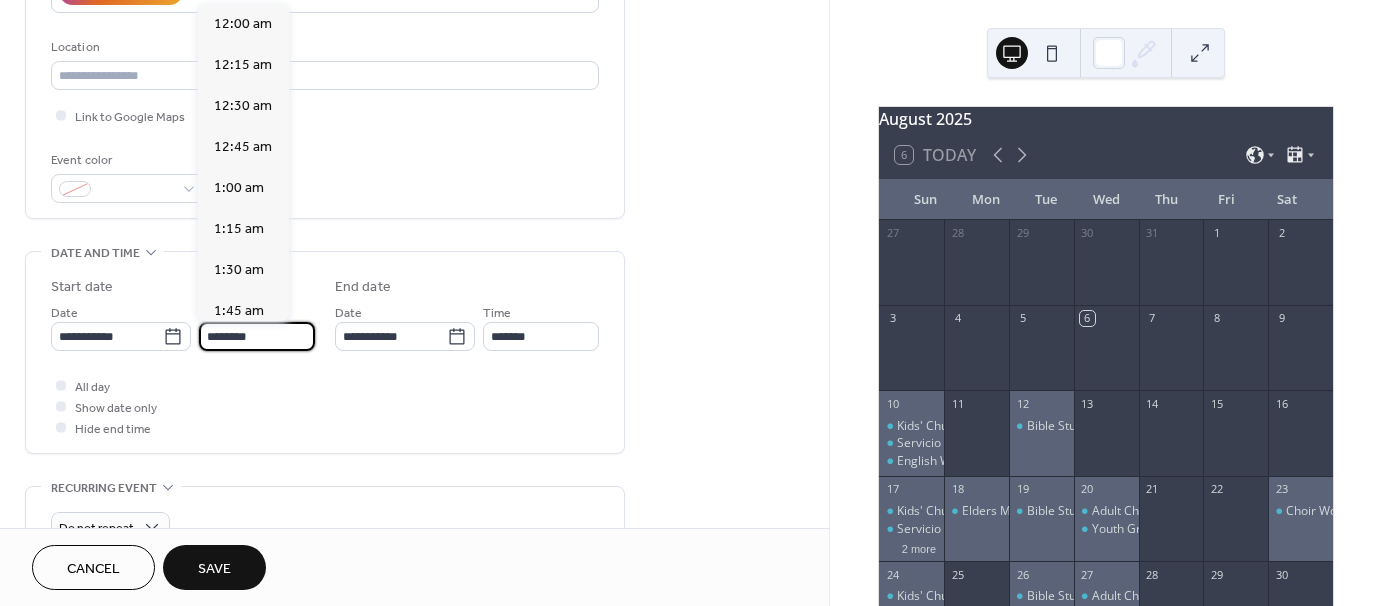 click on "********" at bounding box center [257, 336] 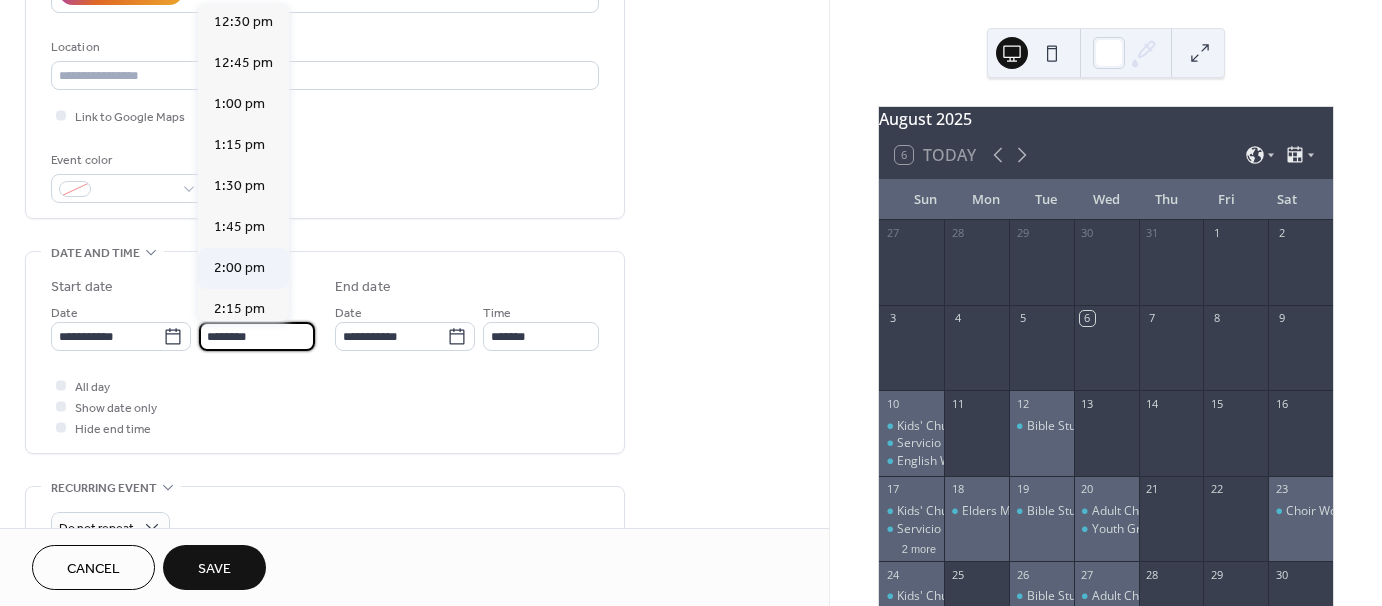 scroll, scrollTop: 2068, scrollLeft: 0, axis: vertical 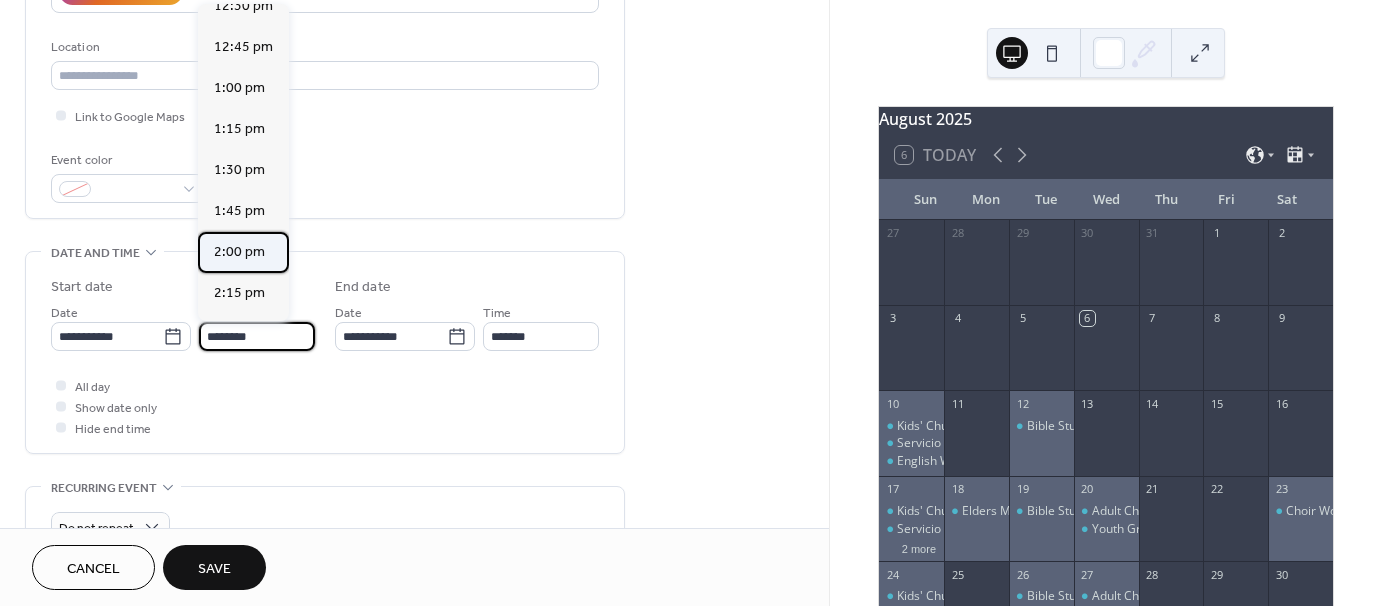 click on "2:00 pm" at bounding box center (239, 252) 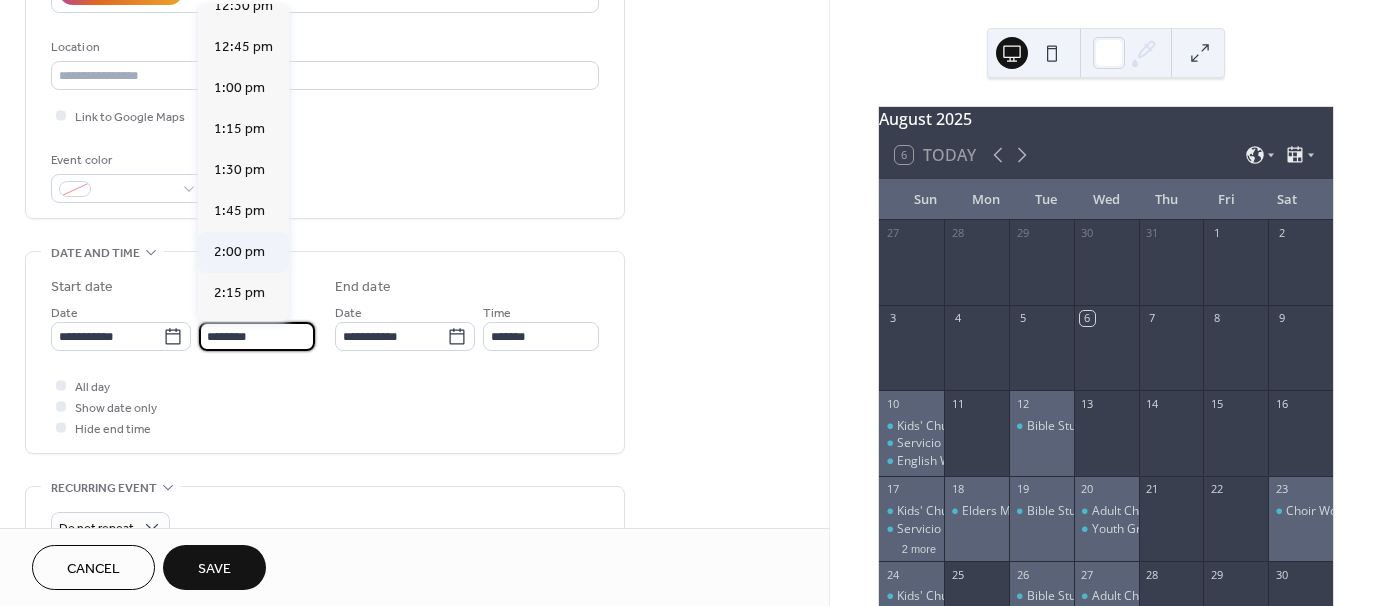 type on "*******" 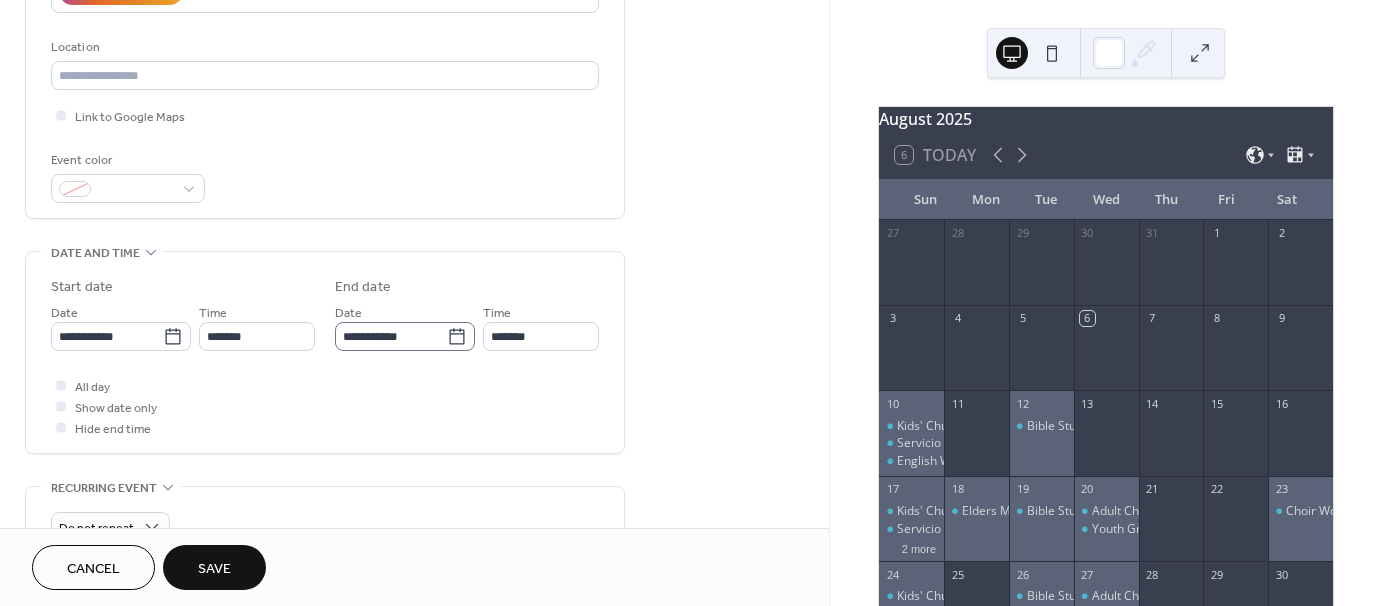 click 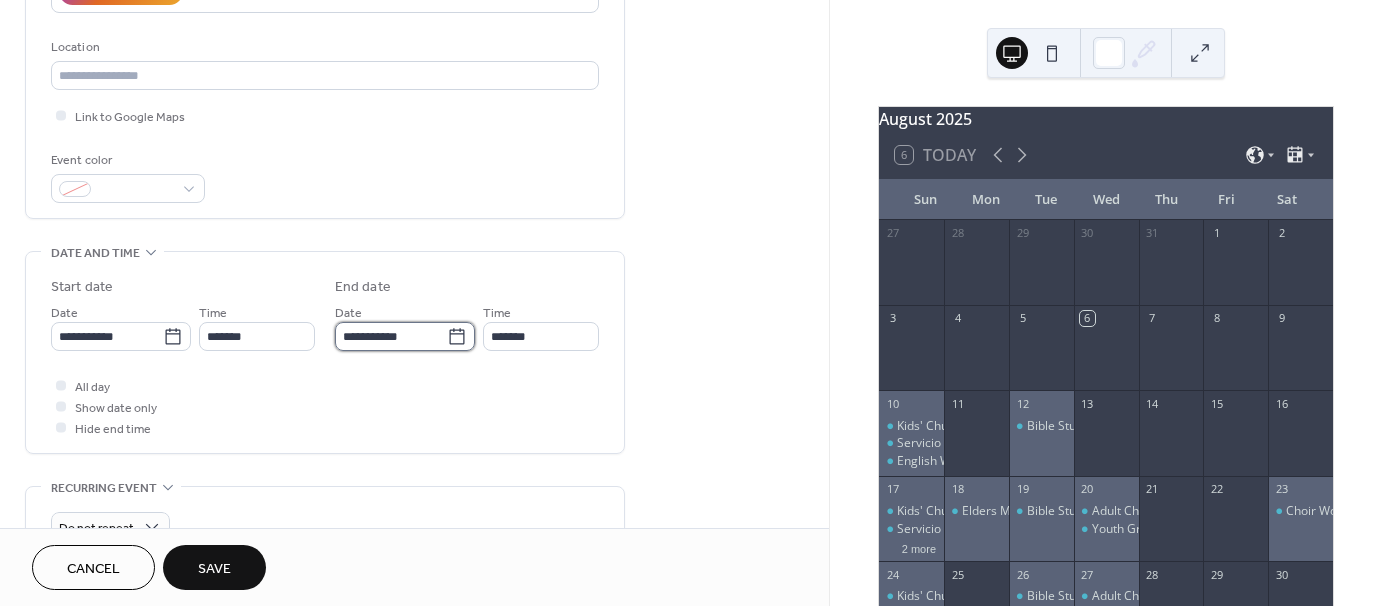 click on "**********" at bounding box center (391, 336) 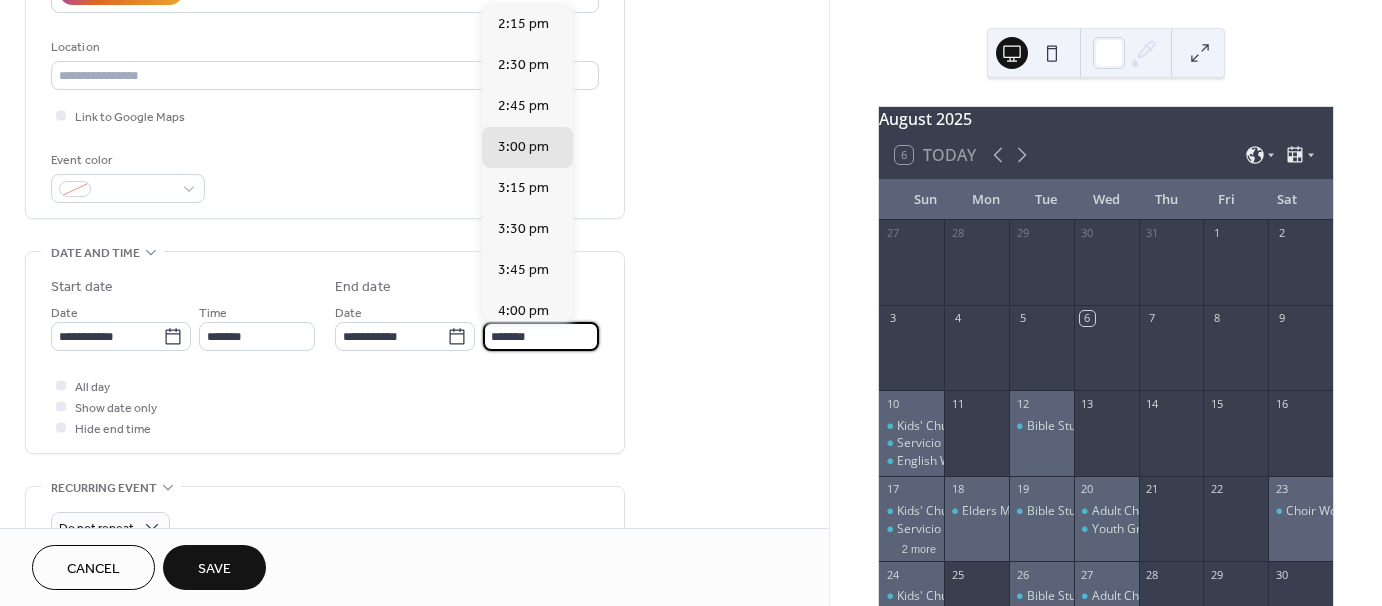 click on "*******" at bounding box center [541, 336] 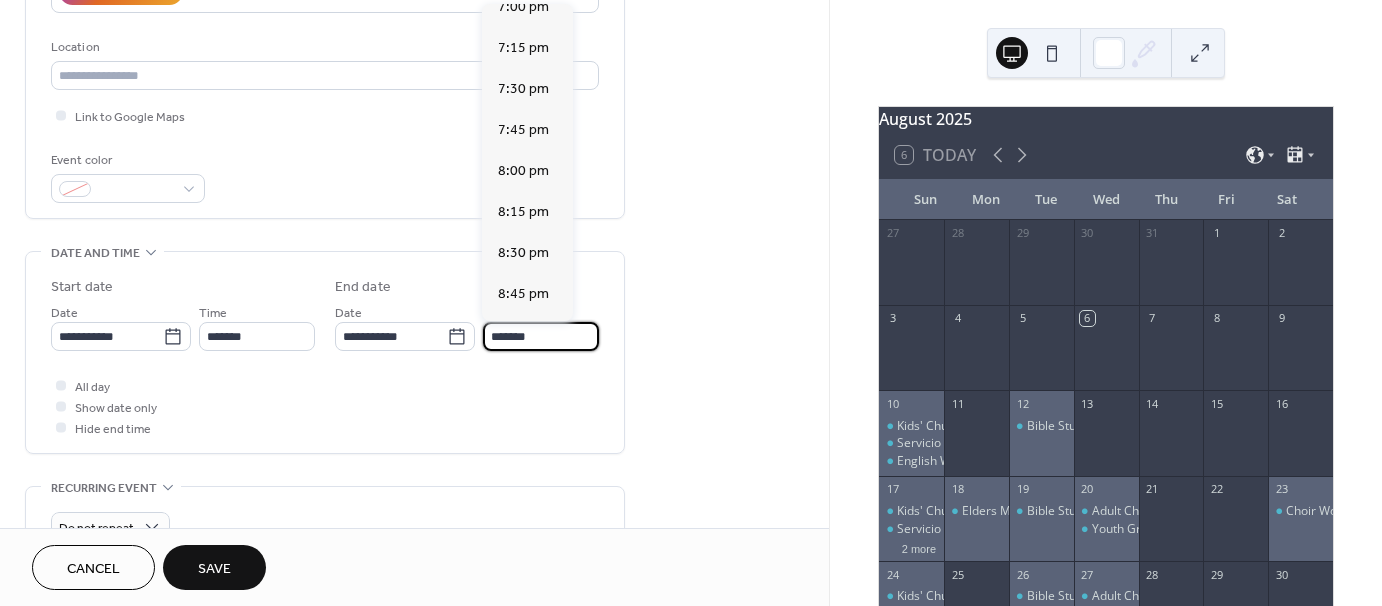scroll, scrollTop: 800, scrollLeft: 0, axis: vertical 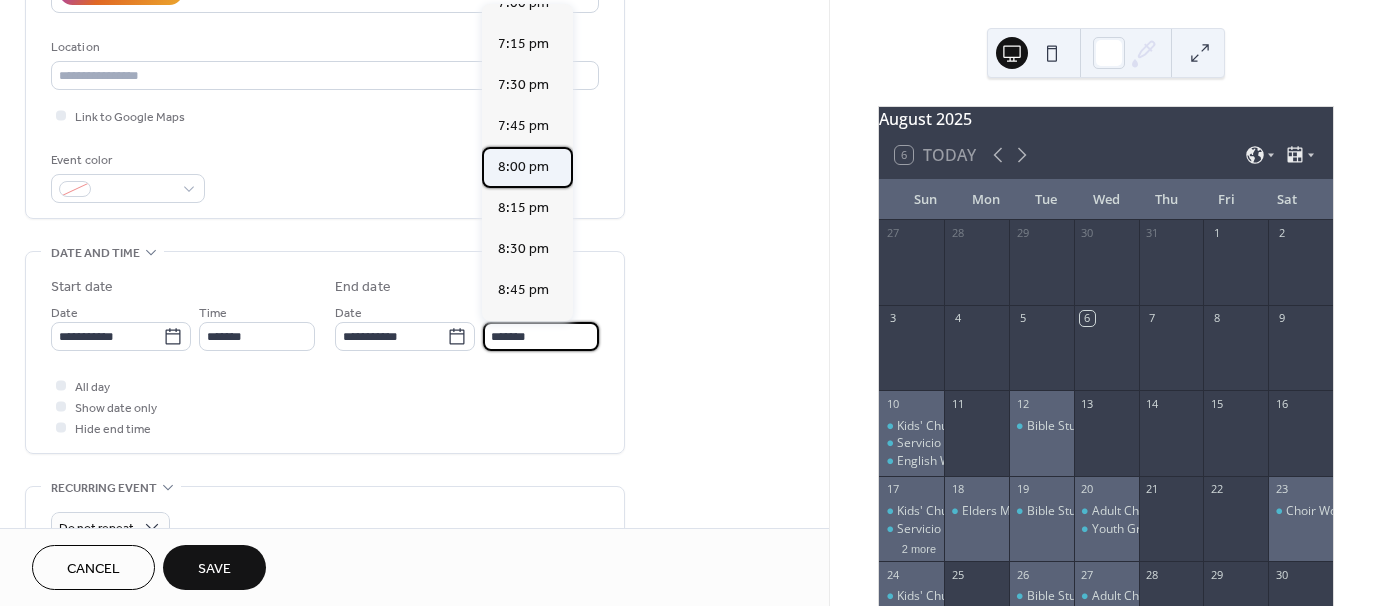 click on "8:00 pm" at bounding box center [523, 167] 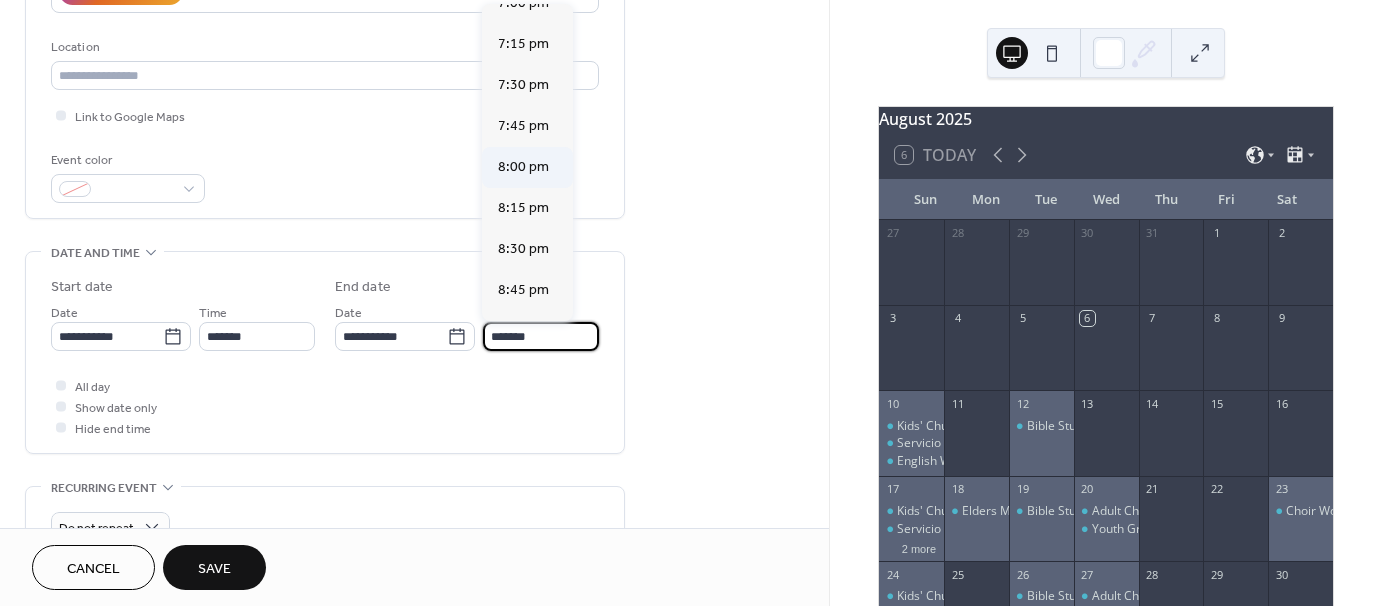 type on "*******" 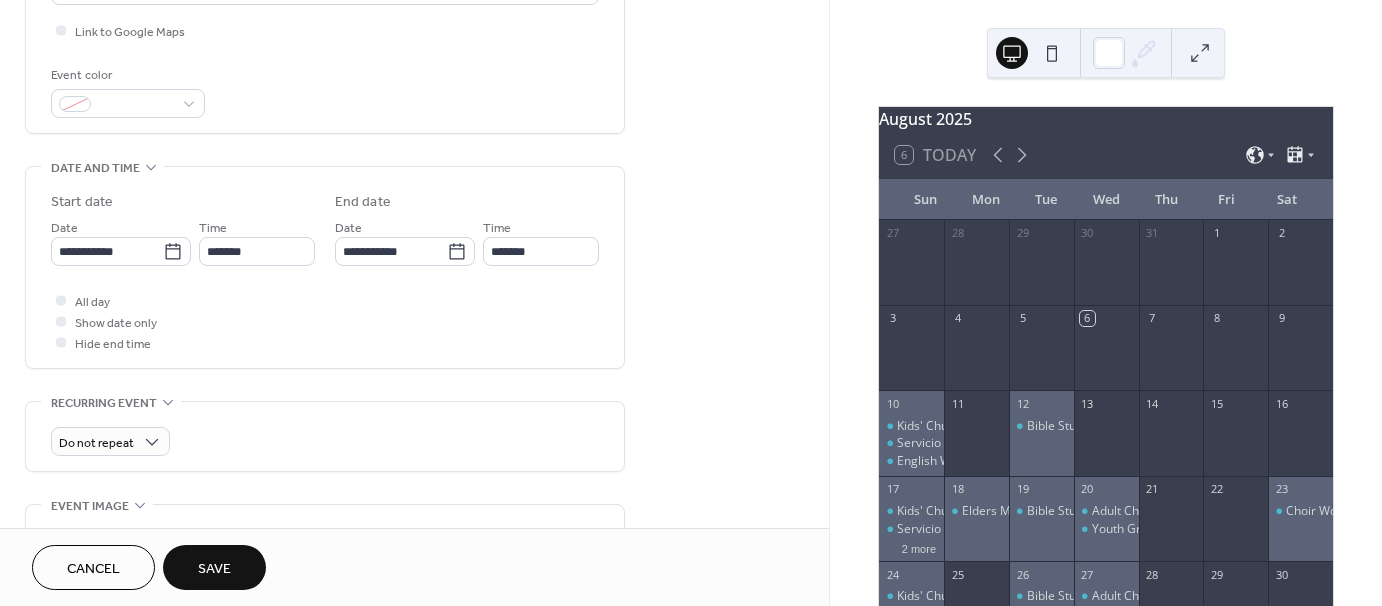 scroll, scrollTop: 500, scrollLeft: 0, axis: vertical 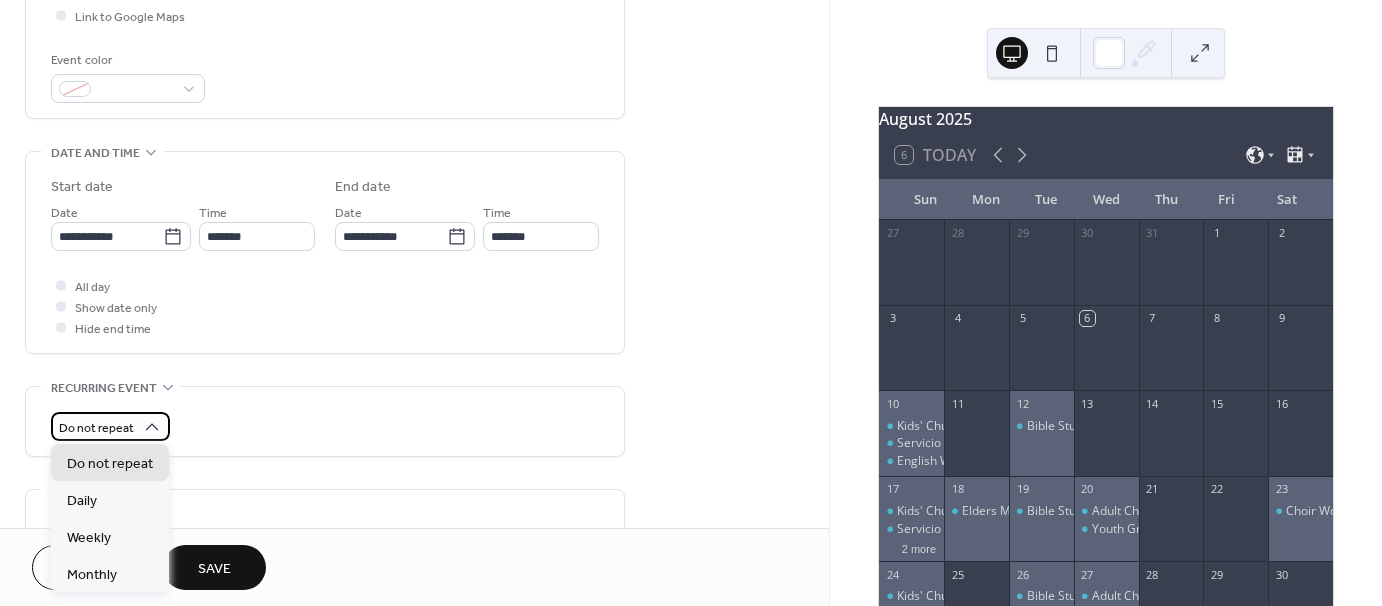 click on "Do not repeat" at bounding box center [110, 426] 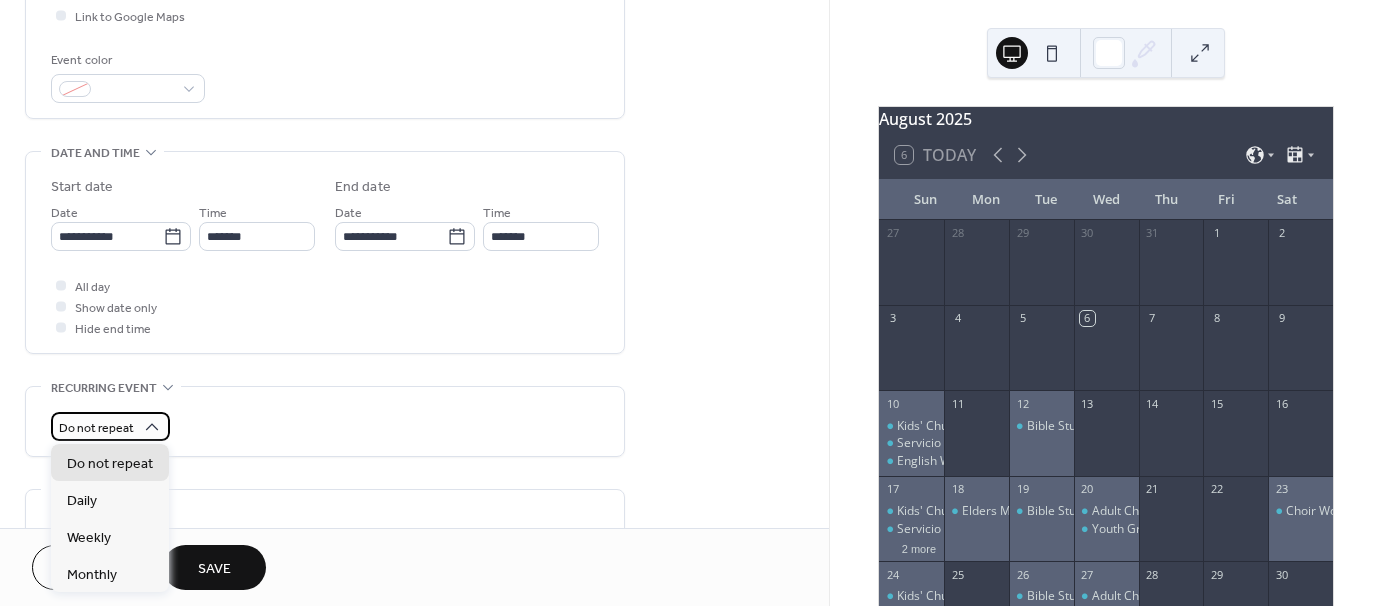 click on "Do not repeat" at bounding box center (110, 426) 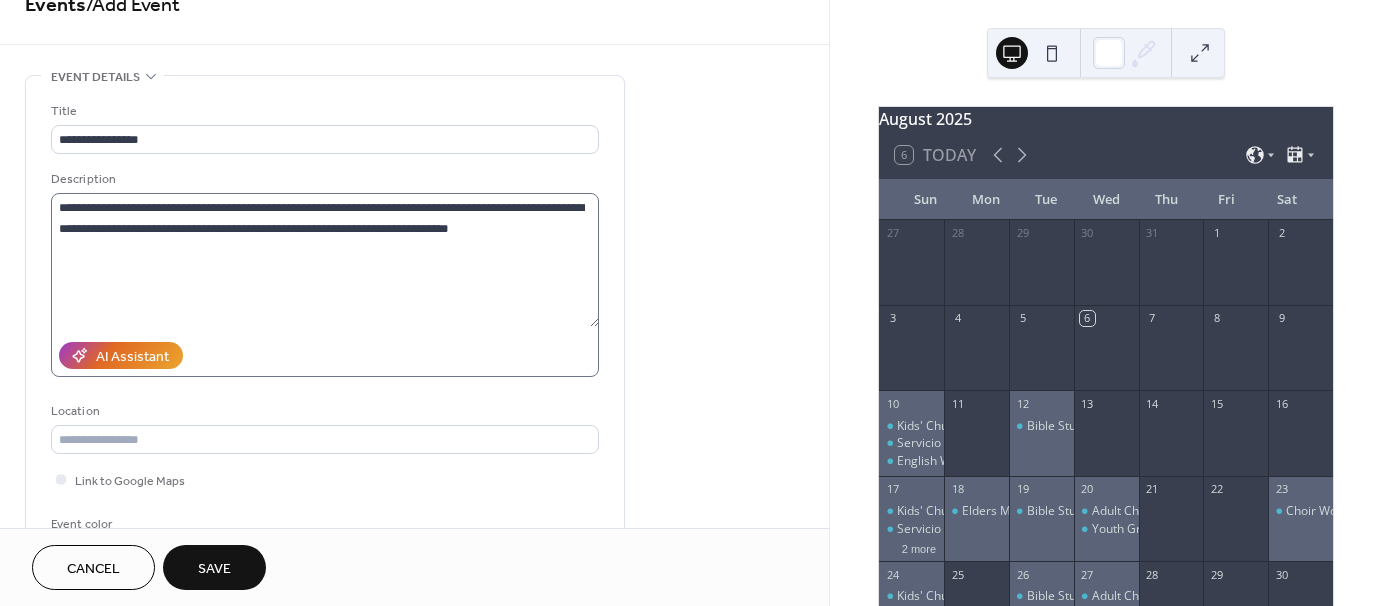 scroll, scrollTop: 0, scrollLeft: 0, axis: both 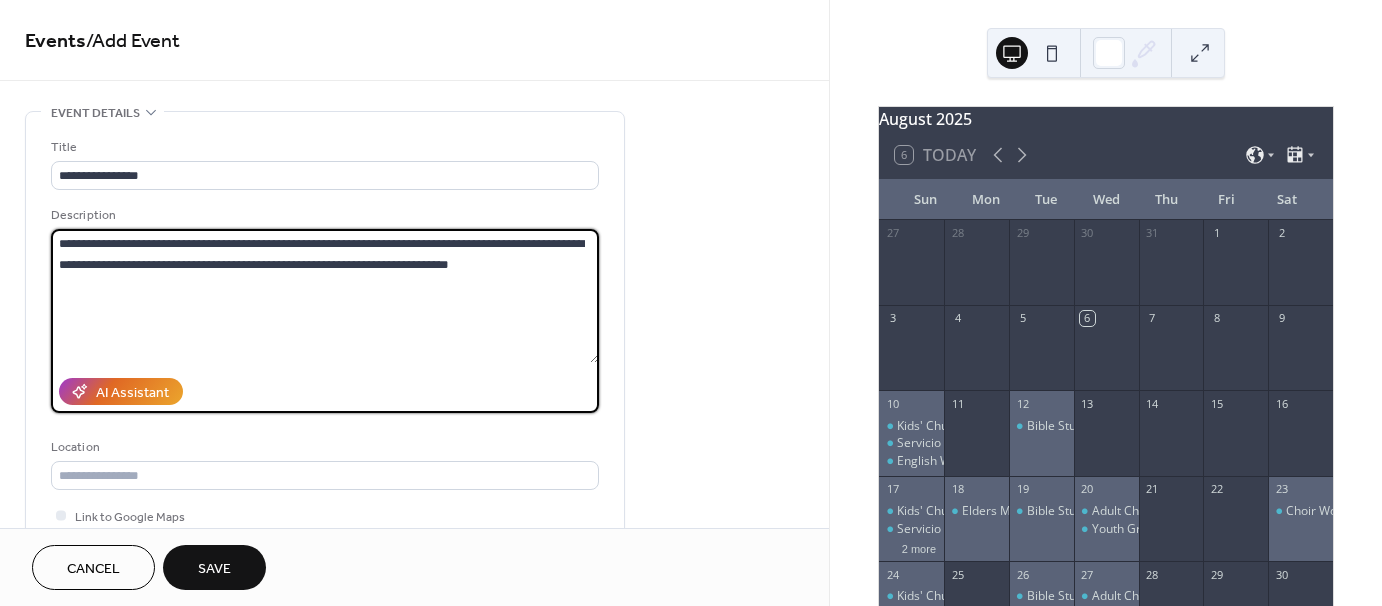 drag, startPoint x: 495, startPoint y: 269, endPoint x: 23, endPoint y: 231, distance: 473.5272 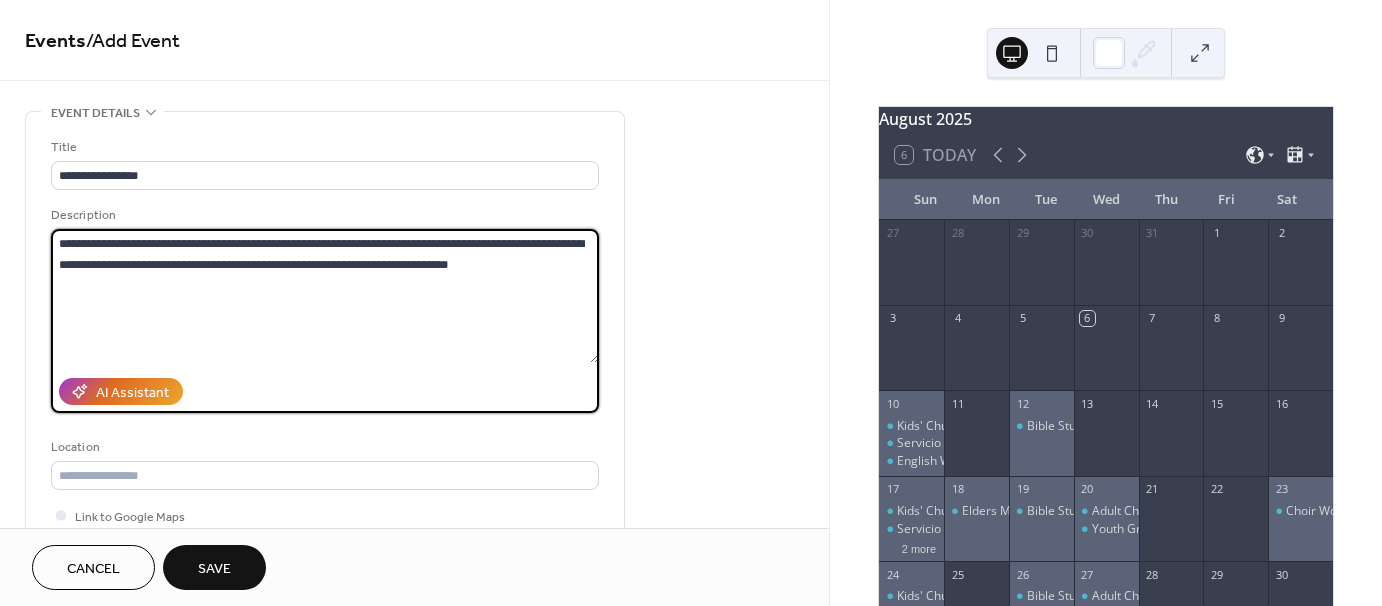 paste 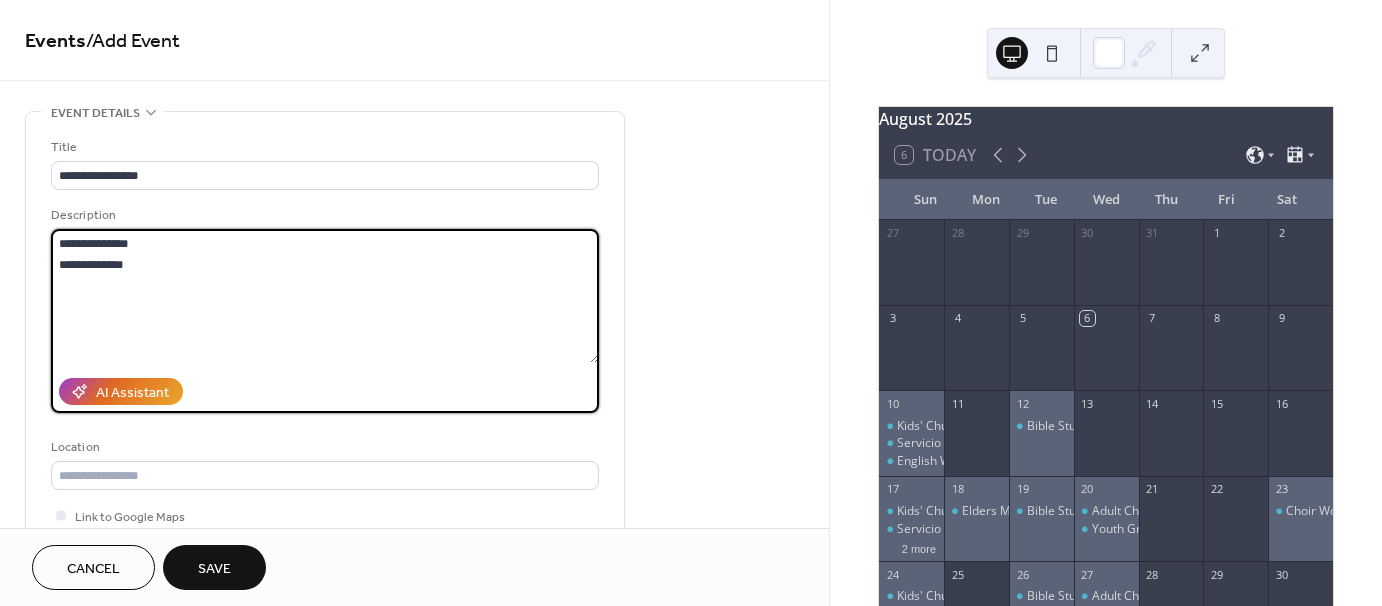 drag, startPoint x: 156, startPoint y: 269, endPoint x: 42, endPoint y: 241, distance: 117.388245 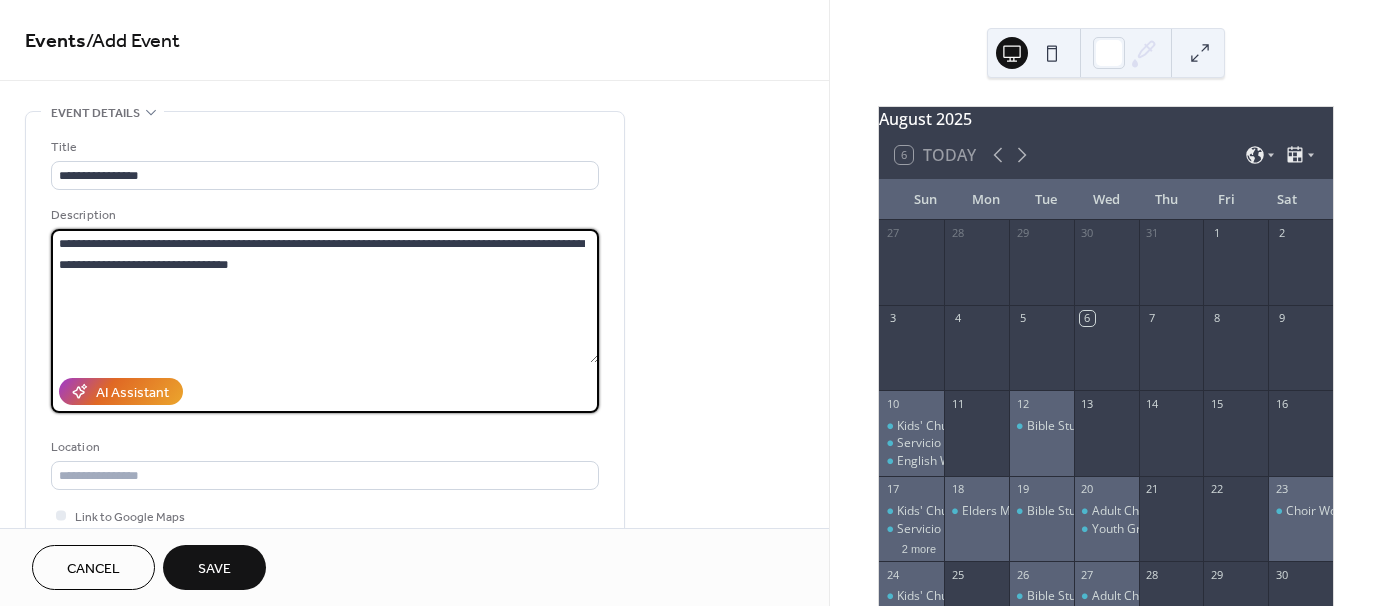 click on "**********" at bounding box center [325, 296] 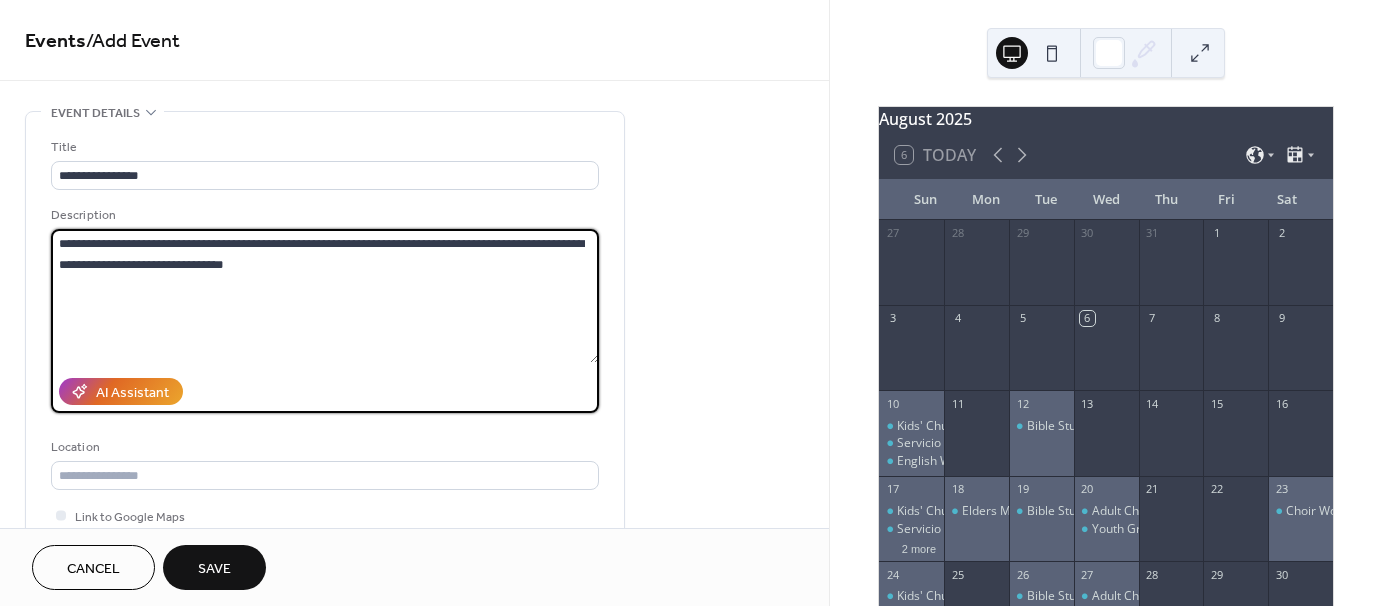 click on "**********" at bounding box center [325, 296] 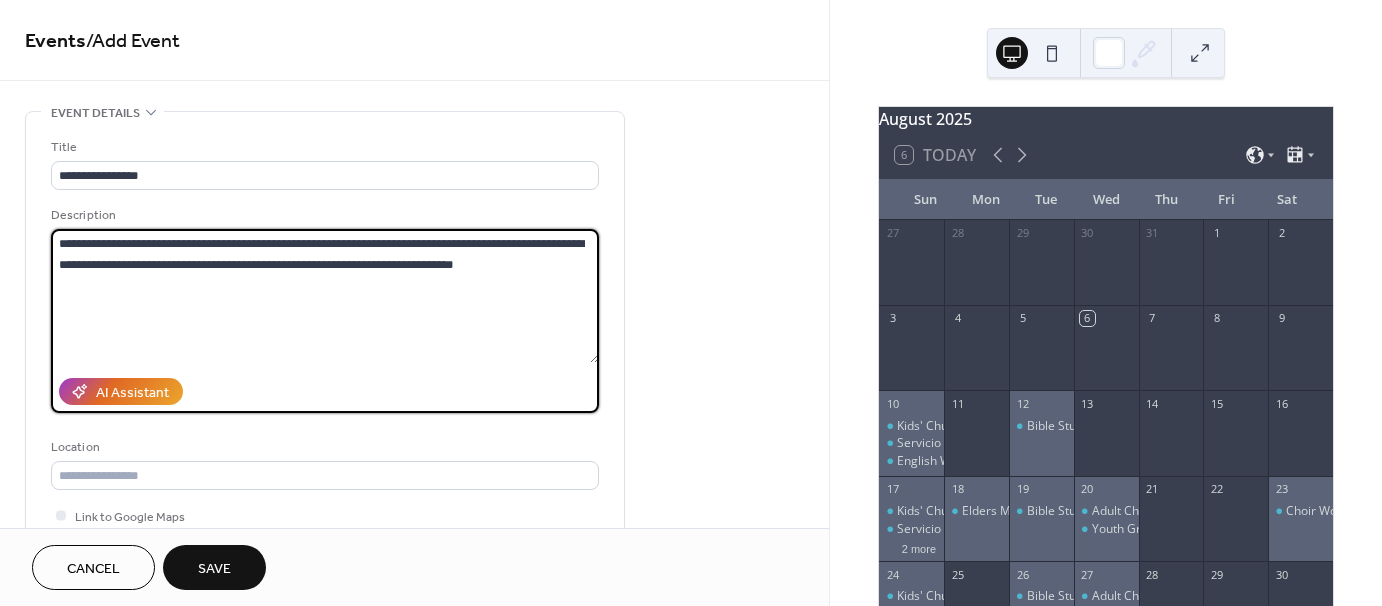 drag, startPoint x: 482, startPoint y: 271, endPoint x: -20, endPoint y: 232, distance: 503.51266 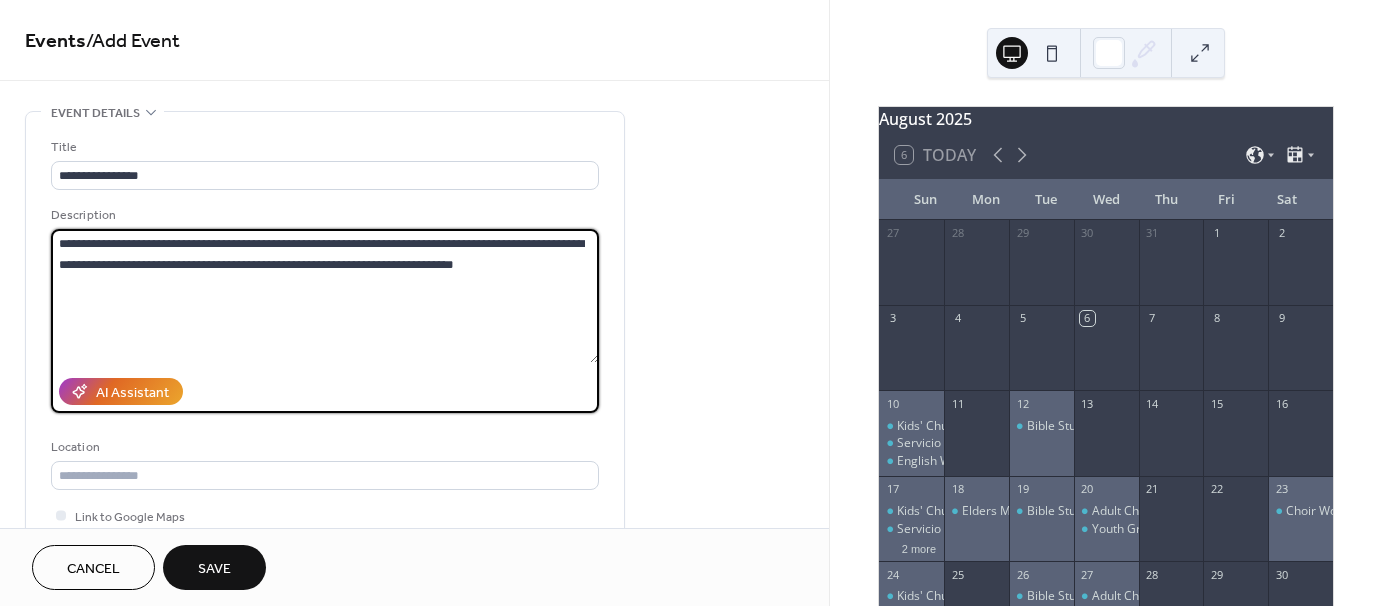 click on "**********" at bounding box center (325, 296) 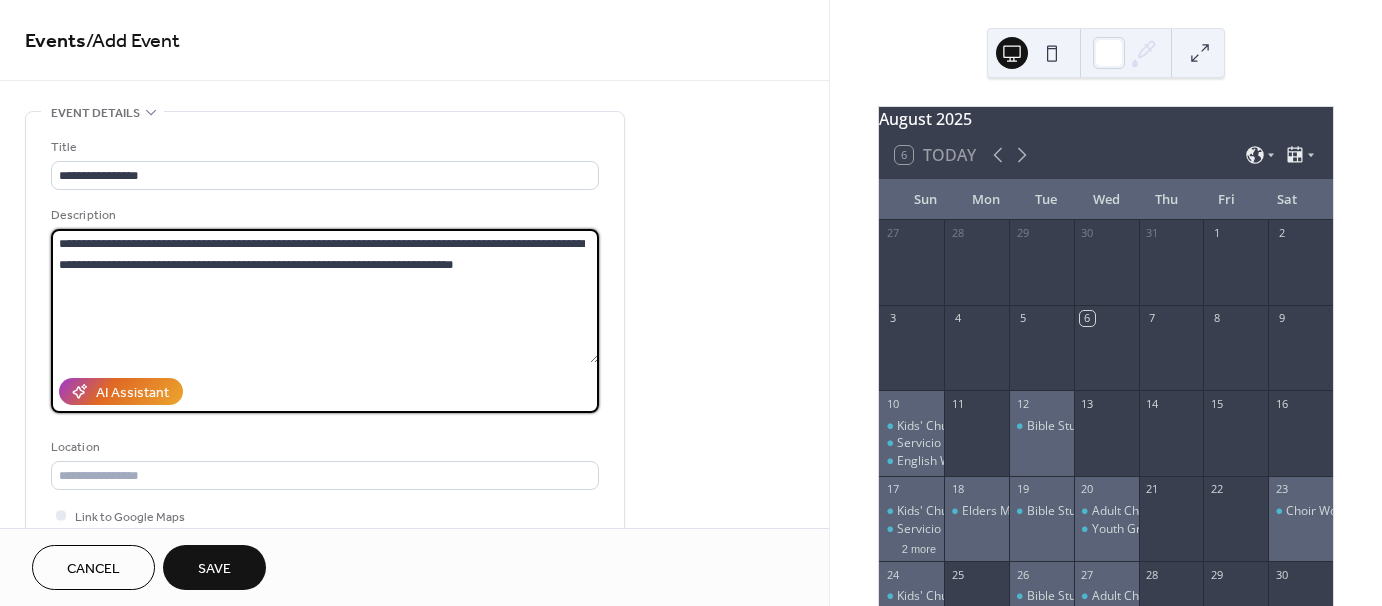click on "Save" at bounding box center [214, 569] 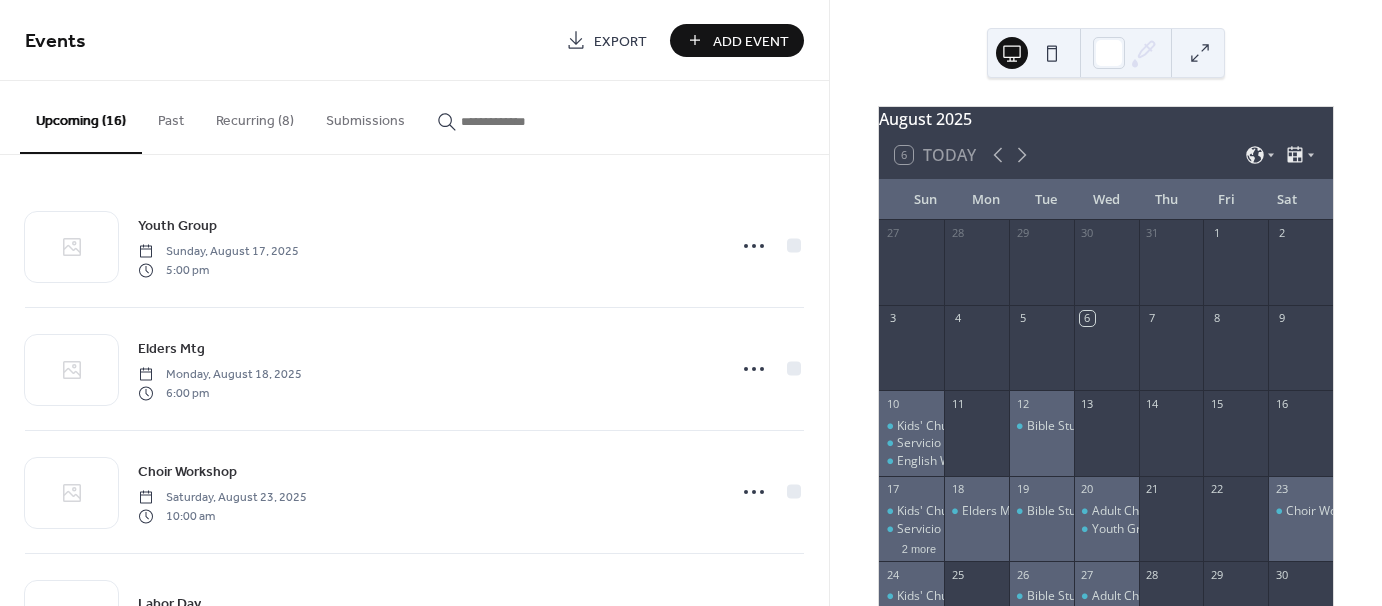 click on "Add Event" at bounding box center [737, 40] 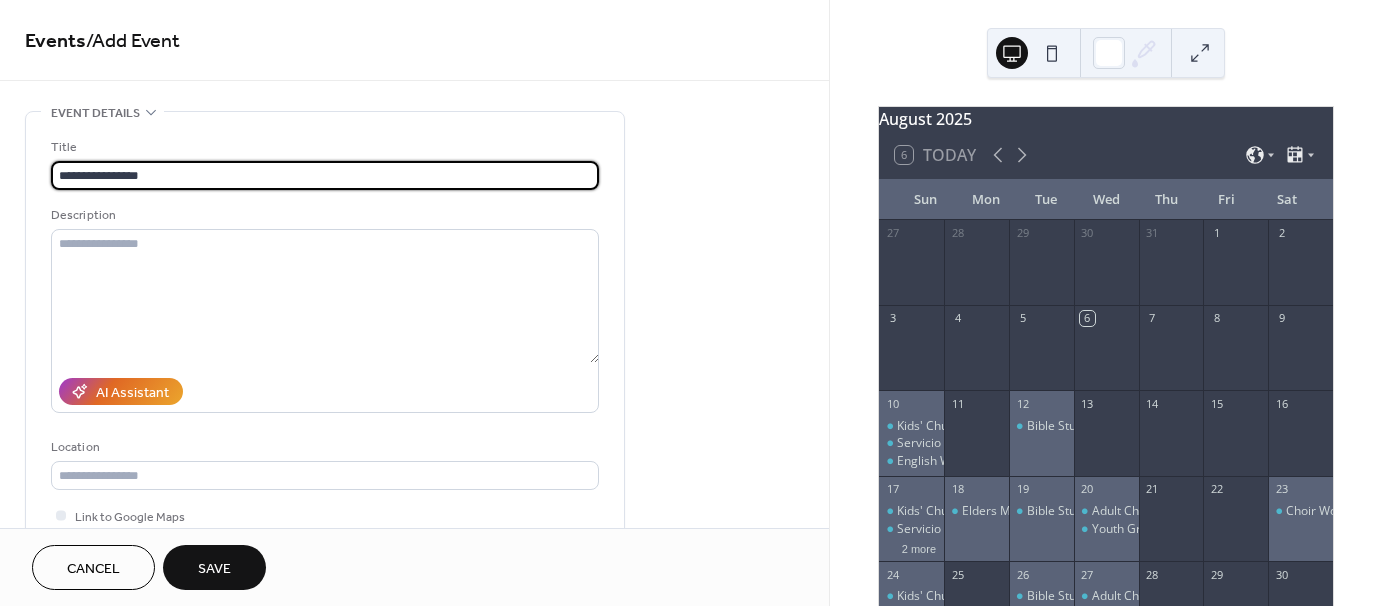 scroll, scrollTop: 1, scrollLeft: 0, axis: vertical 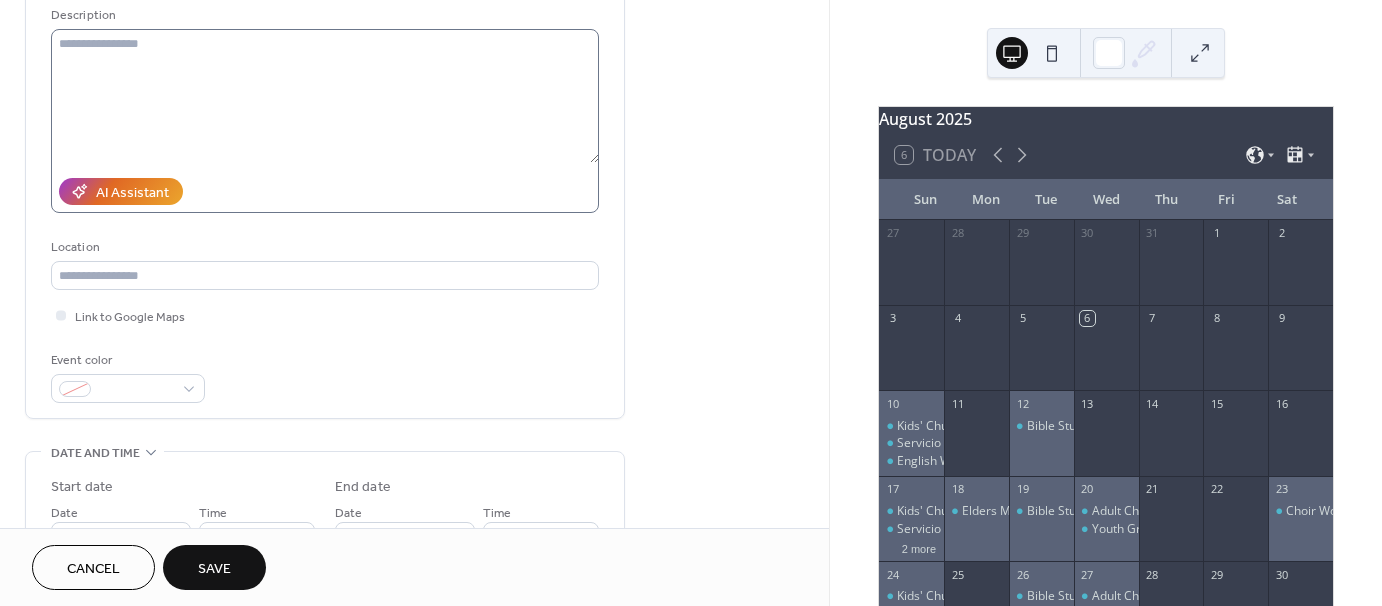 type on "**********" 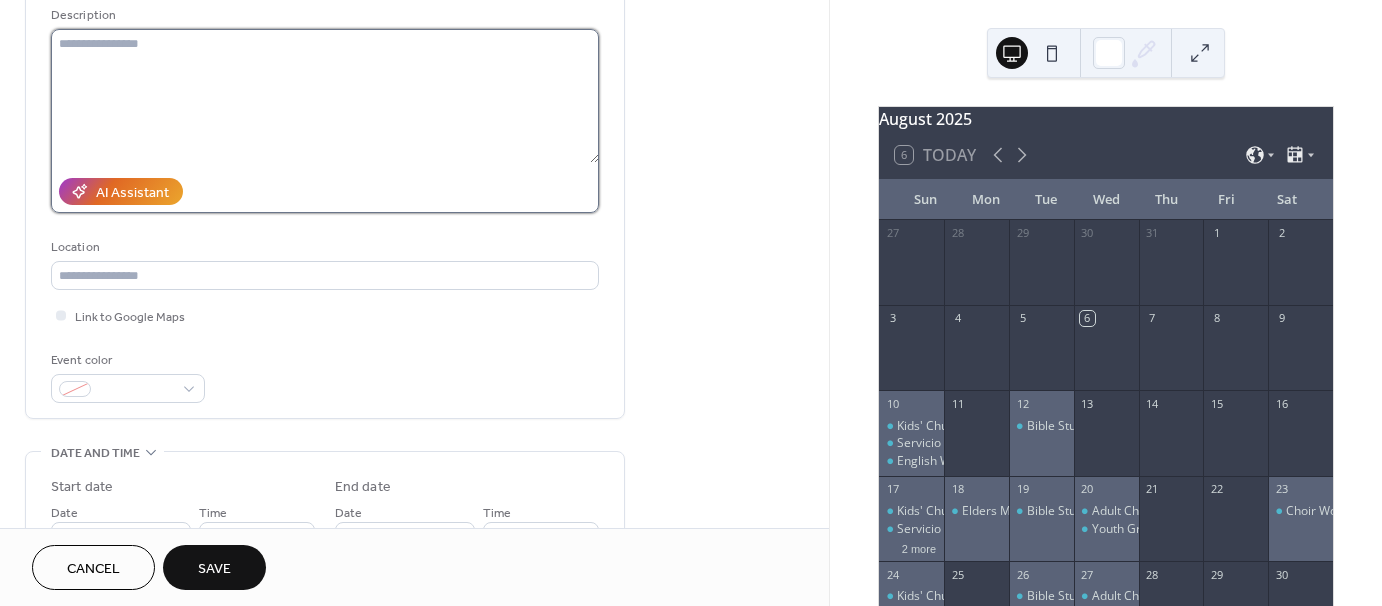 scroll, scrollTop: 0, scrollLeft: 0, axis: both 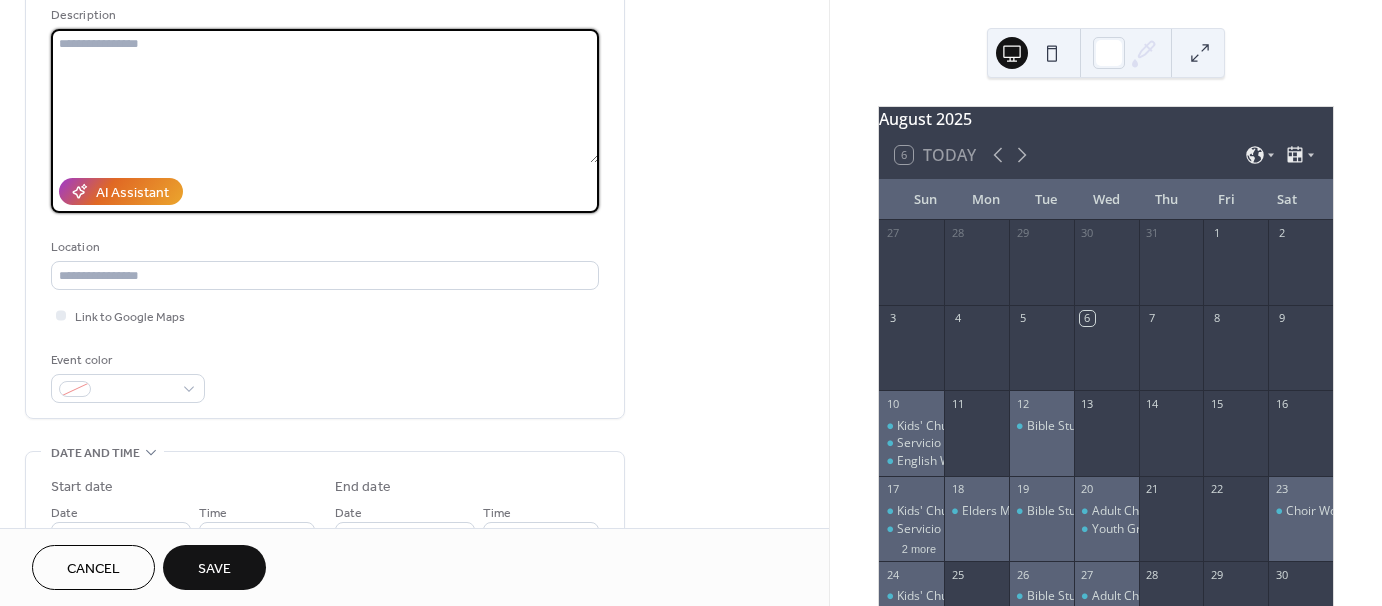 click at bounding box center [325, 96] 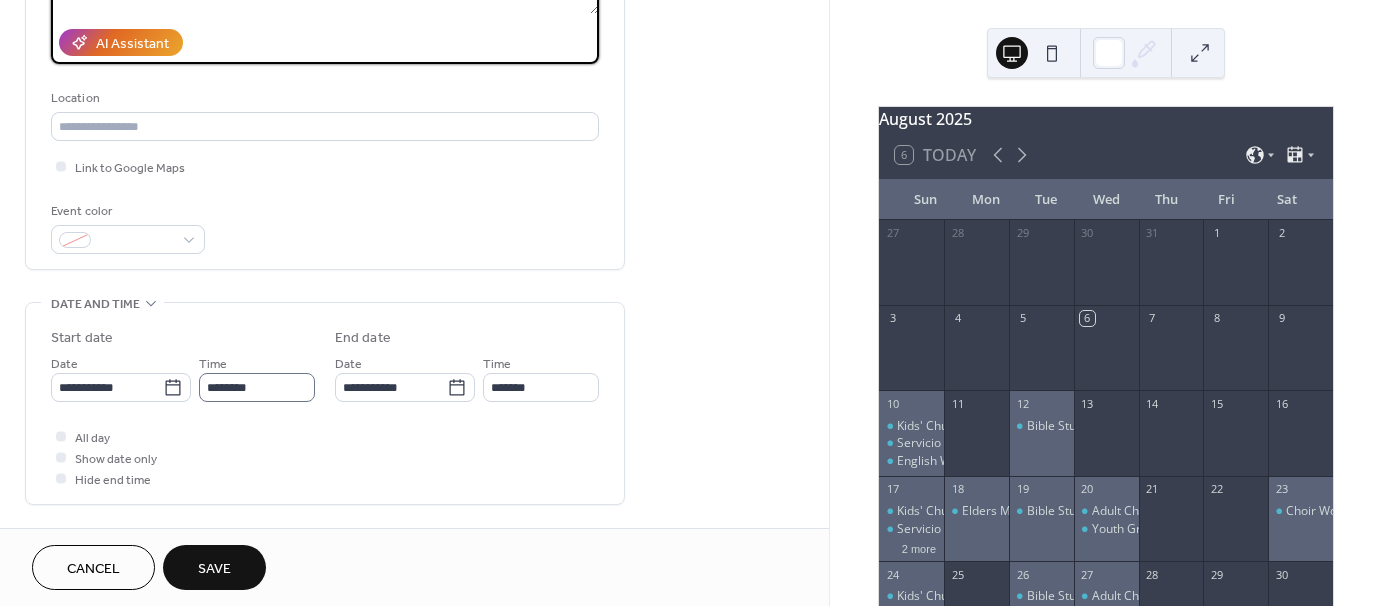 scroll, scrollTop: 400, scrollLeft: 0, axis: vertical 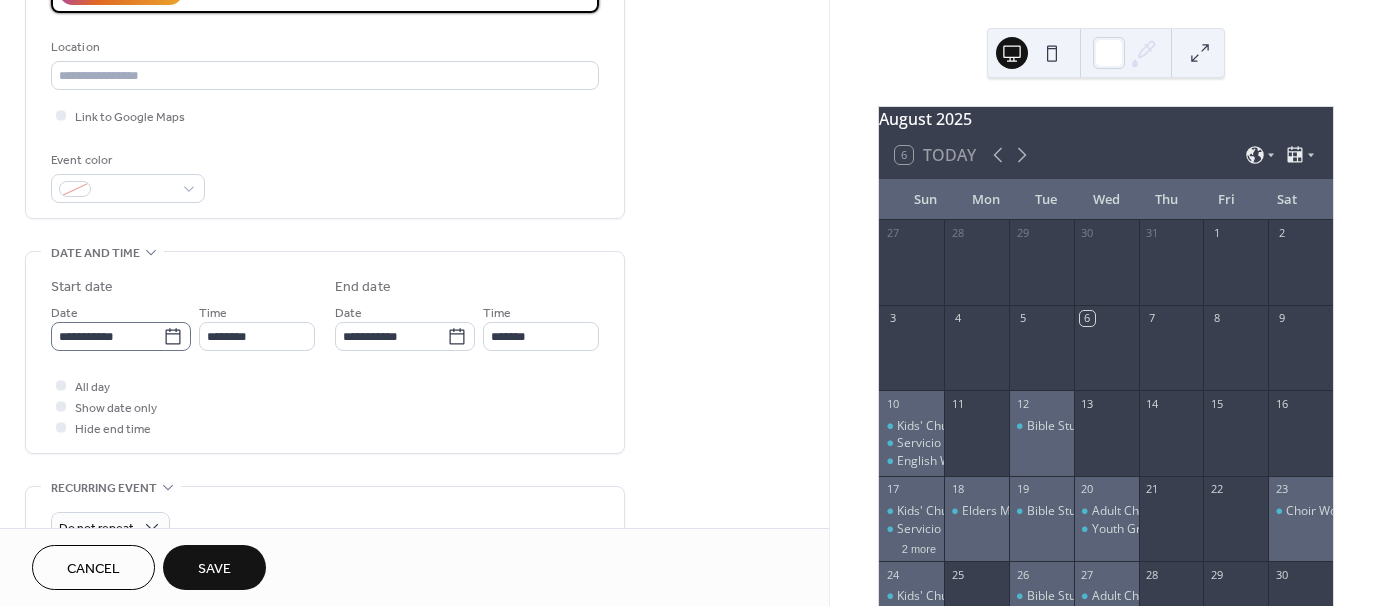 type on "**********" 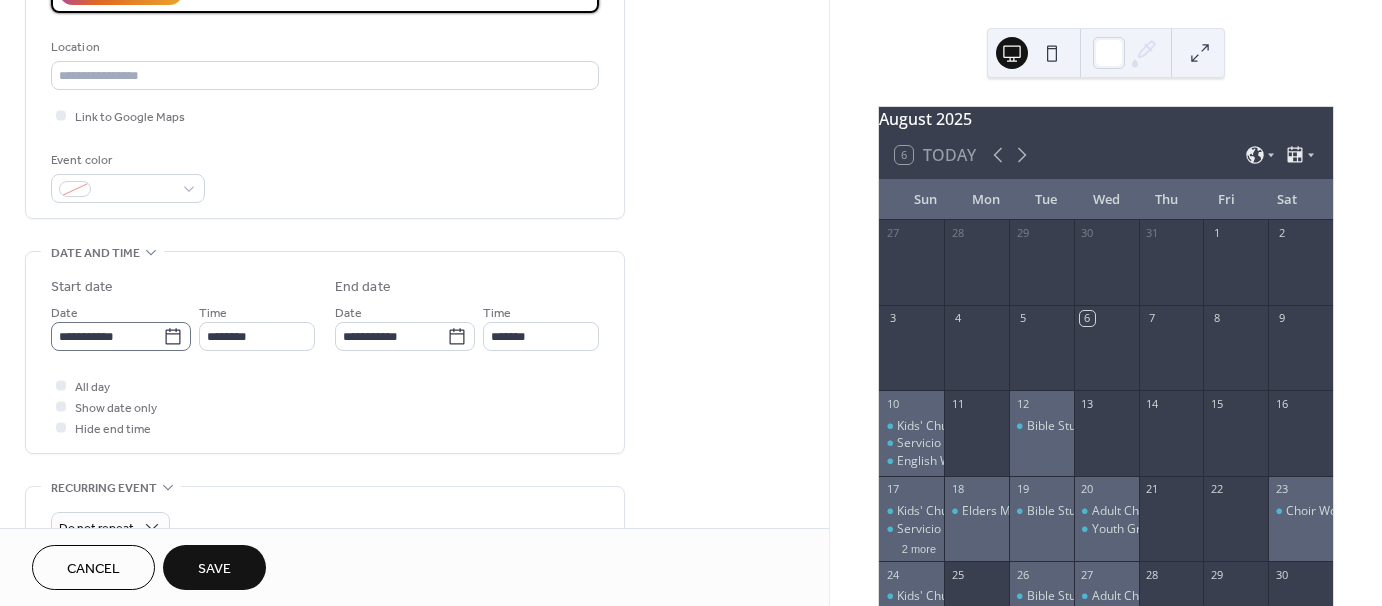 click 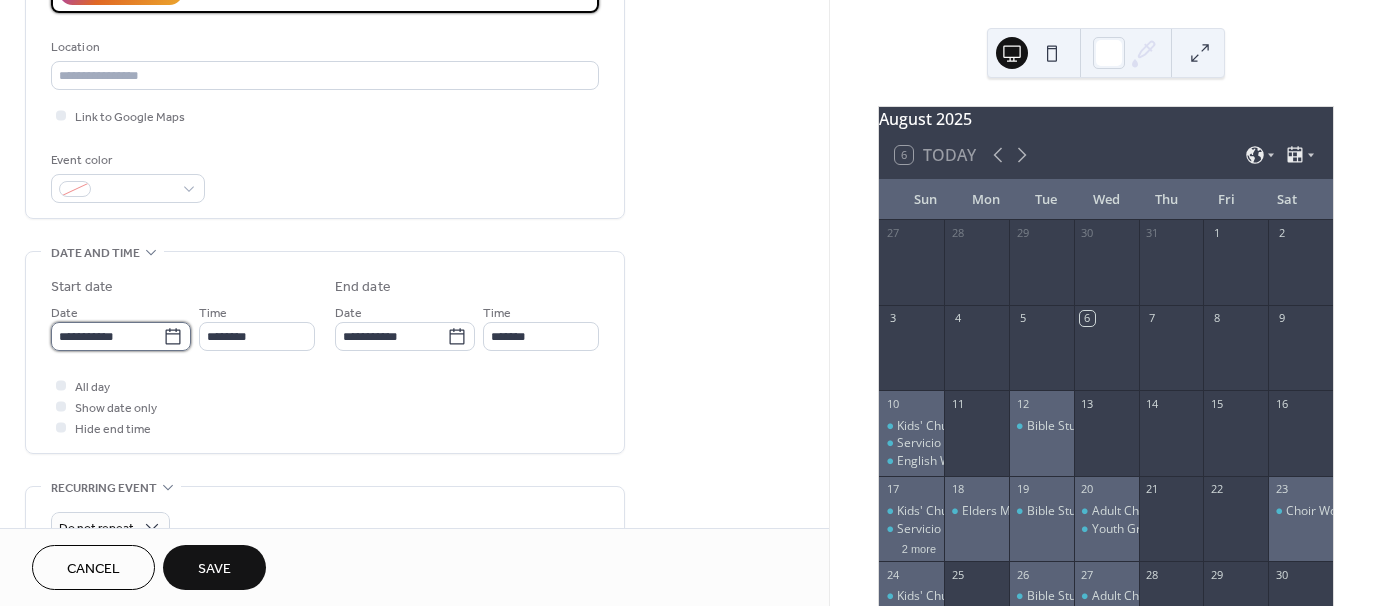 click on "**********" at bounding box center [107, 336] 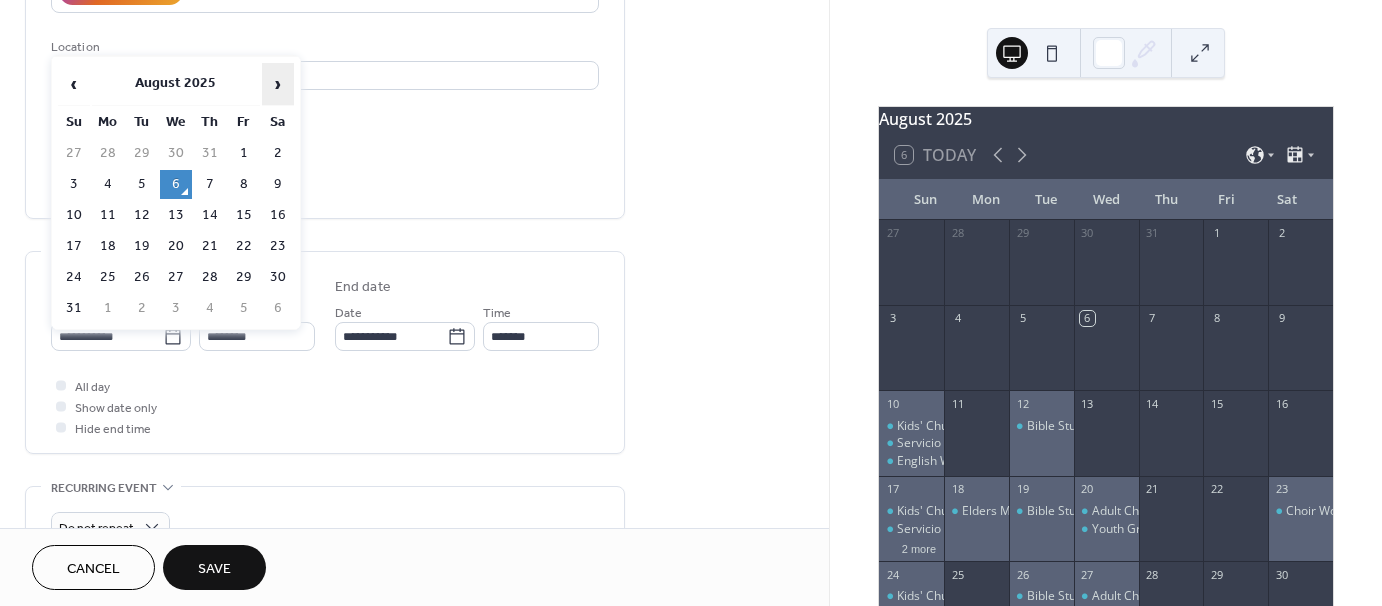 click on "›" at bounding box center (278, 84) 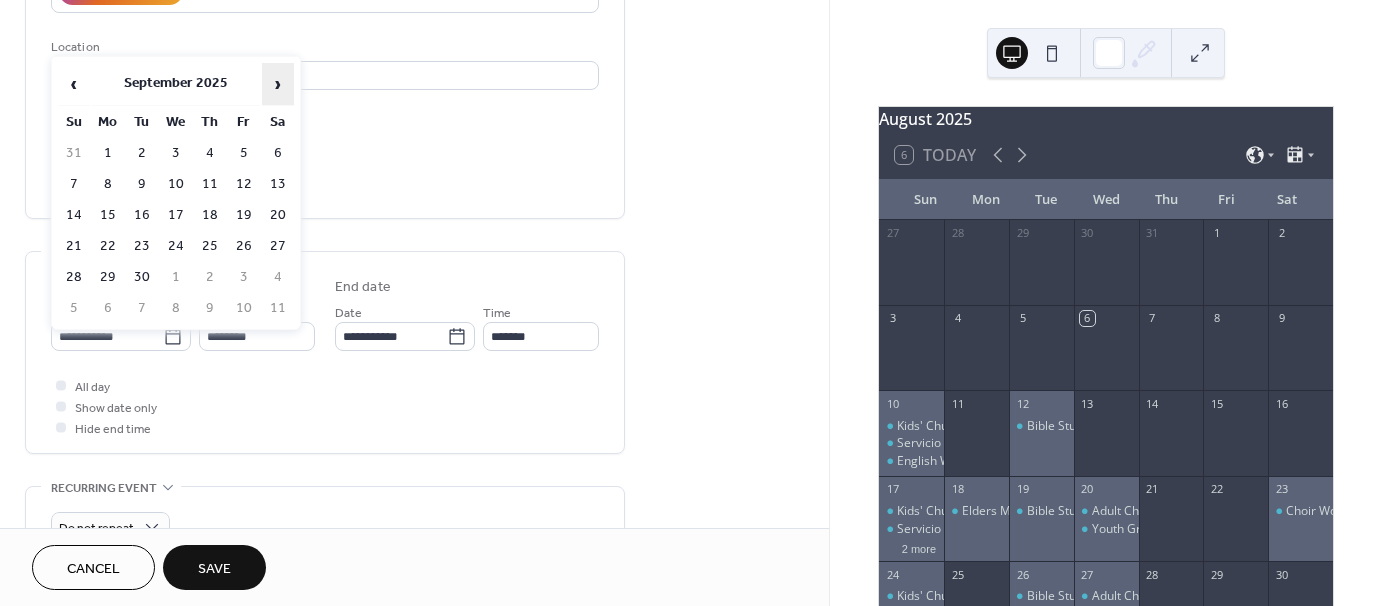 click on "›" at bounding box center [278, 84] 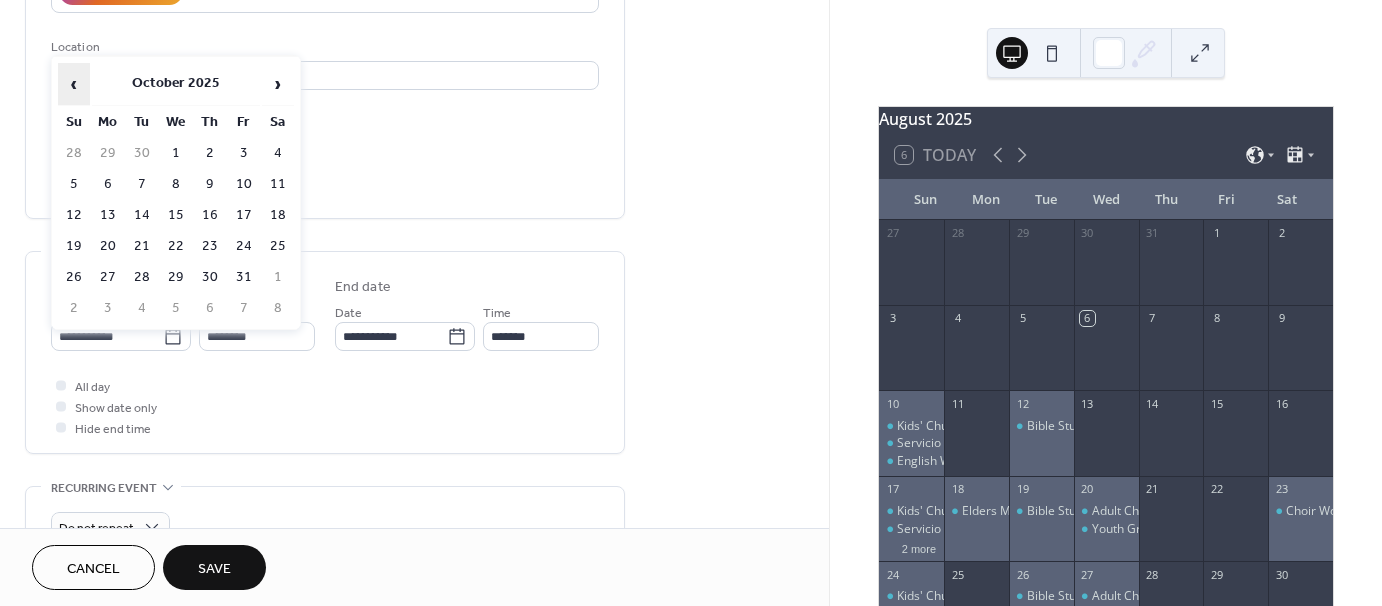 click on "‹" at bounding box center [74, 84] 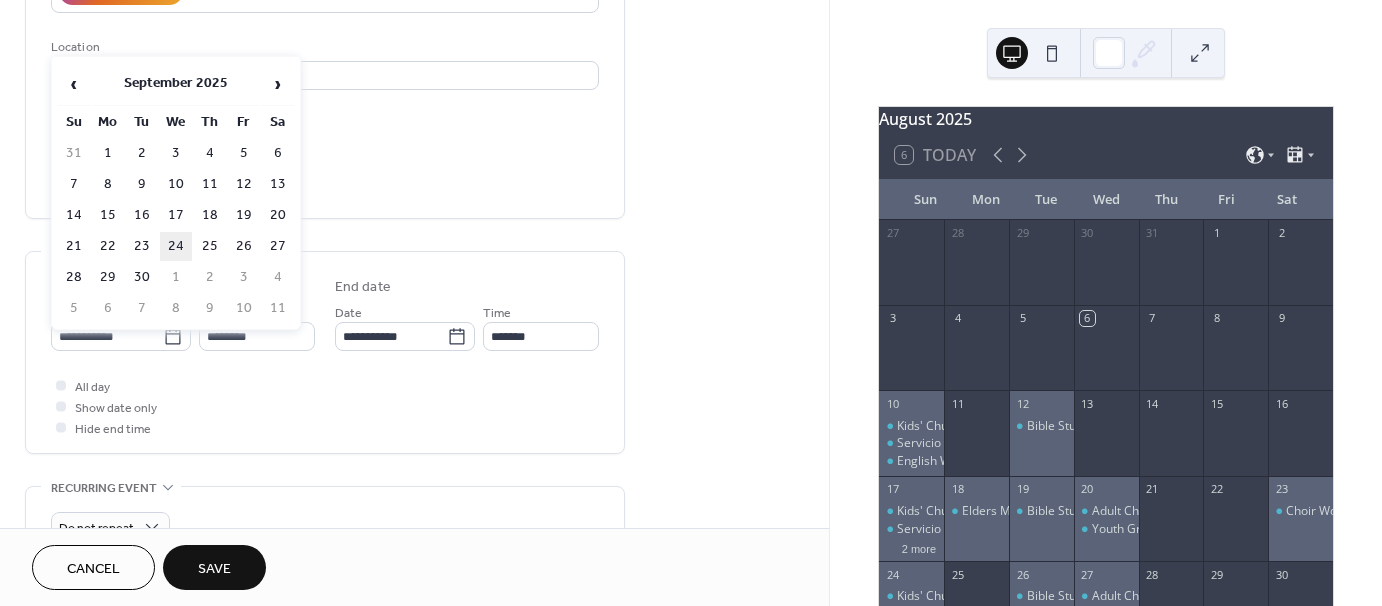 click on "24" at bounding box center (176, 246) 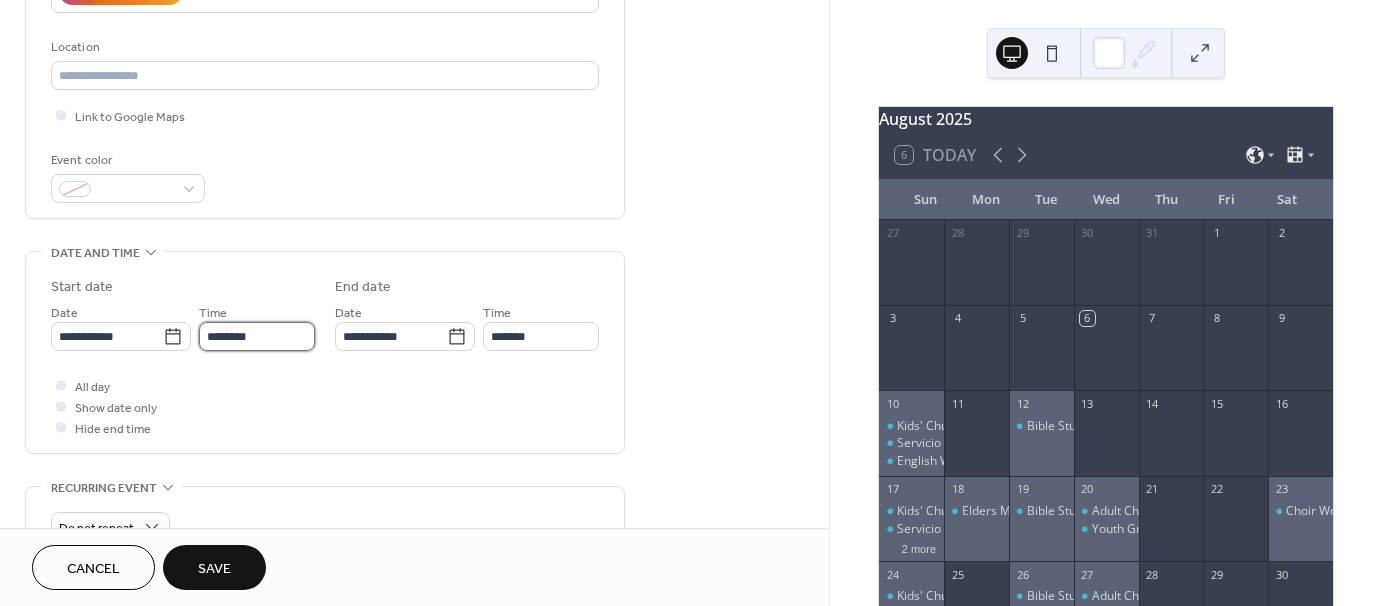 click on "********" at bounding box center (257, 336) 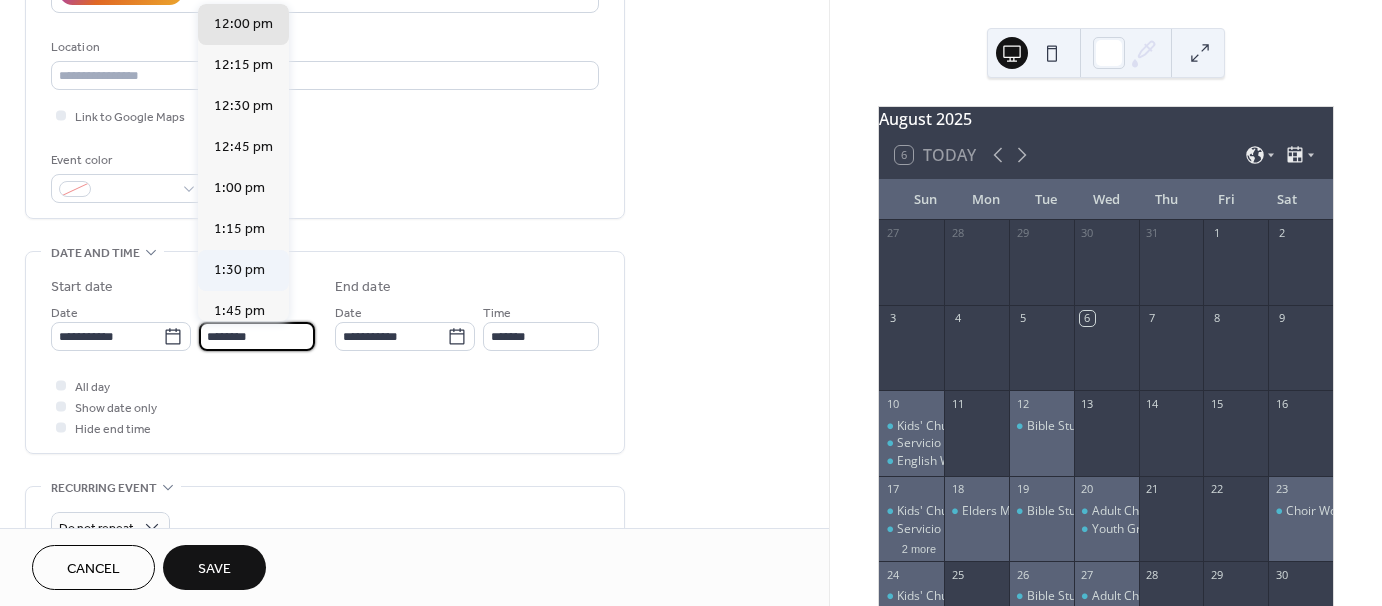 scroll, scrollTop: 2068, scrollLeft: 0, axis: vertical 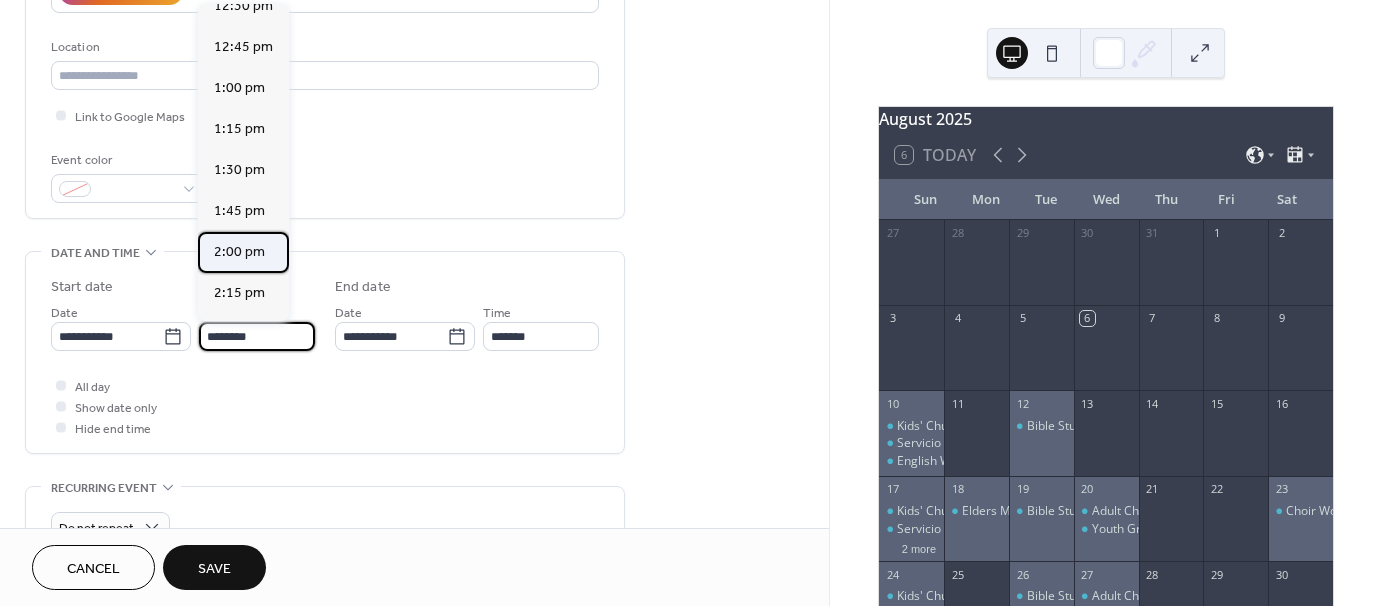 click on "2:00 pm" at bounding box center (239, 252) 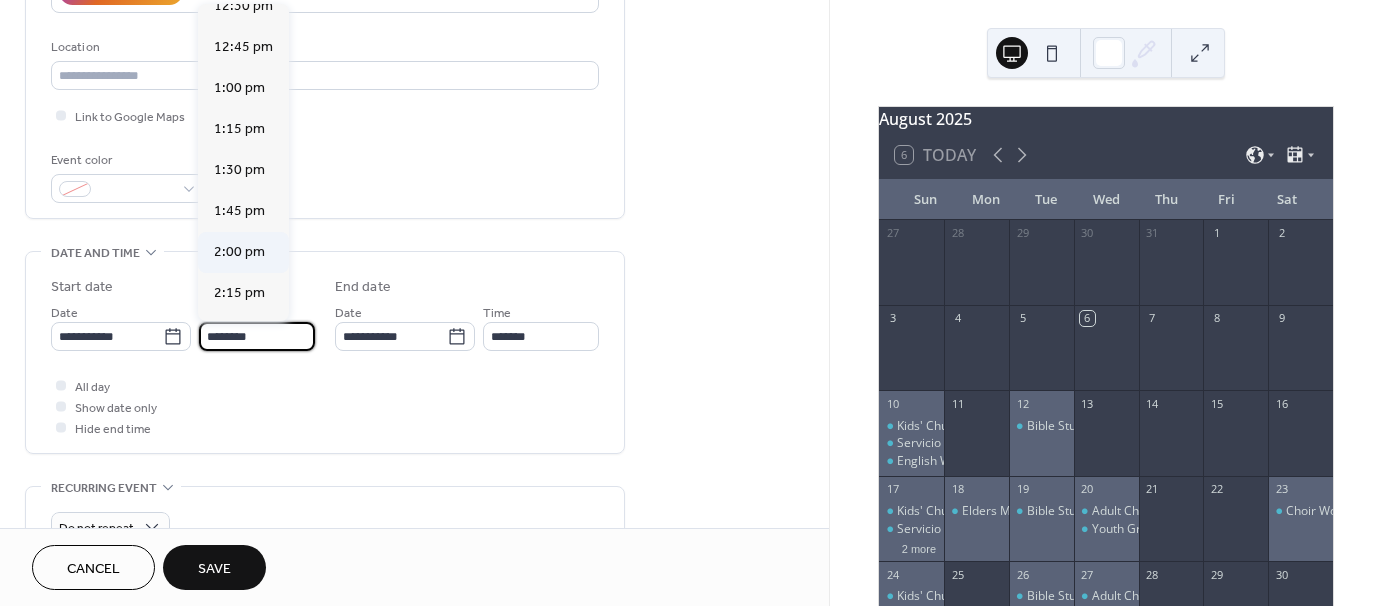 type on "*******" 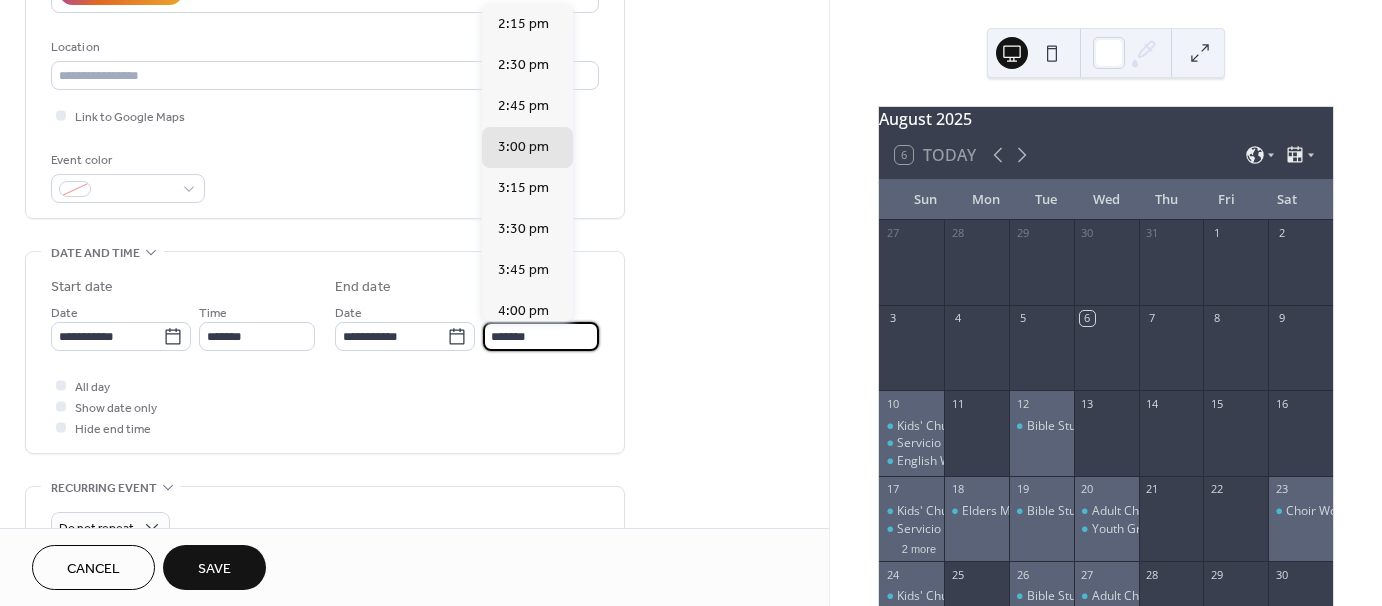 click on "*******" at bounding box center [541, 336] 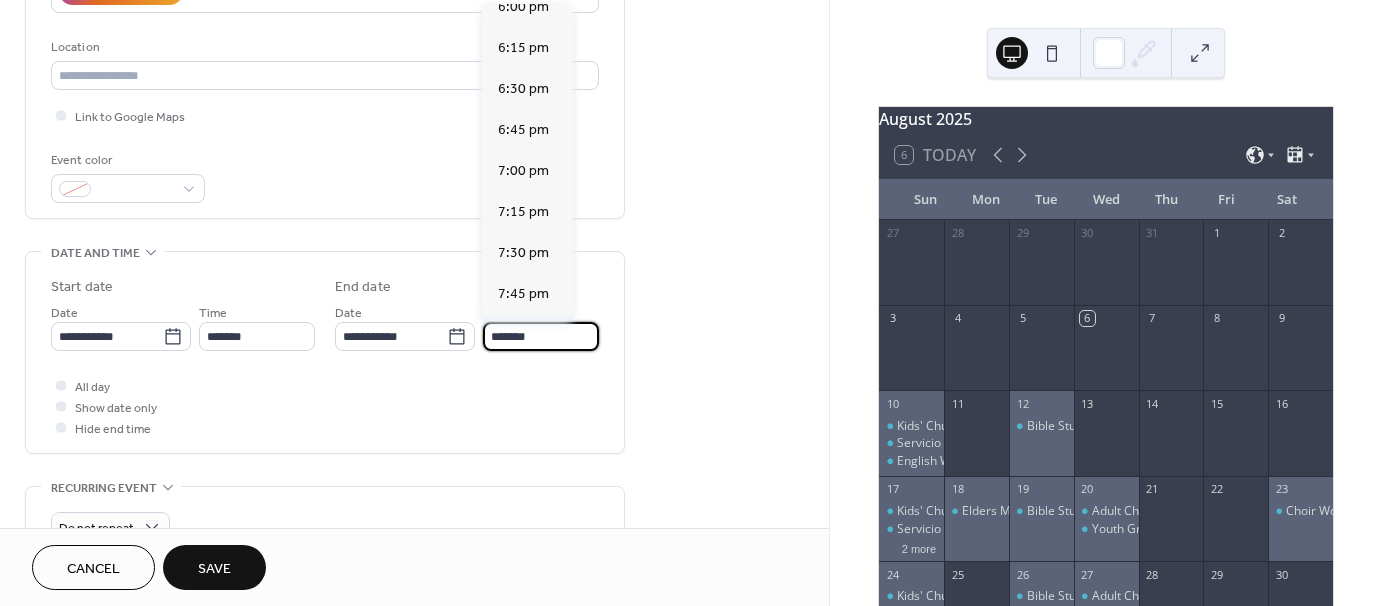 scroll, scrollTop: 700, scrollLeft: 0, axis: vertical 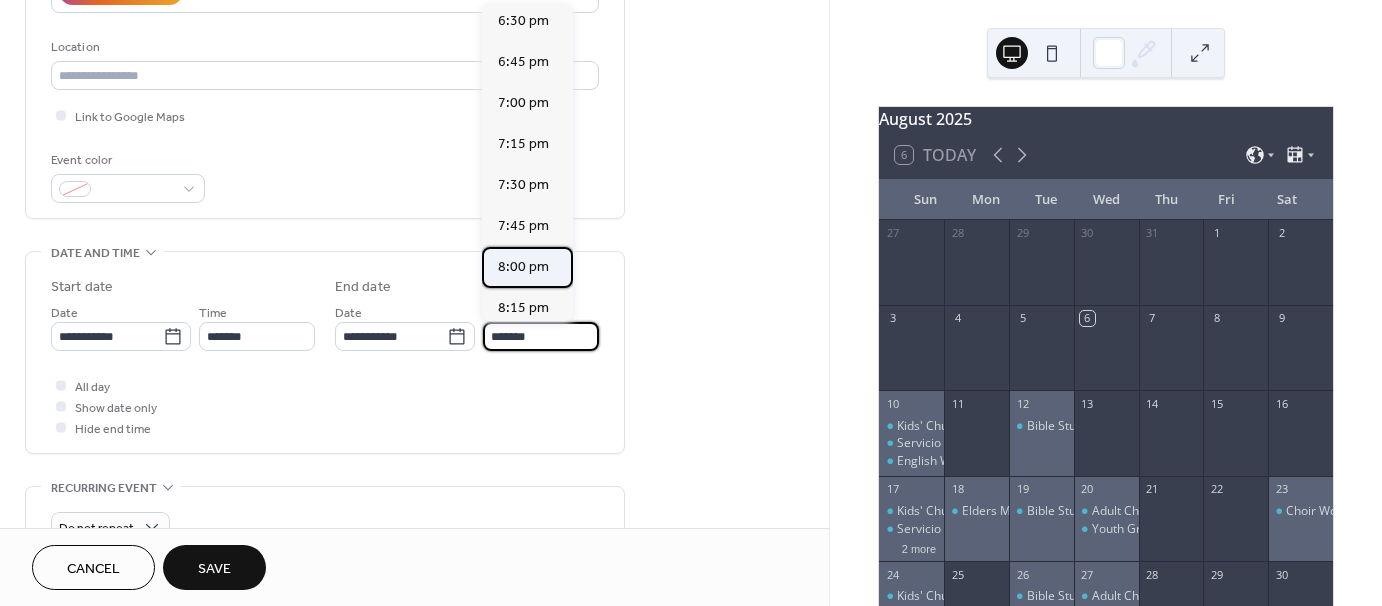 click on "8:00 pm" at bounding box center [523, 267] 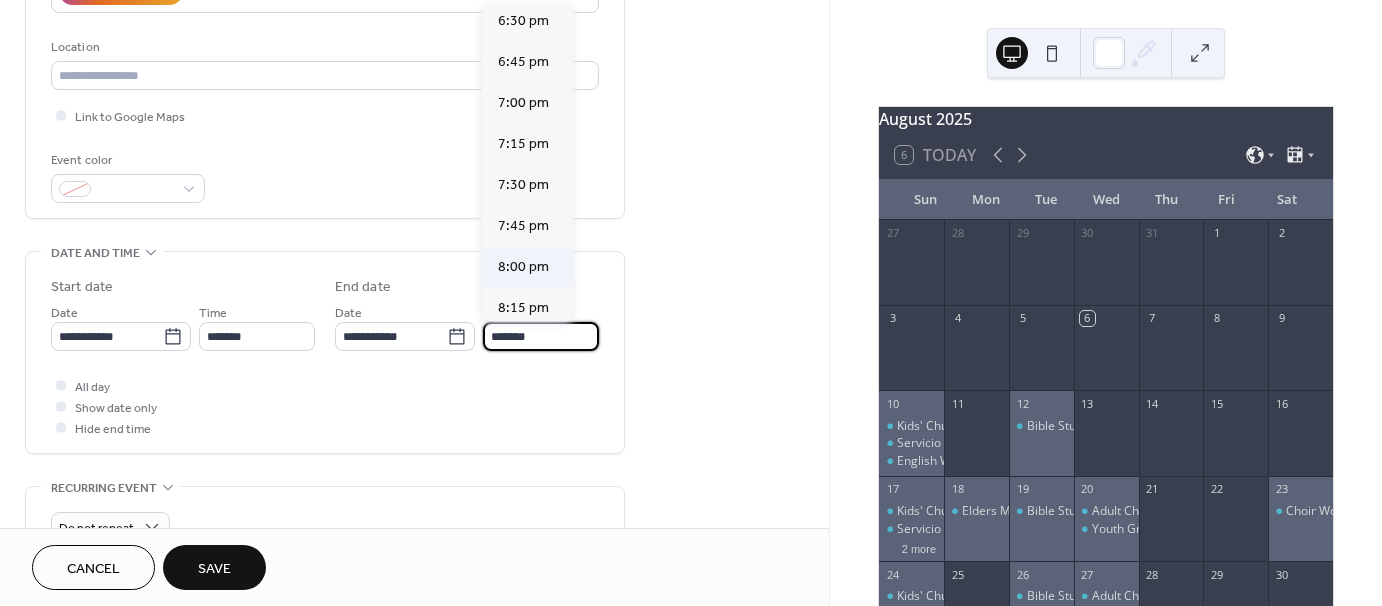 type on "*******" 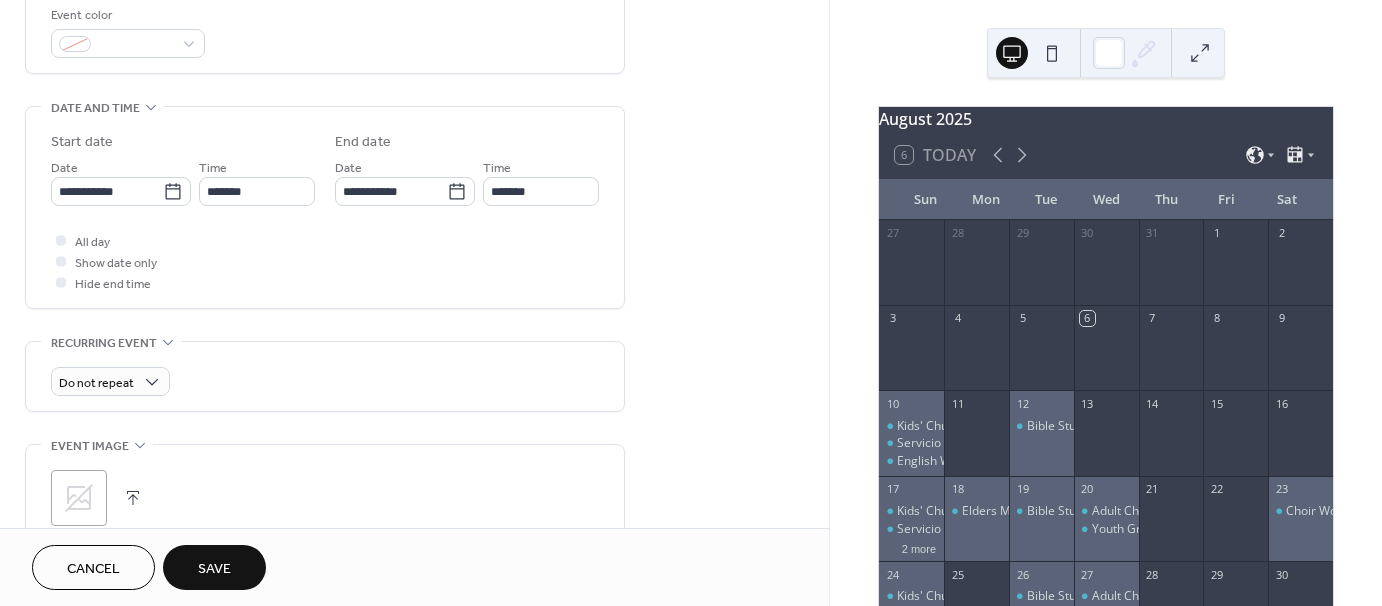 scroll, scrollTop: 600, scrollLeft: 0, axis: vertical 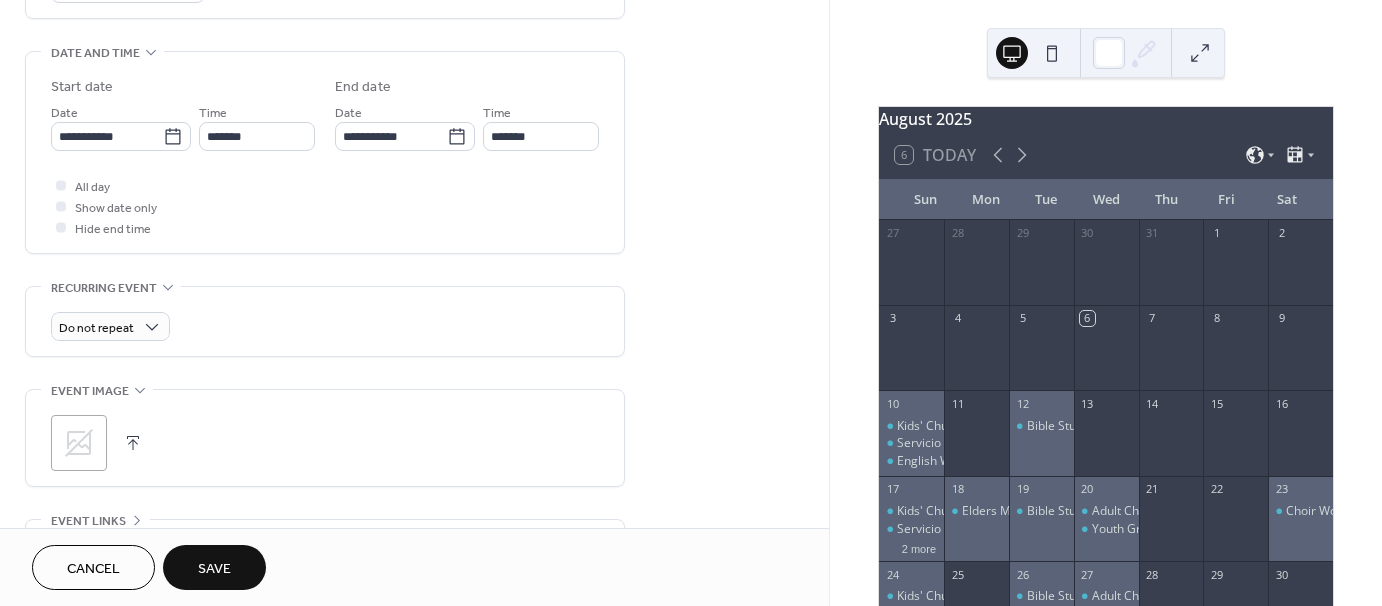 click on "Save" at bounding box center [214, 569] 